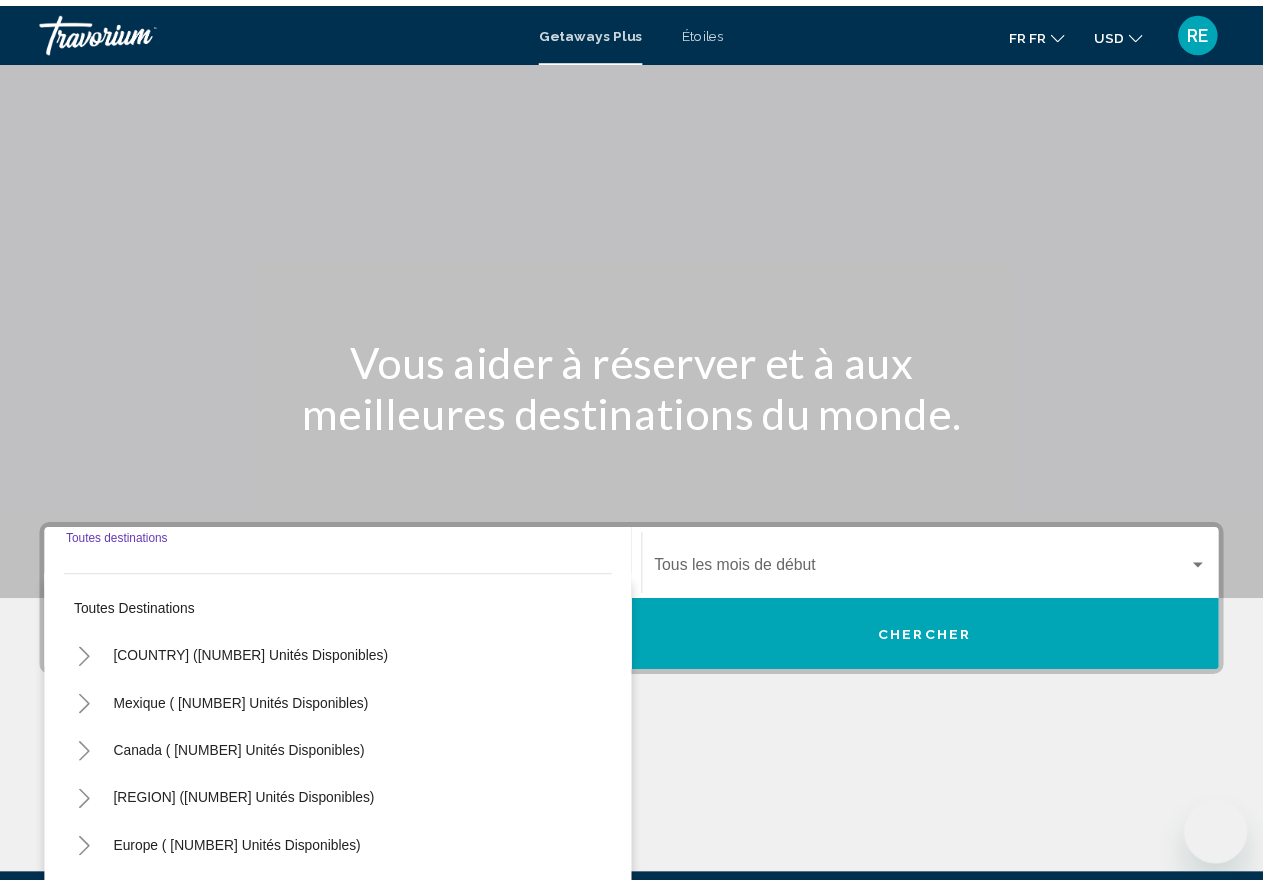 scroll, scrollTop: 237, scrollLeft: 0, axis: vertical 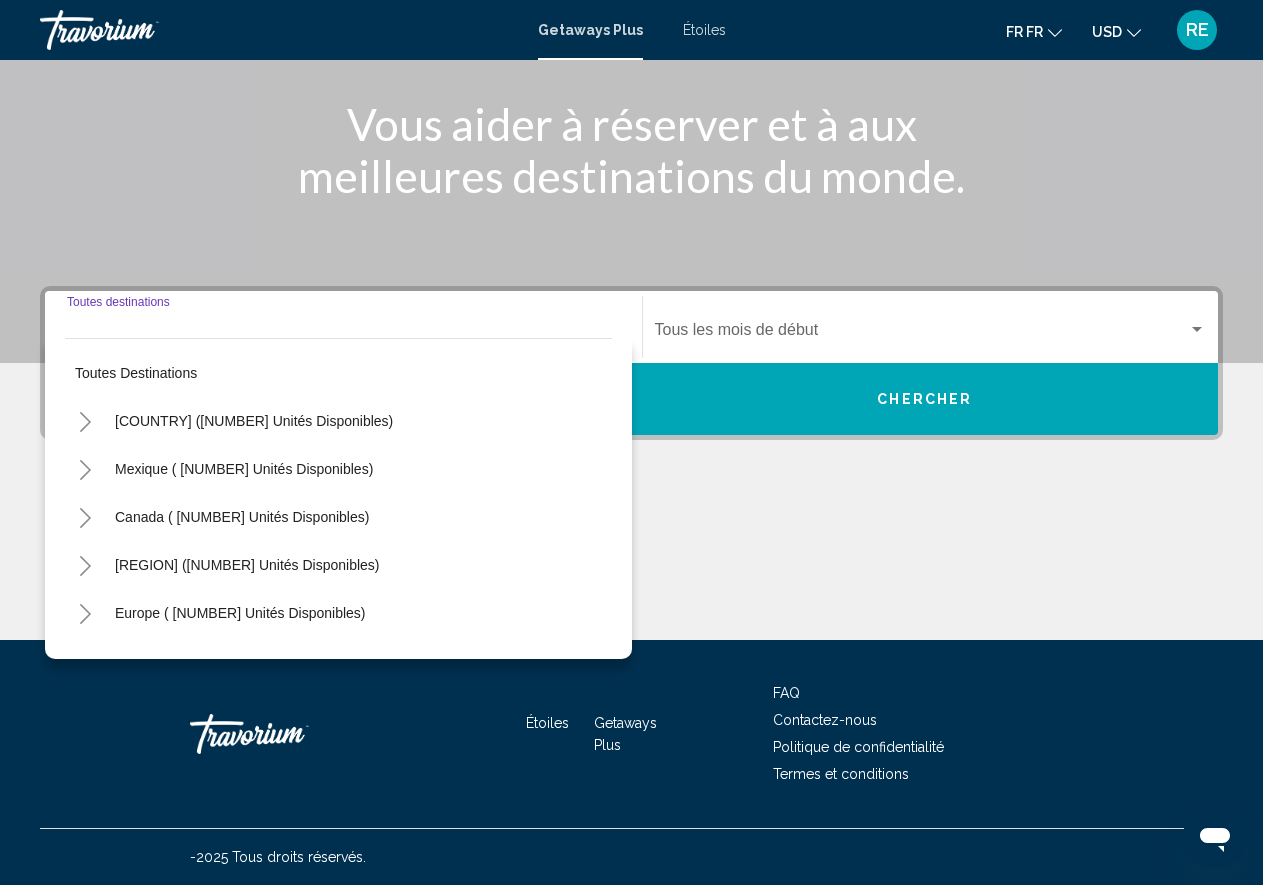 click on "Destination Toutes destinations" at bounding box center [343, 334] 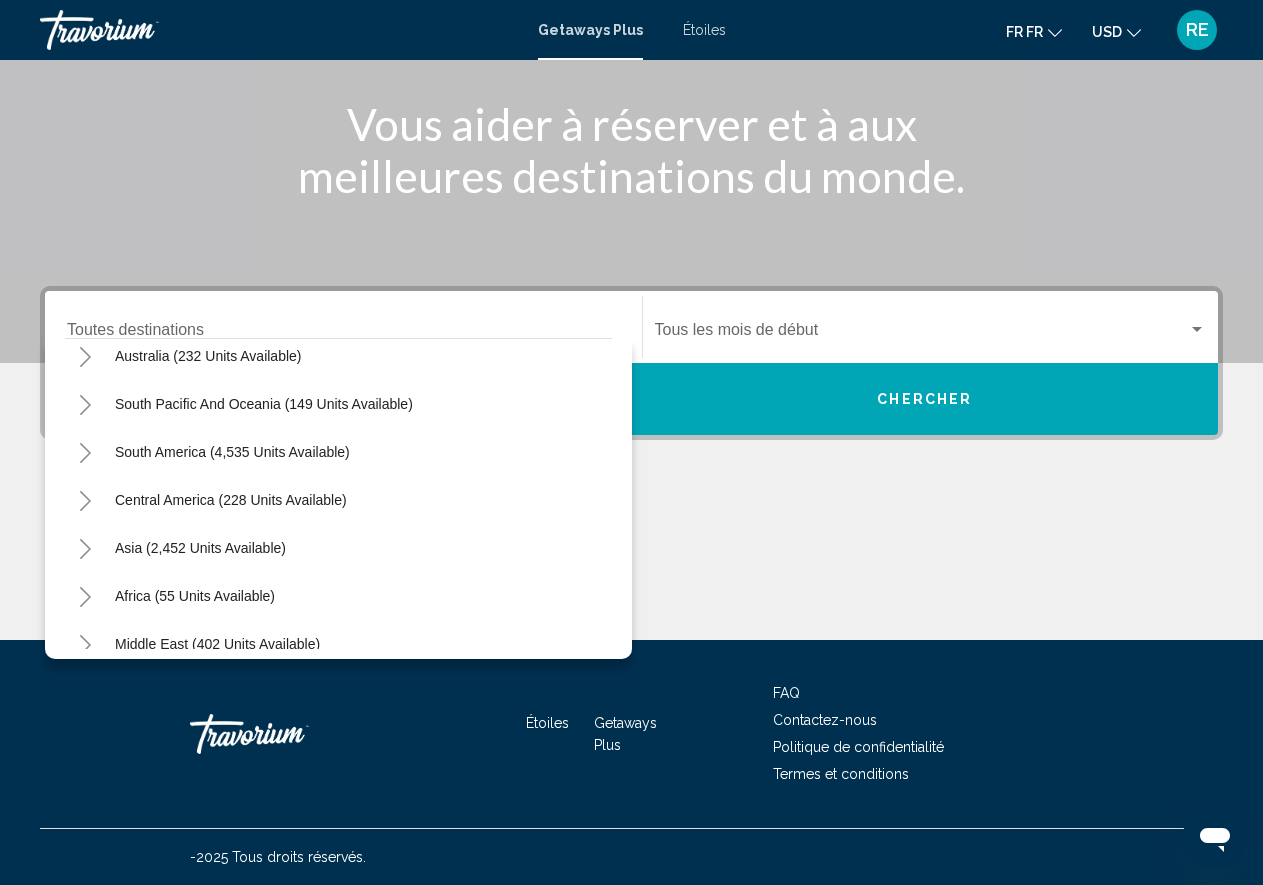 scroll, scrollTop: 324, scrollLeft: 0, axis: vertical 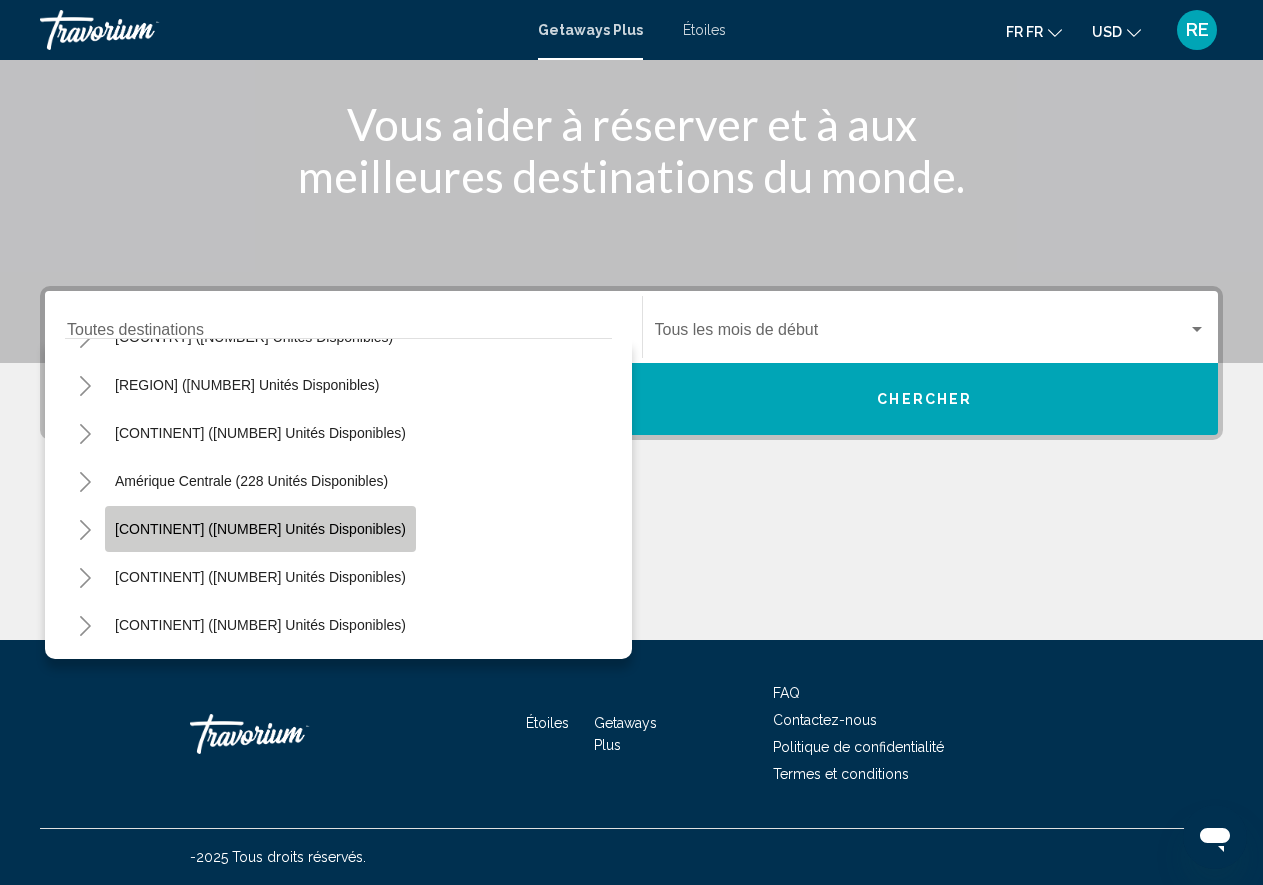 click on "[CONTINENT] ([NUMBER] unités disponibles)" 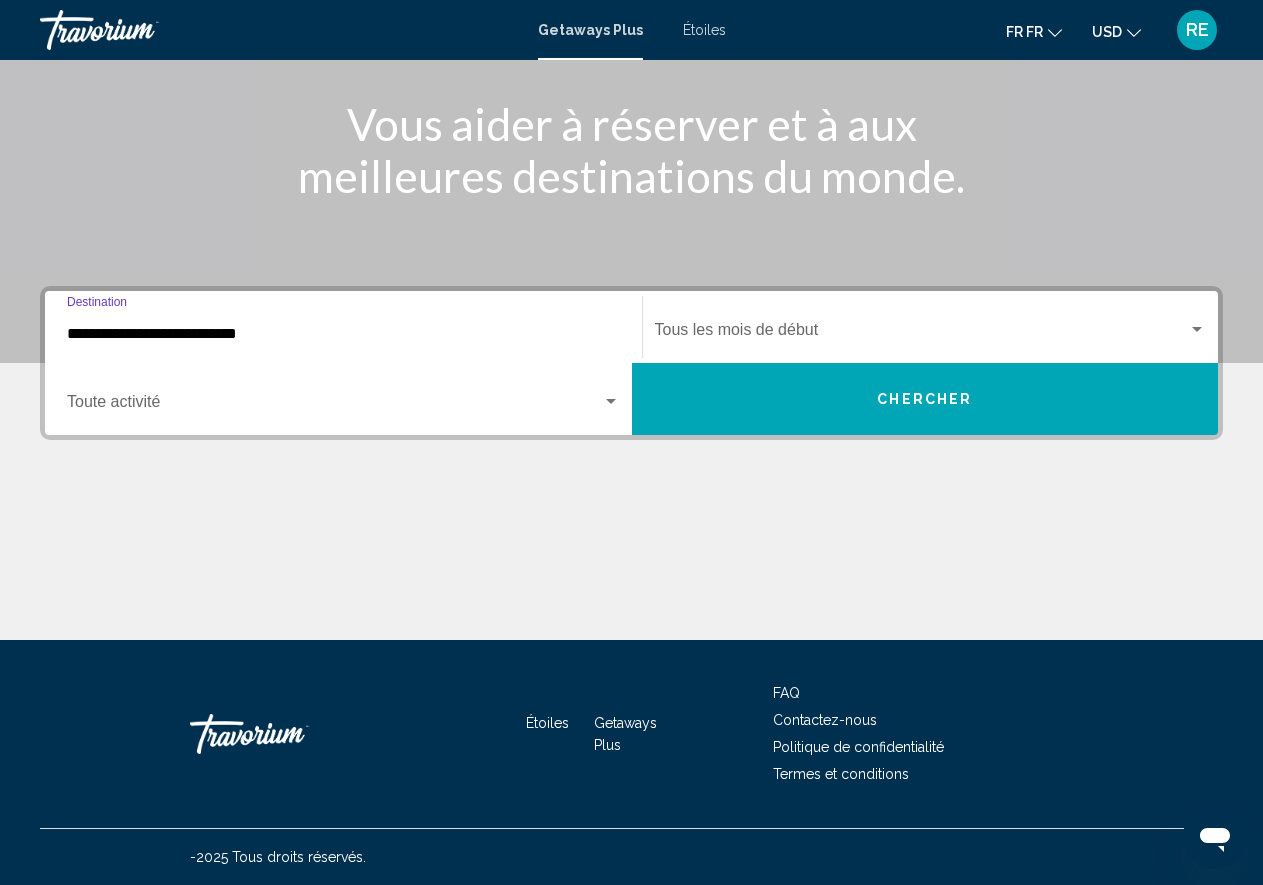 click at bounding box center (922, 334) 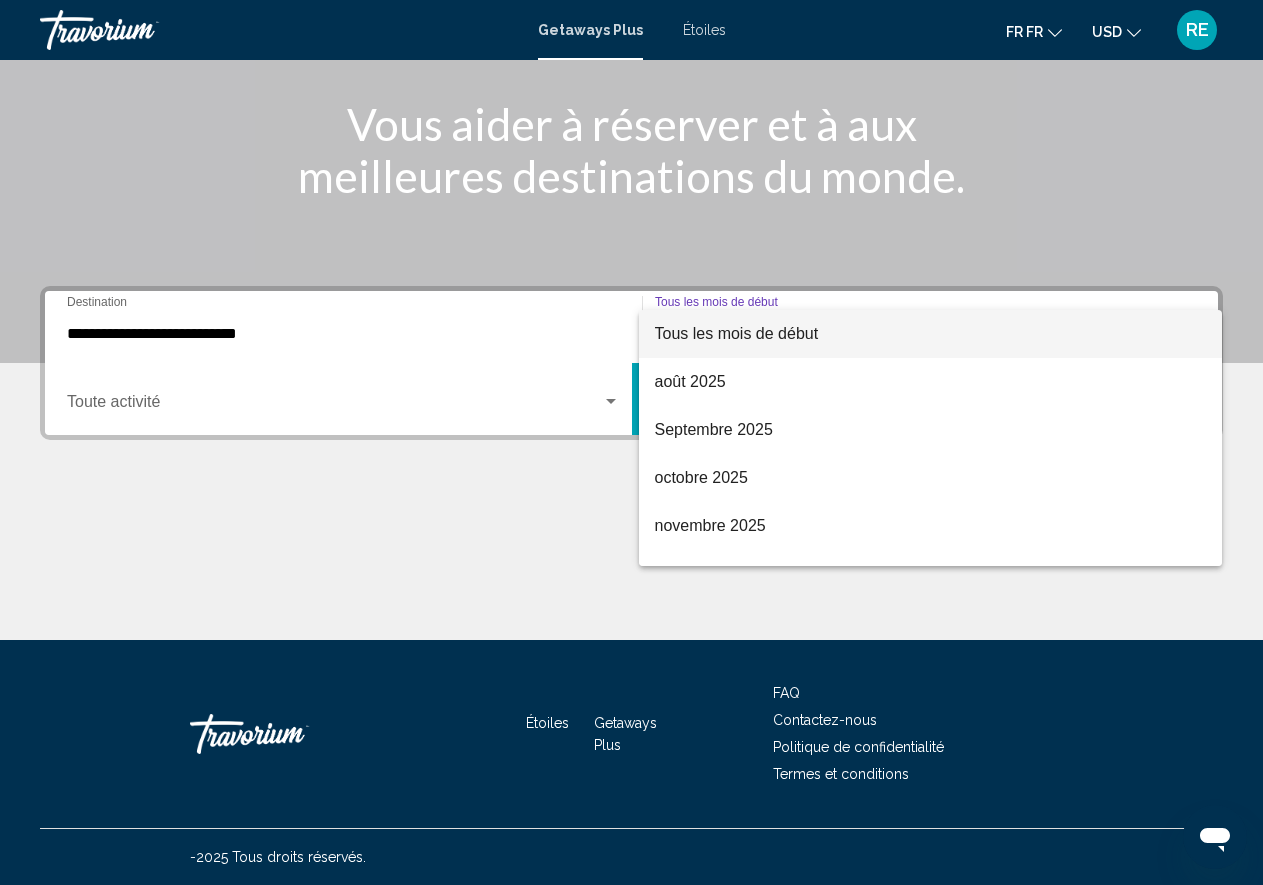 click at bounding box center [631, 442] 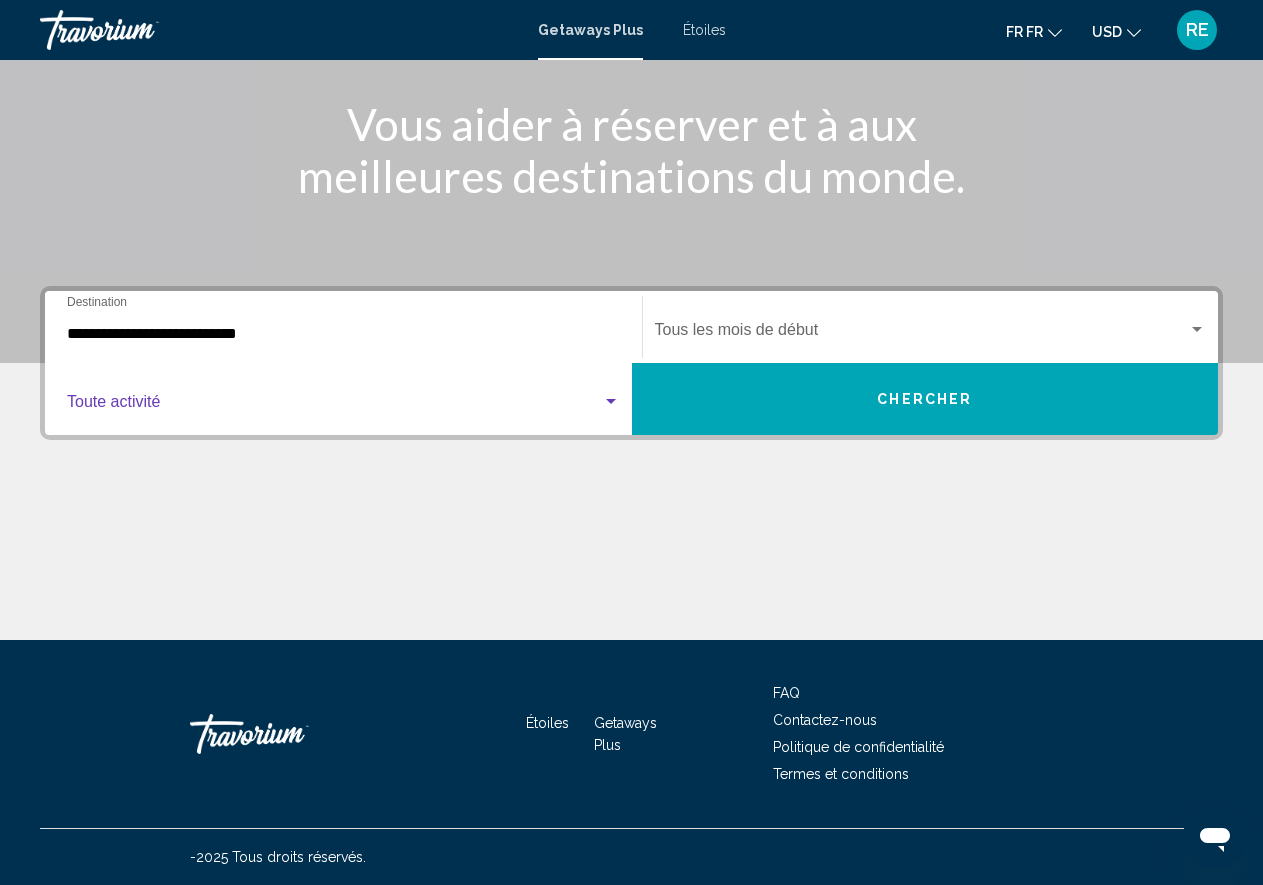 click at bounding box center (611, 402) 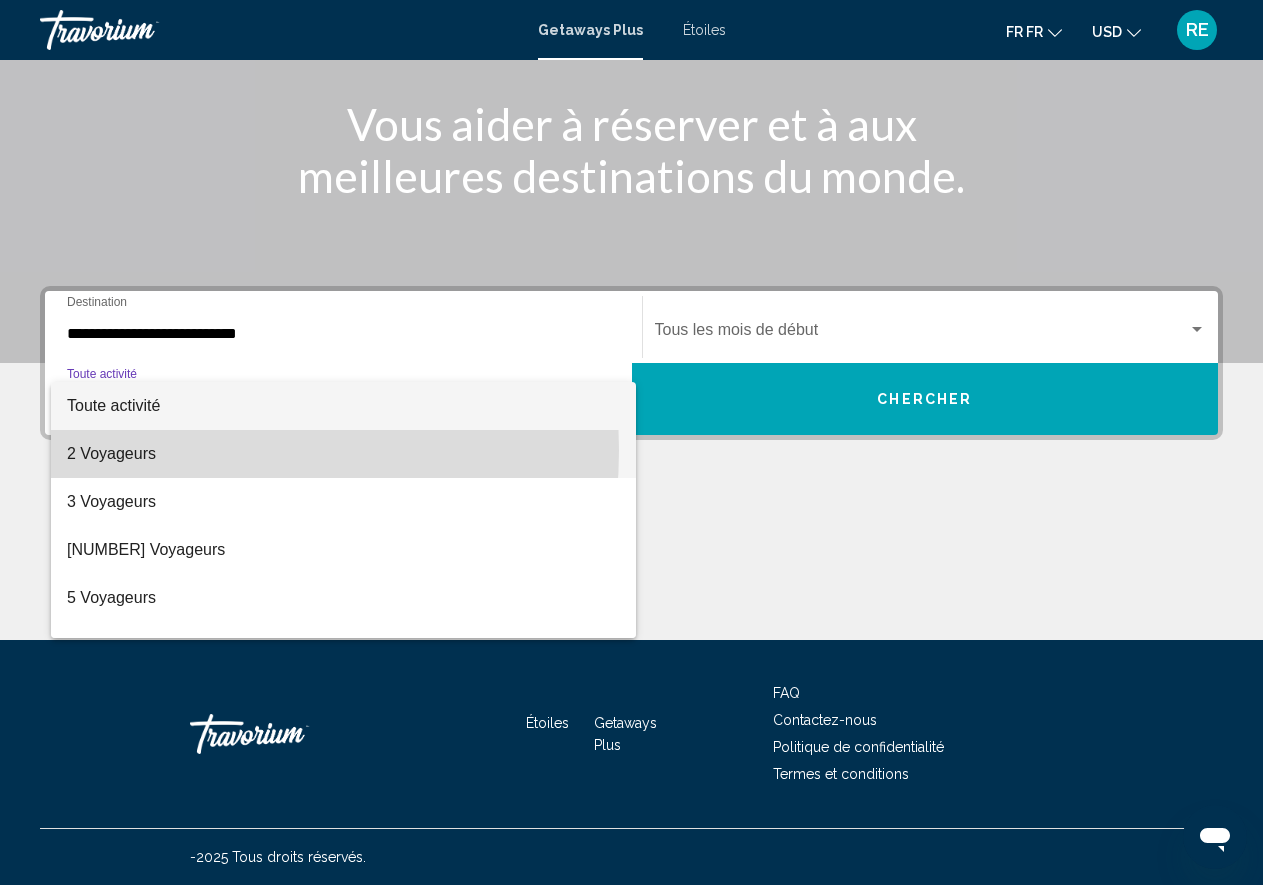 click on "2 Voyageurs" at bounding box center (343, 454) 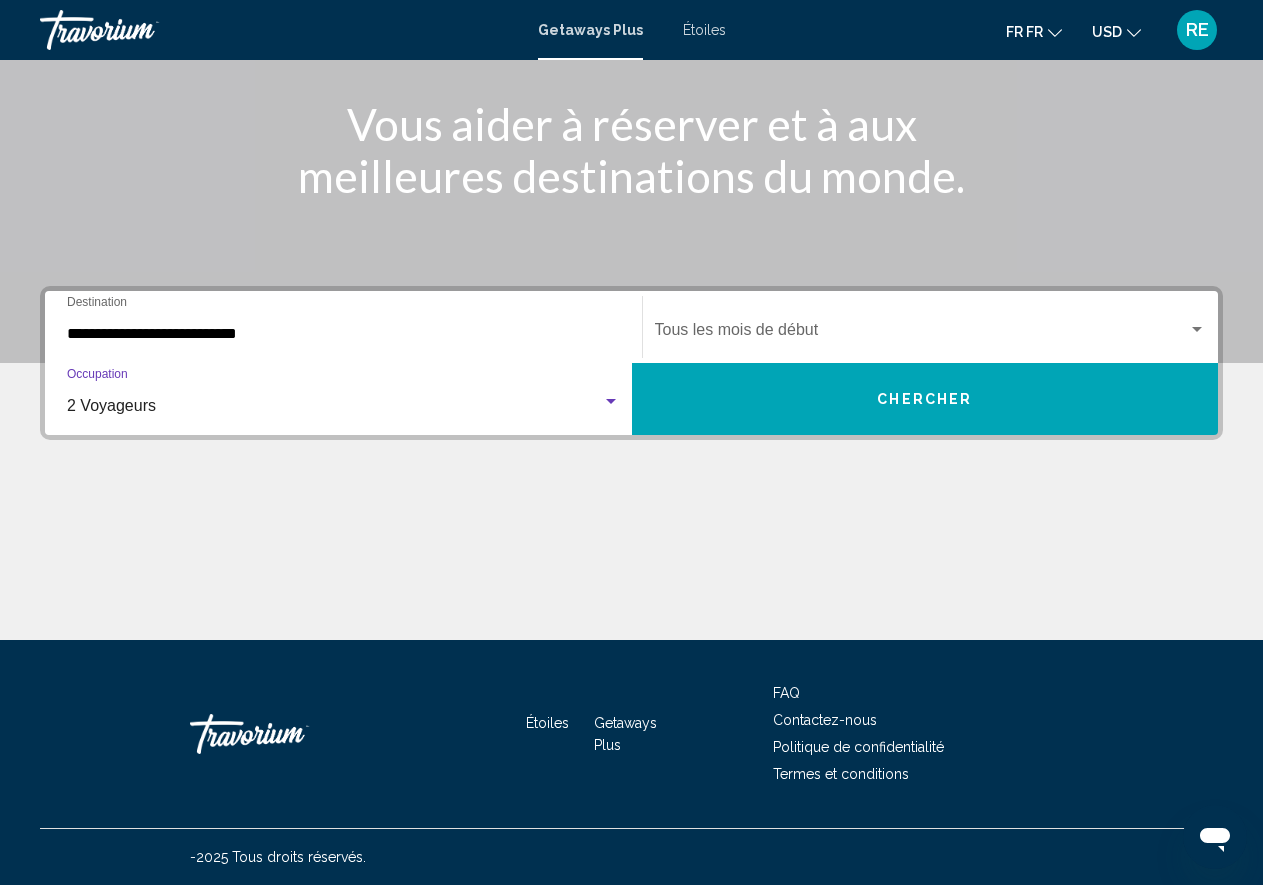 click at bounding box center (1197, 330) 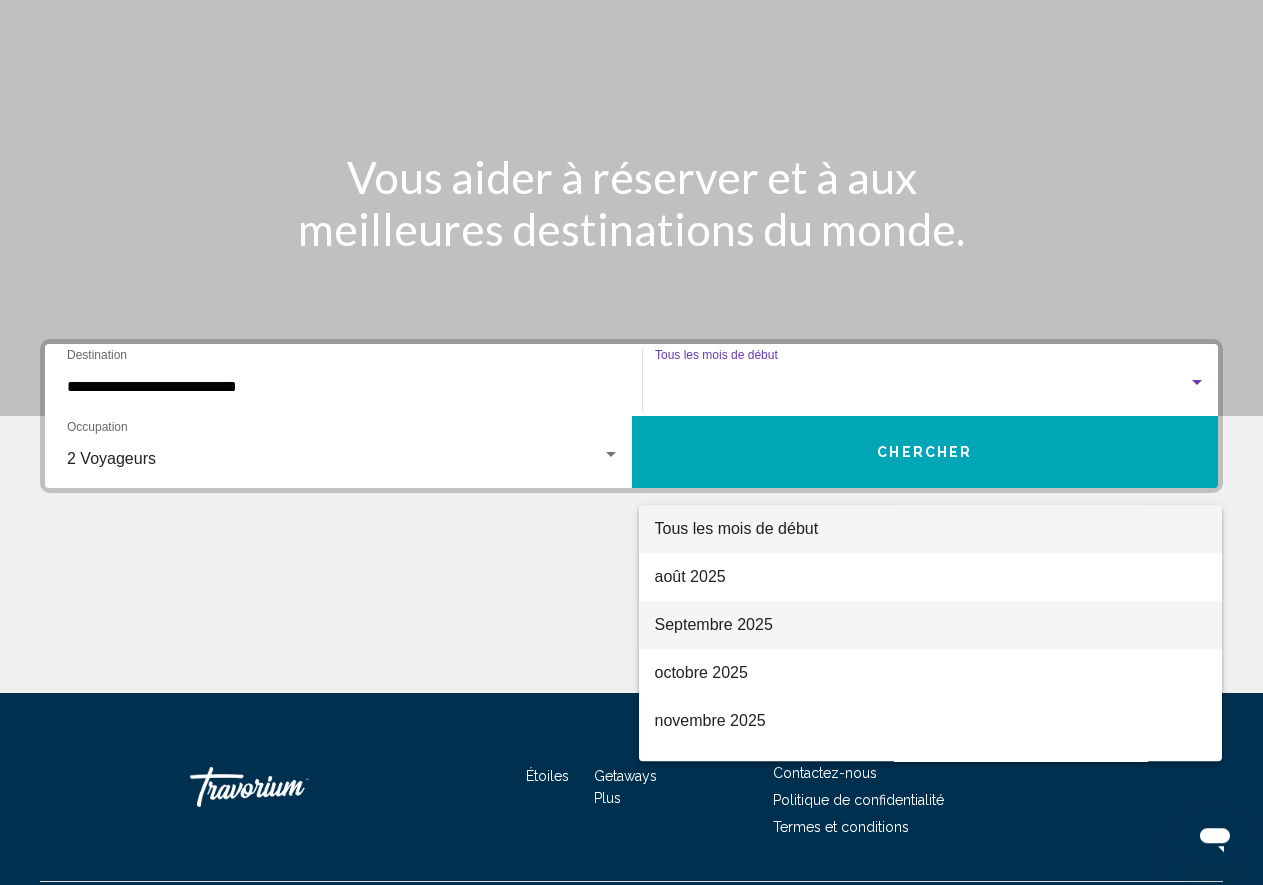 scroll, scrollTop: 237, scrollLeft: 0, axis: vertical 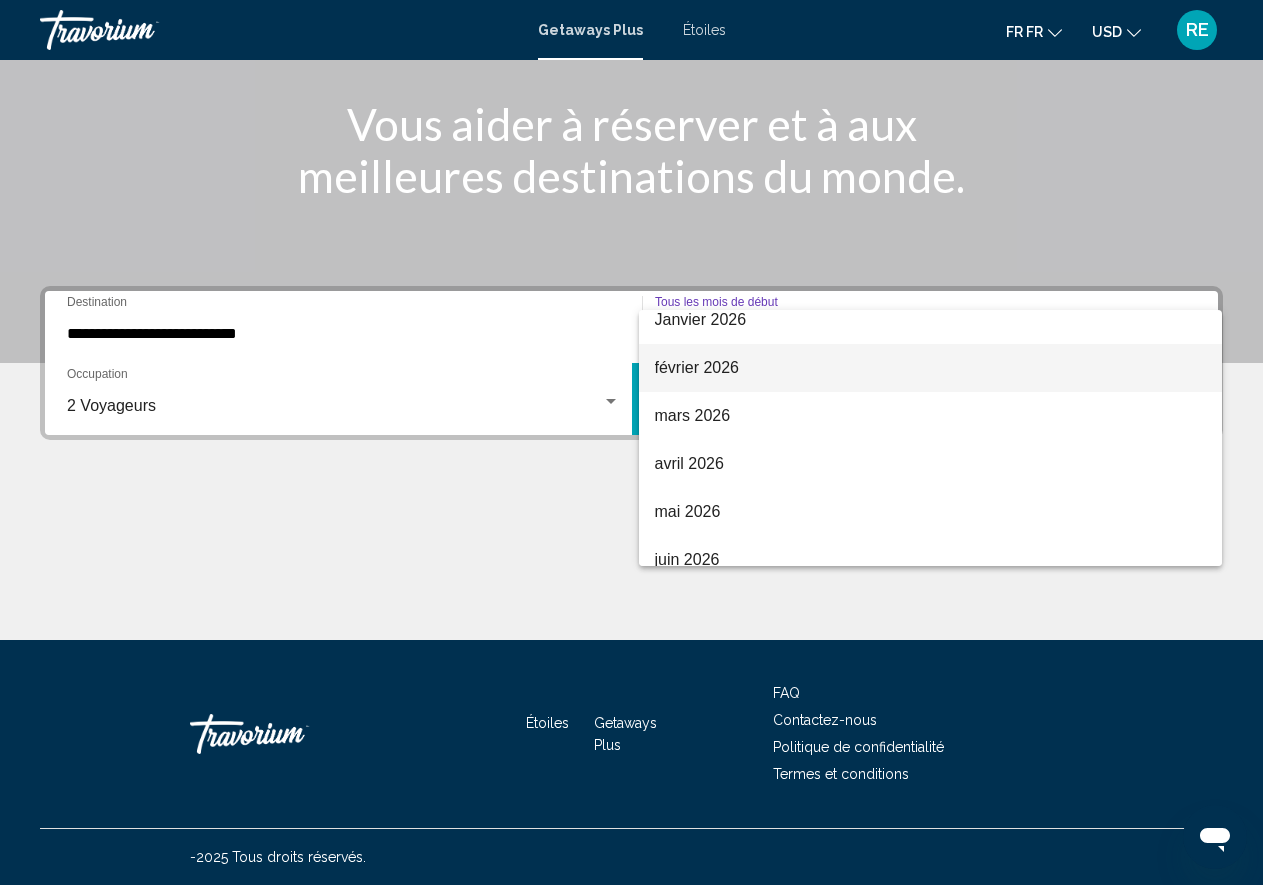 click on "février 2026" at bounding box center [931, 368] 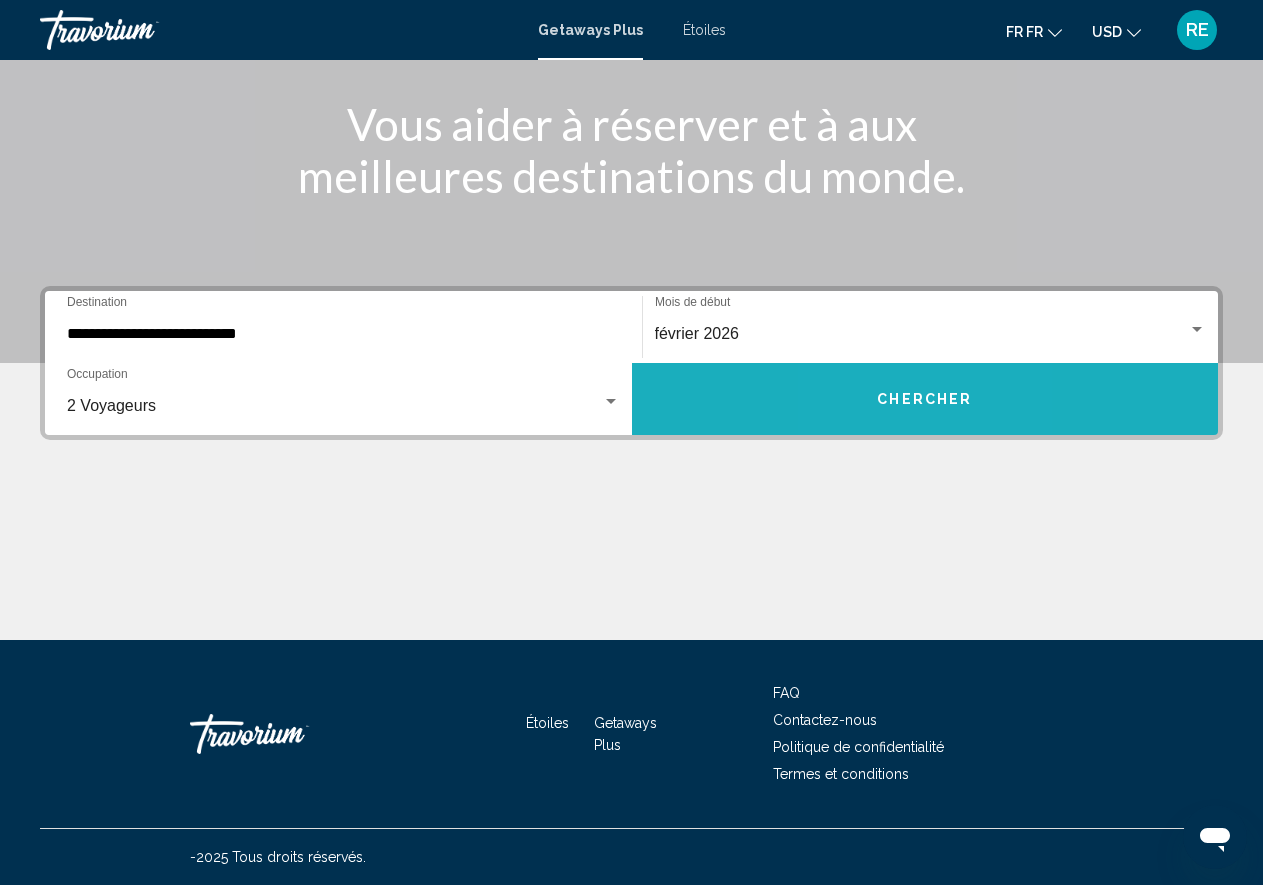 click on "Chercher" at bounding box center (924, 400) 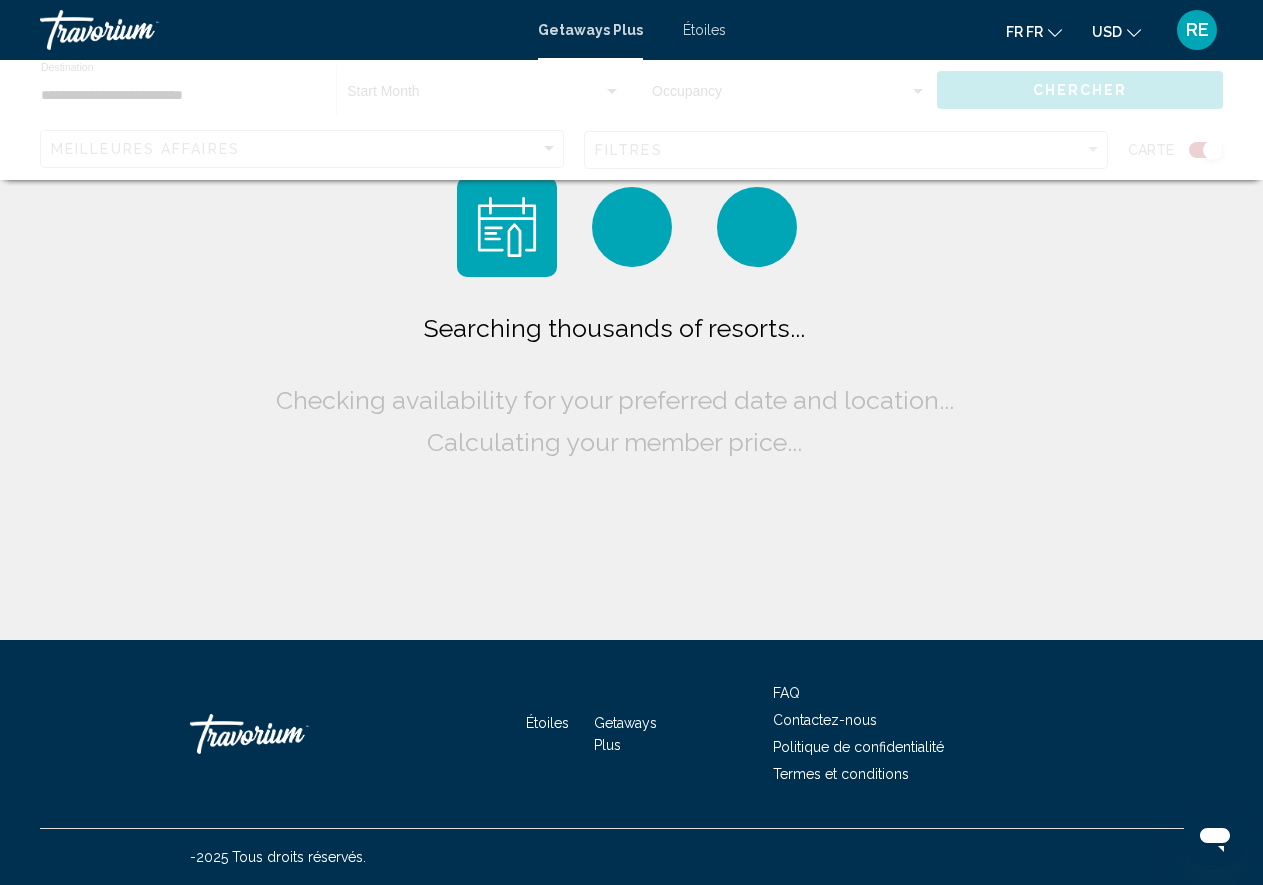 scroll, scrollTop: 0, scrollLeft: 0, axis: both 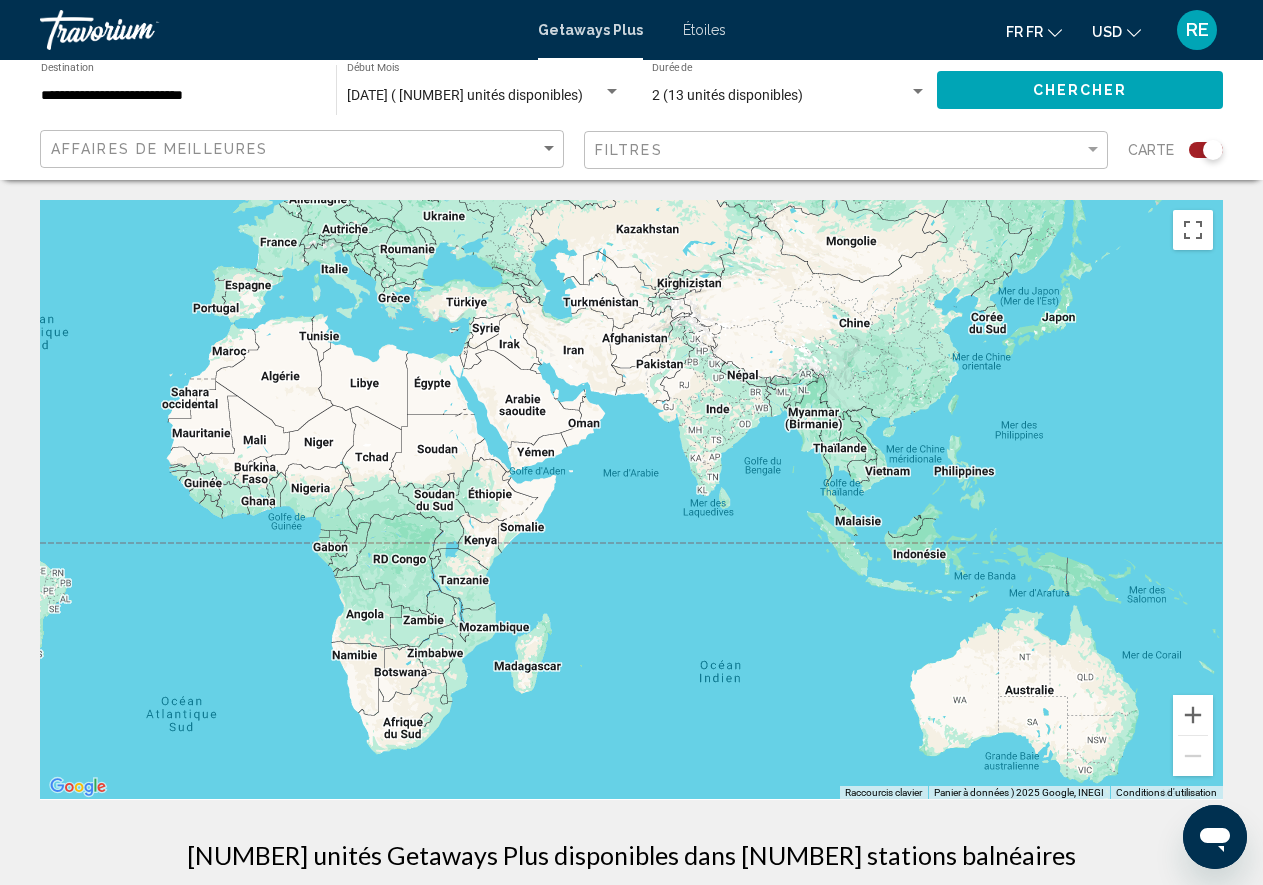 drag, startPoint x: 1114, startPoint y: 711, endPoint x: 573, endPoint y: 575, distance: 557.8324 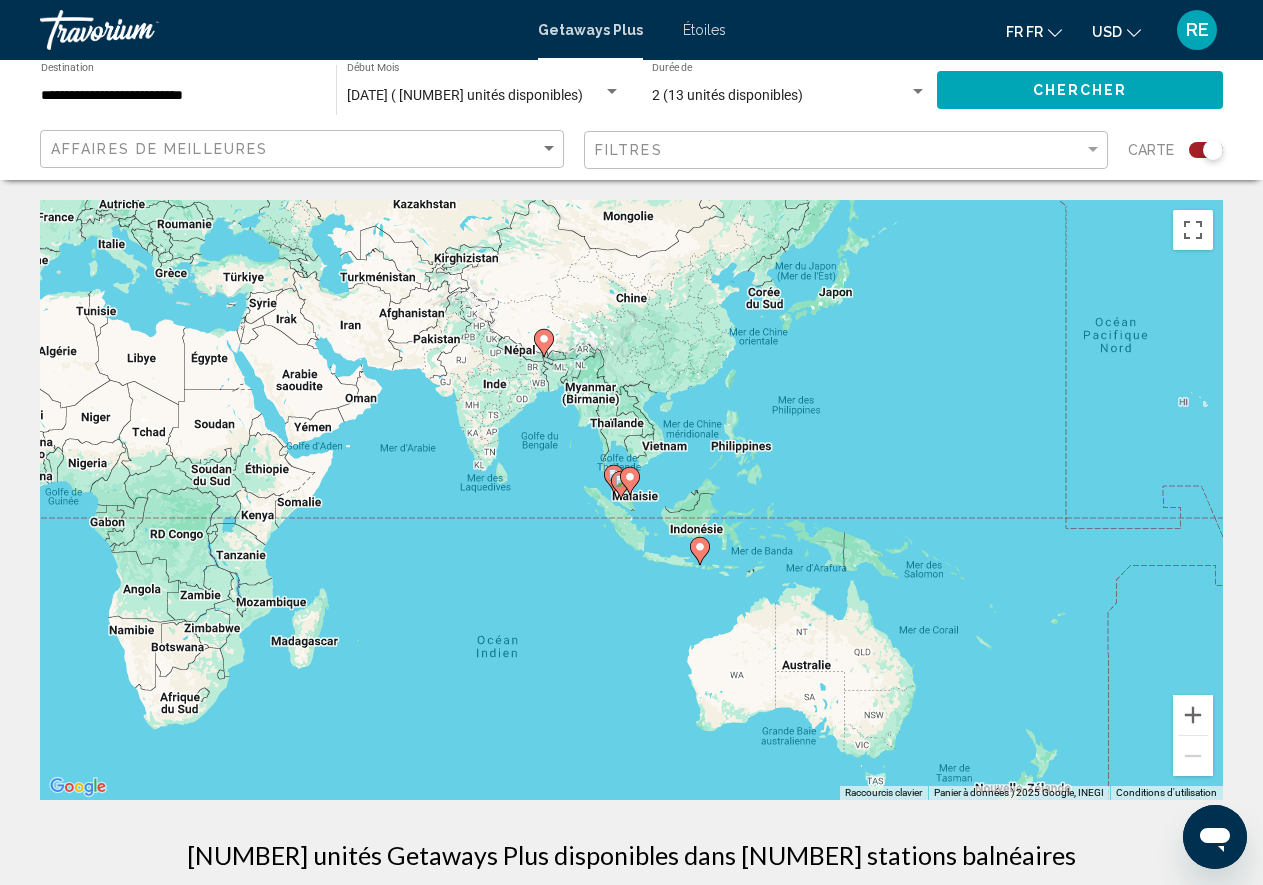drag, startPoint x: 709, startPoint y: 559, endPoint x: 483, endPoint y: 532, distance: 227.60712 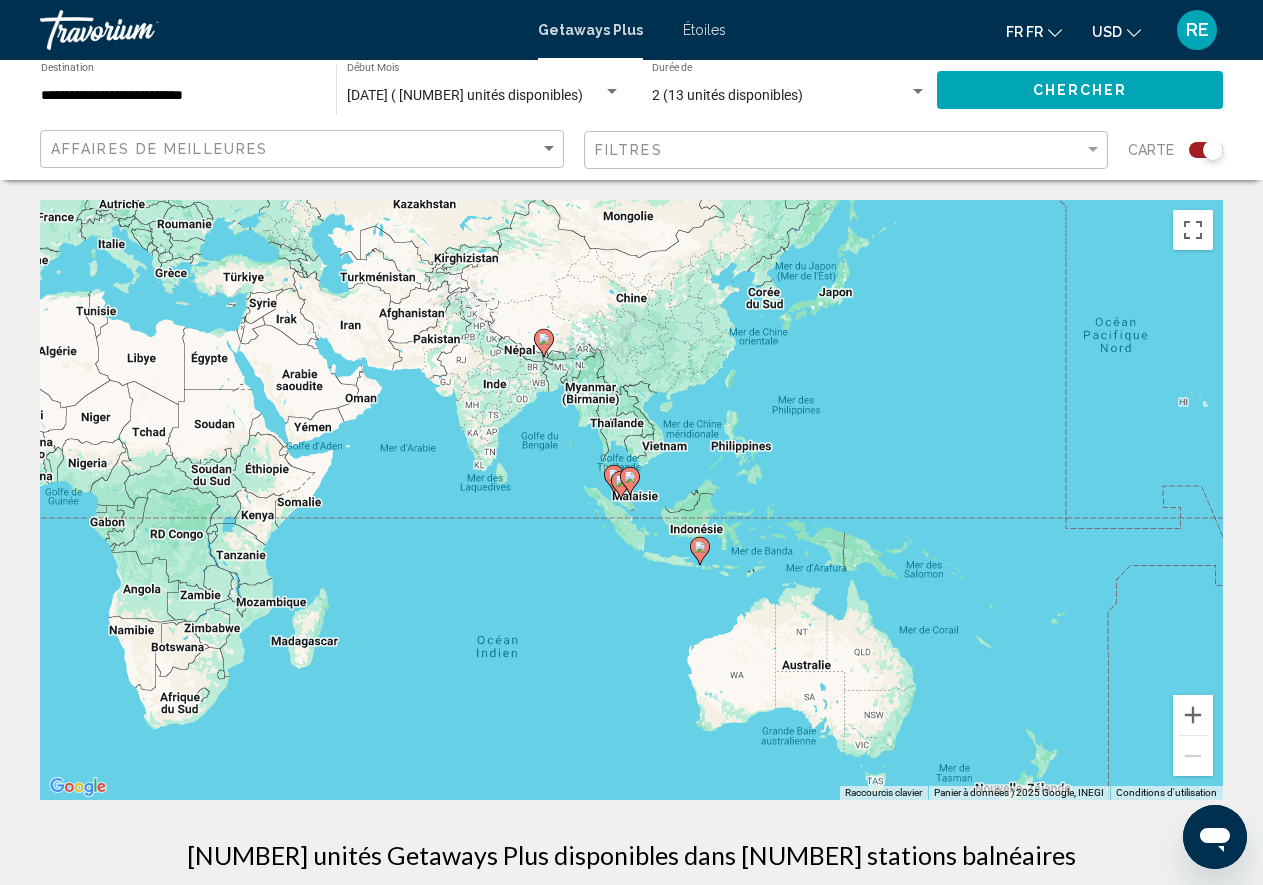 click on "Pour activer le glissement avec le clavier, appuyez sur Alt+Entrée. Une fois ce mode activé, utilisez les touches fléchées pour déplacer le repère. Pour valider le déplacement, appuyez sur Entrée. Pour annuler, appuyez sur Échap." at bounding box center [631, 500] 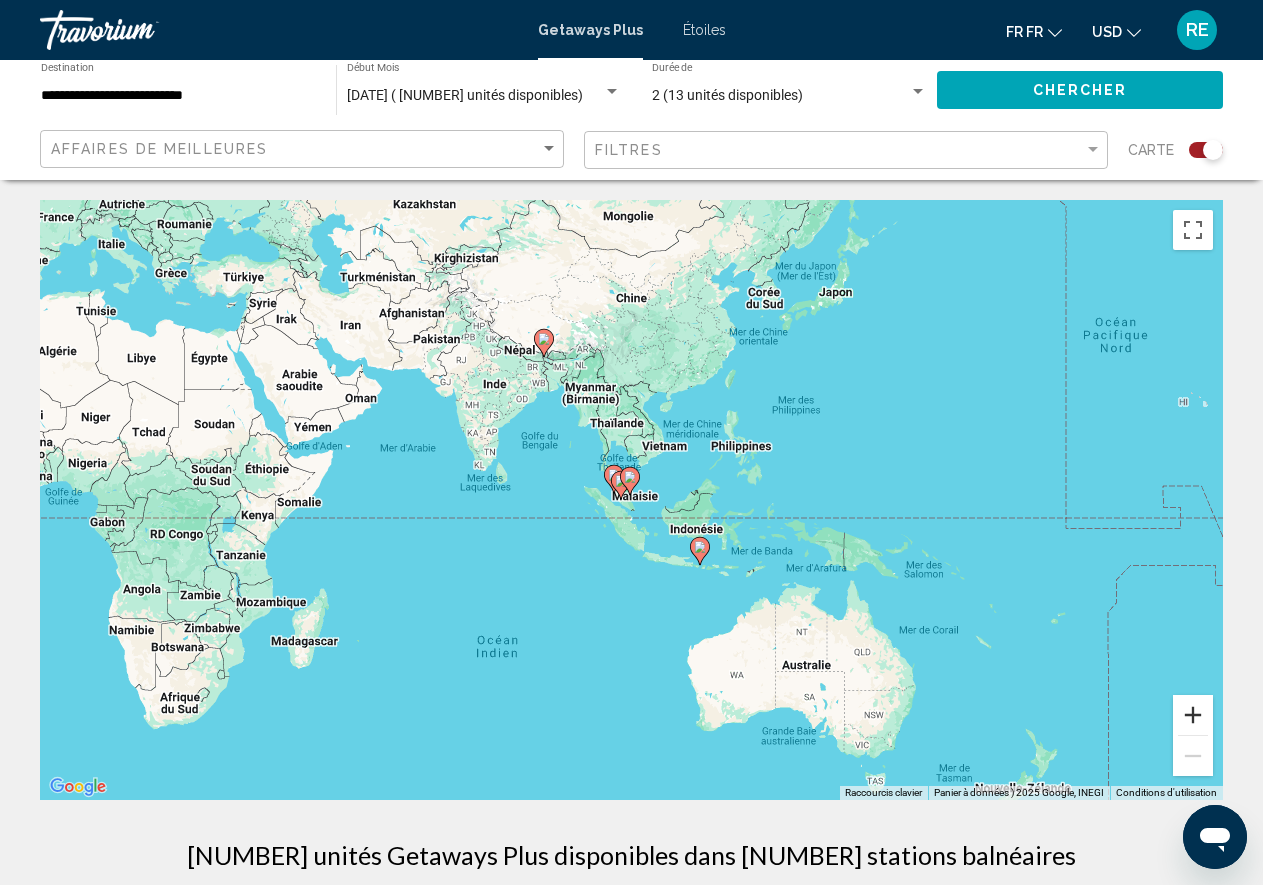click at bounding box center [1193, 715] 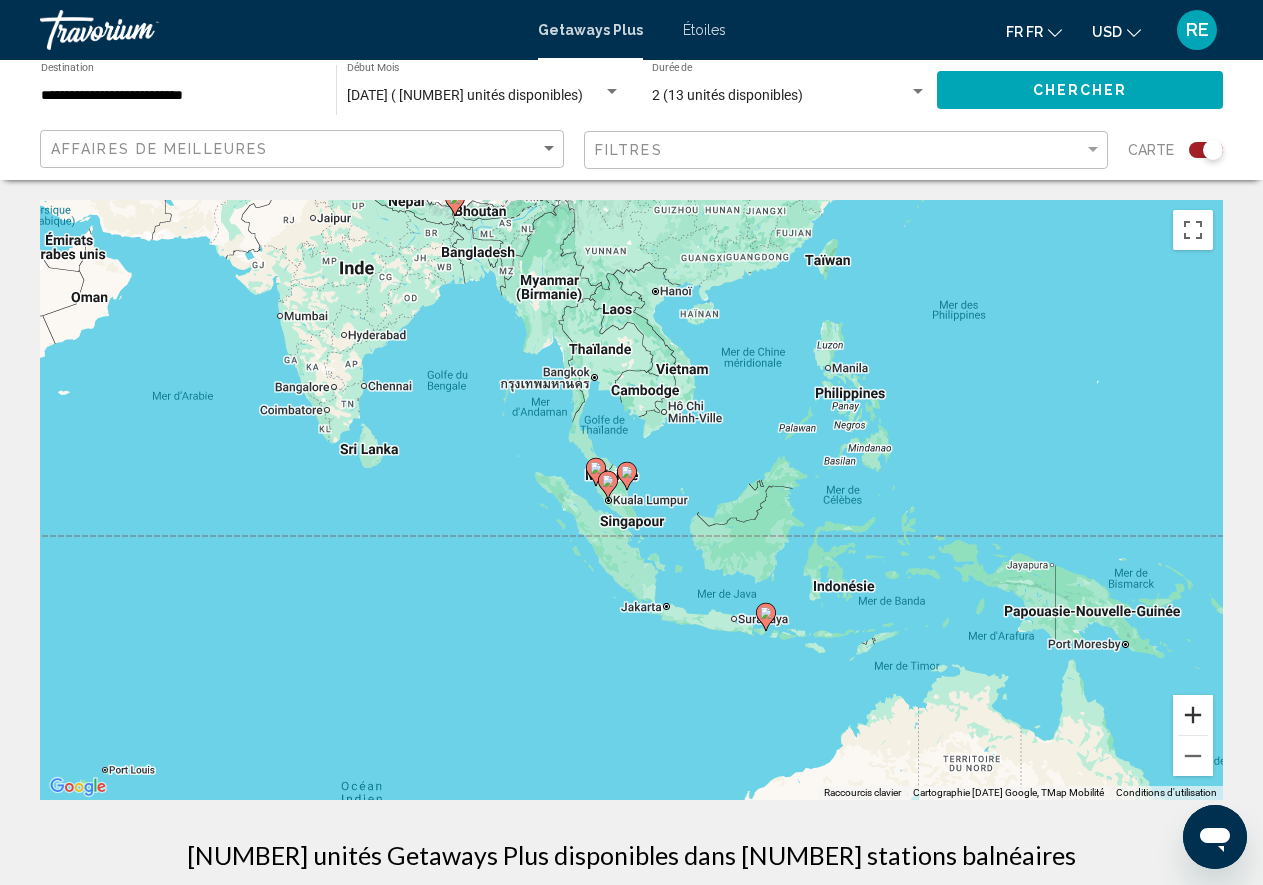 click at bounding box center [1193, 715] 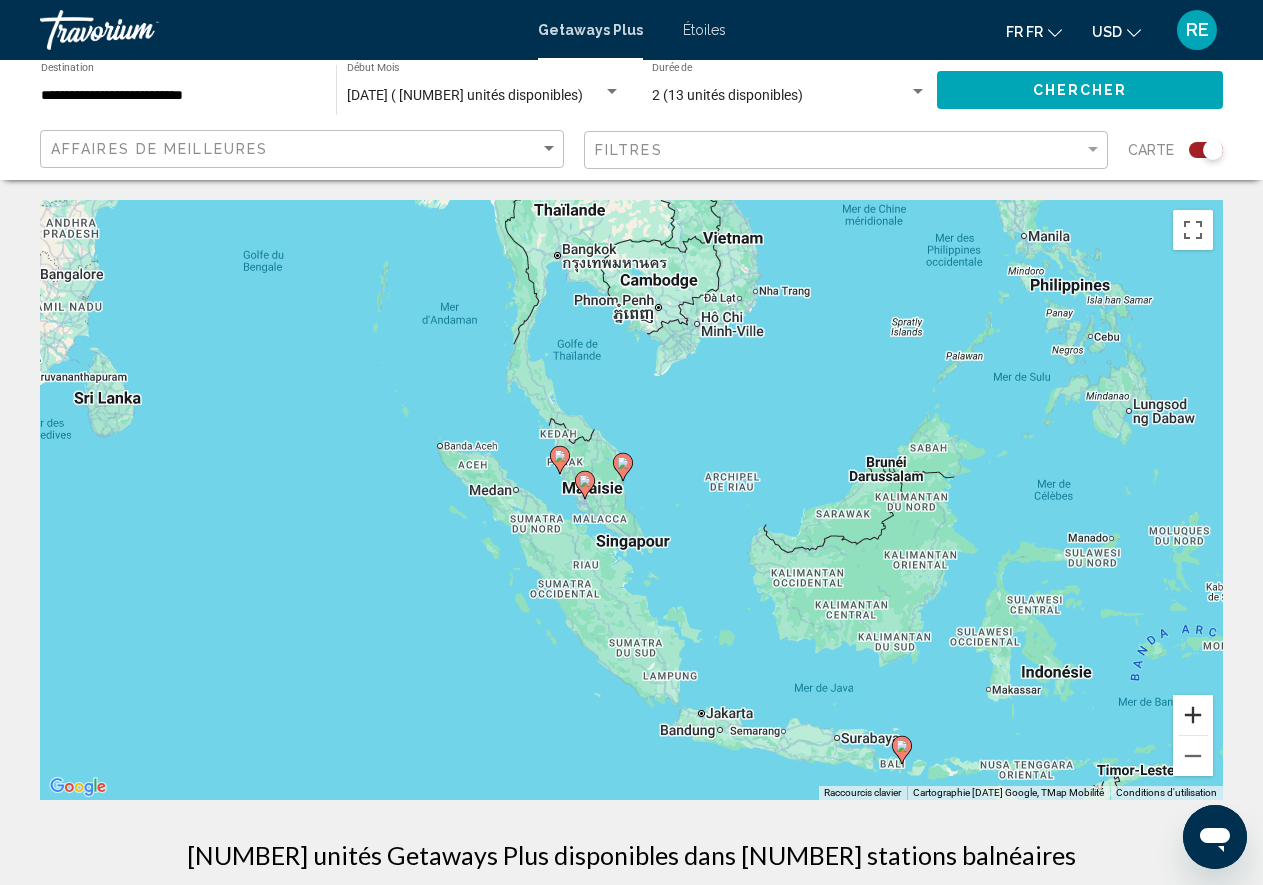 click at bounding box center [1193, 715] 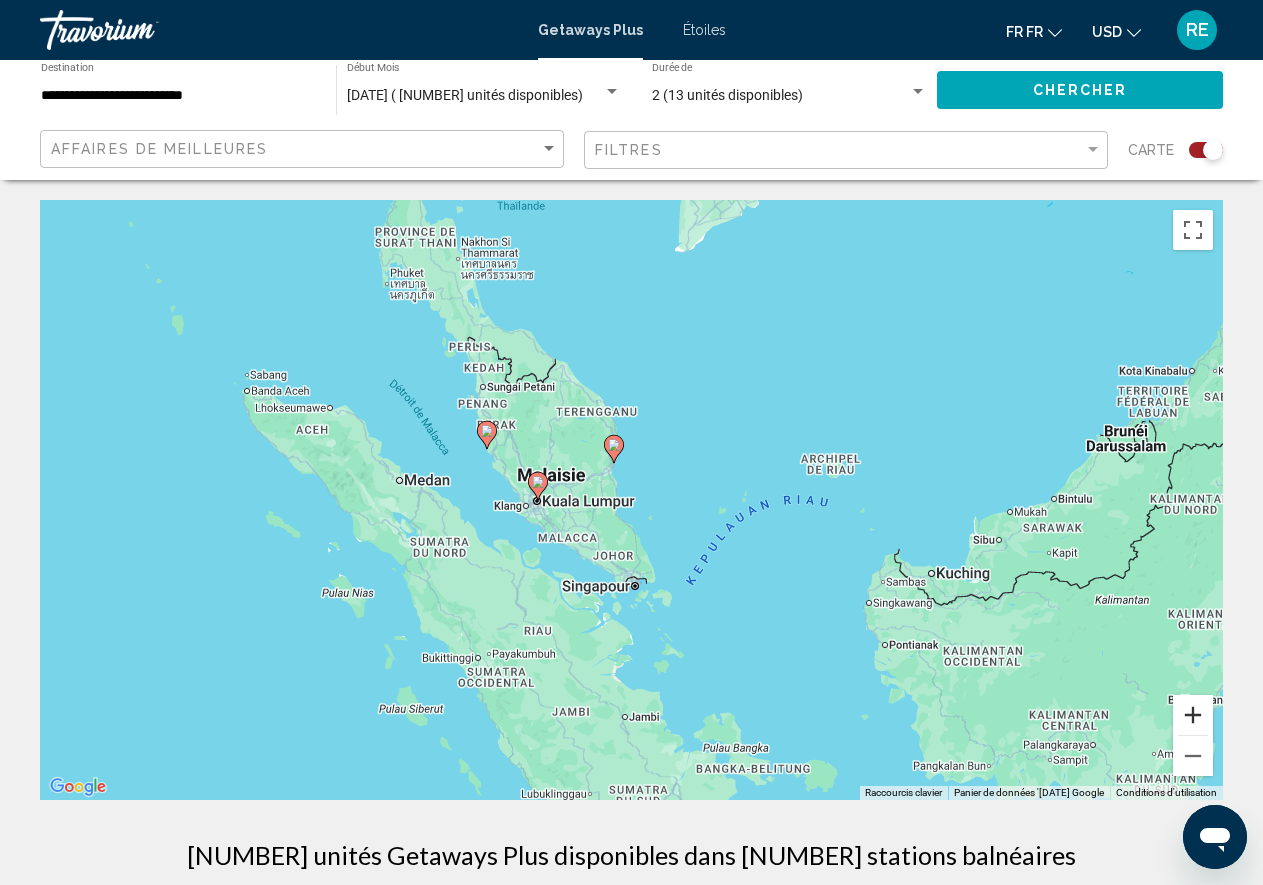 click at bounding box center (1193, 715) 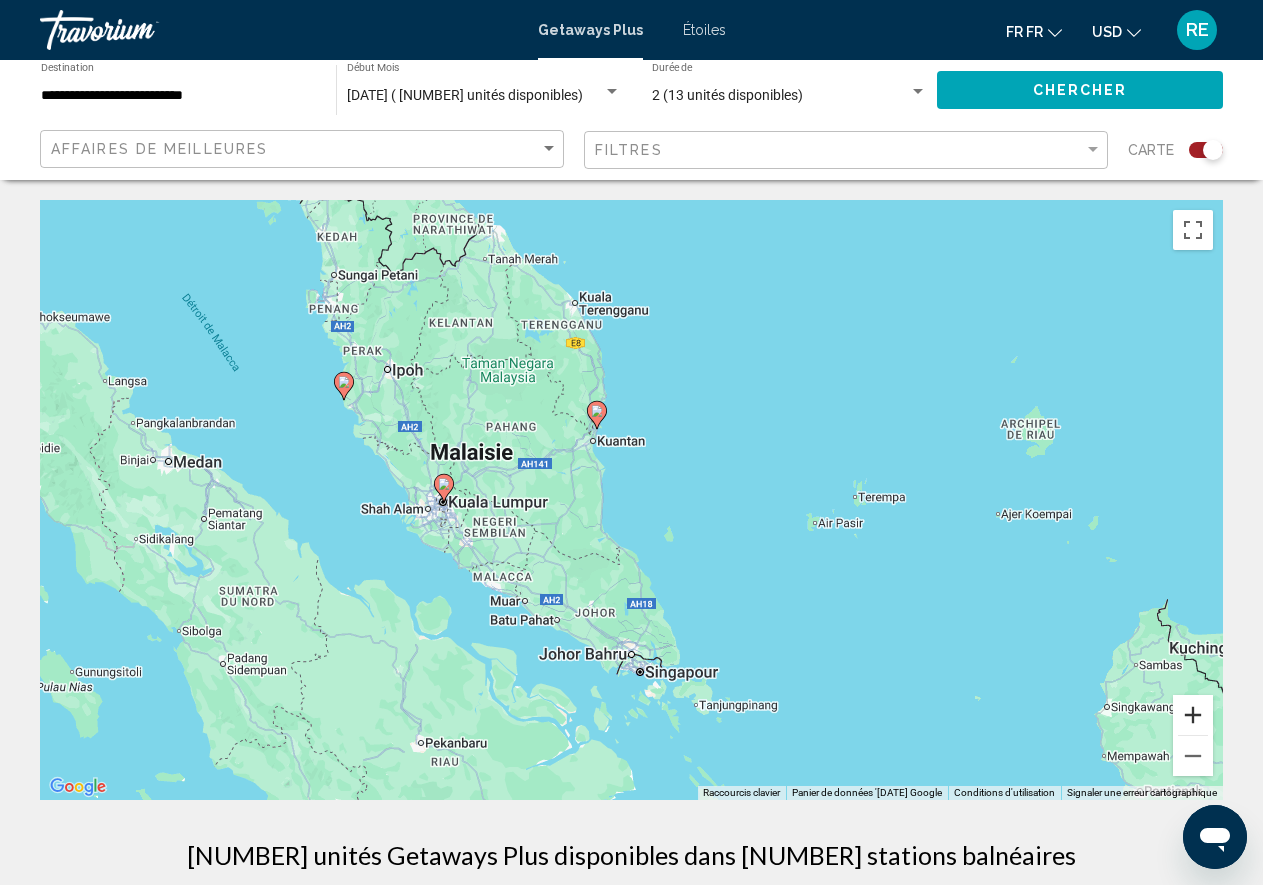 click at bounding box center (1193, 715) 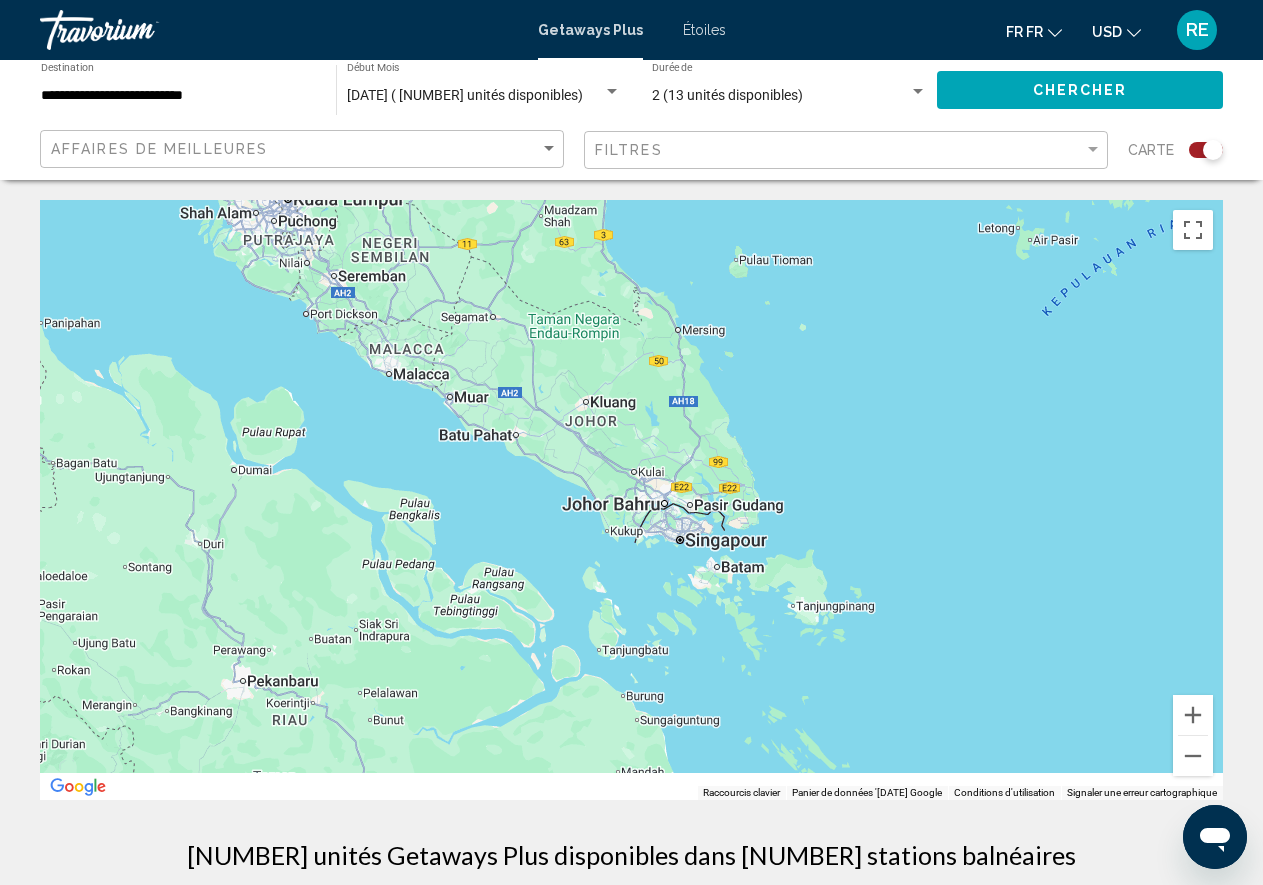 drag, startPoint x: 745, startPoint y: 692, endPoint x: 775, endPoint y: 382, distance: 311.44824 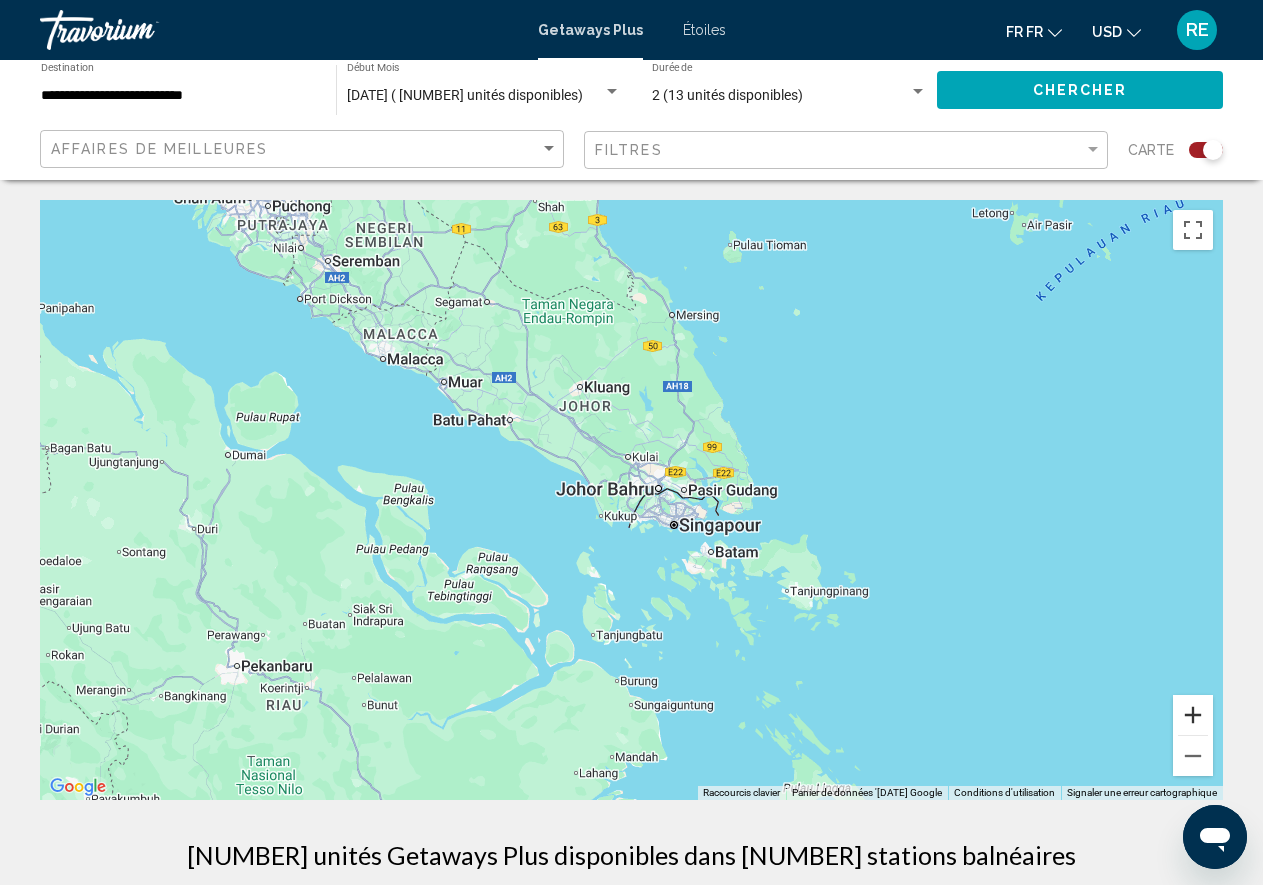click at bounding box center (1193, 715) 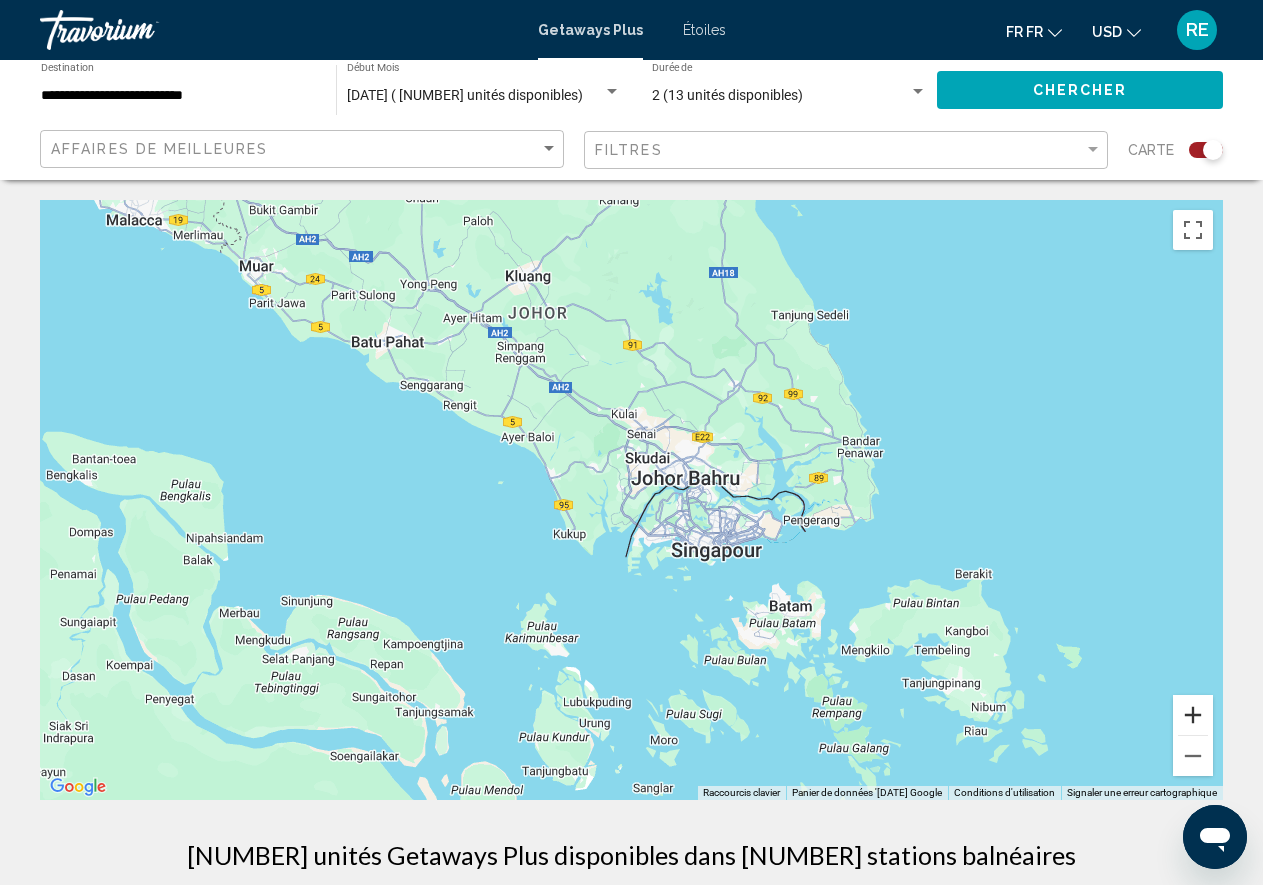 click at bounding box center [1193, 715] 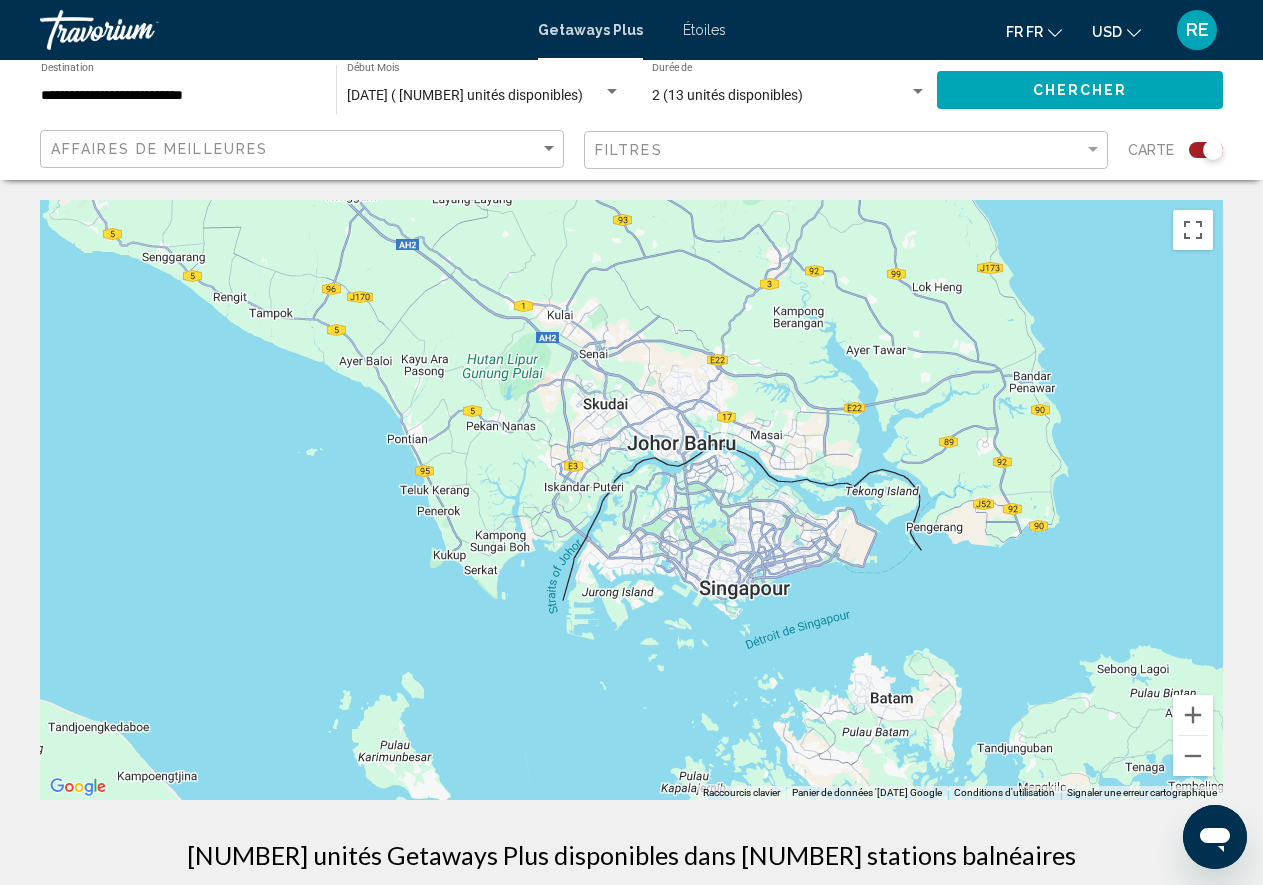 drag, startPoint x: 999, startPoint y: 618, endPoint x: 937, endPoint y: 607, distance: 62.968246 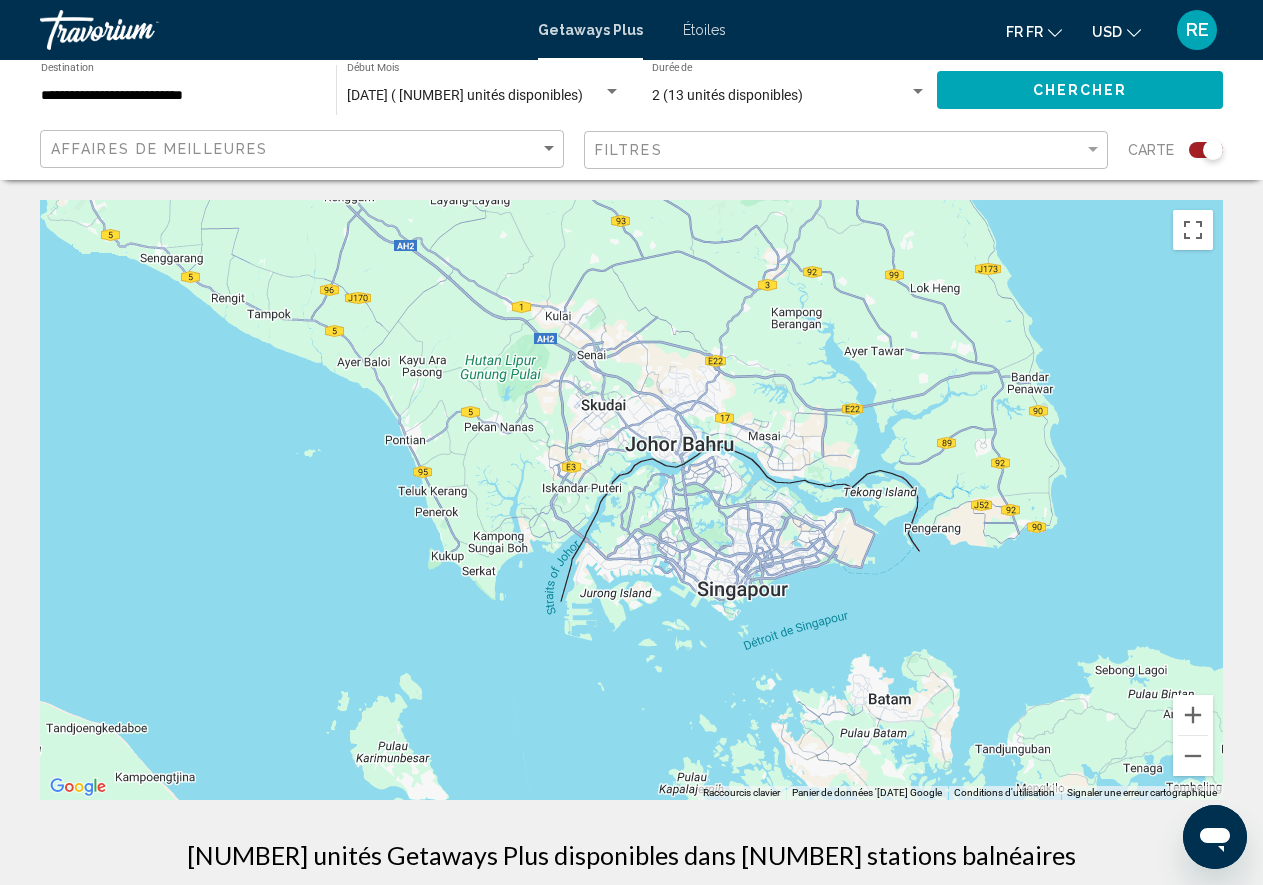 click at bounding box center (631, 500) 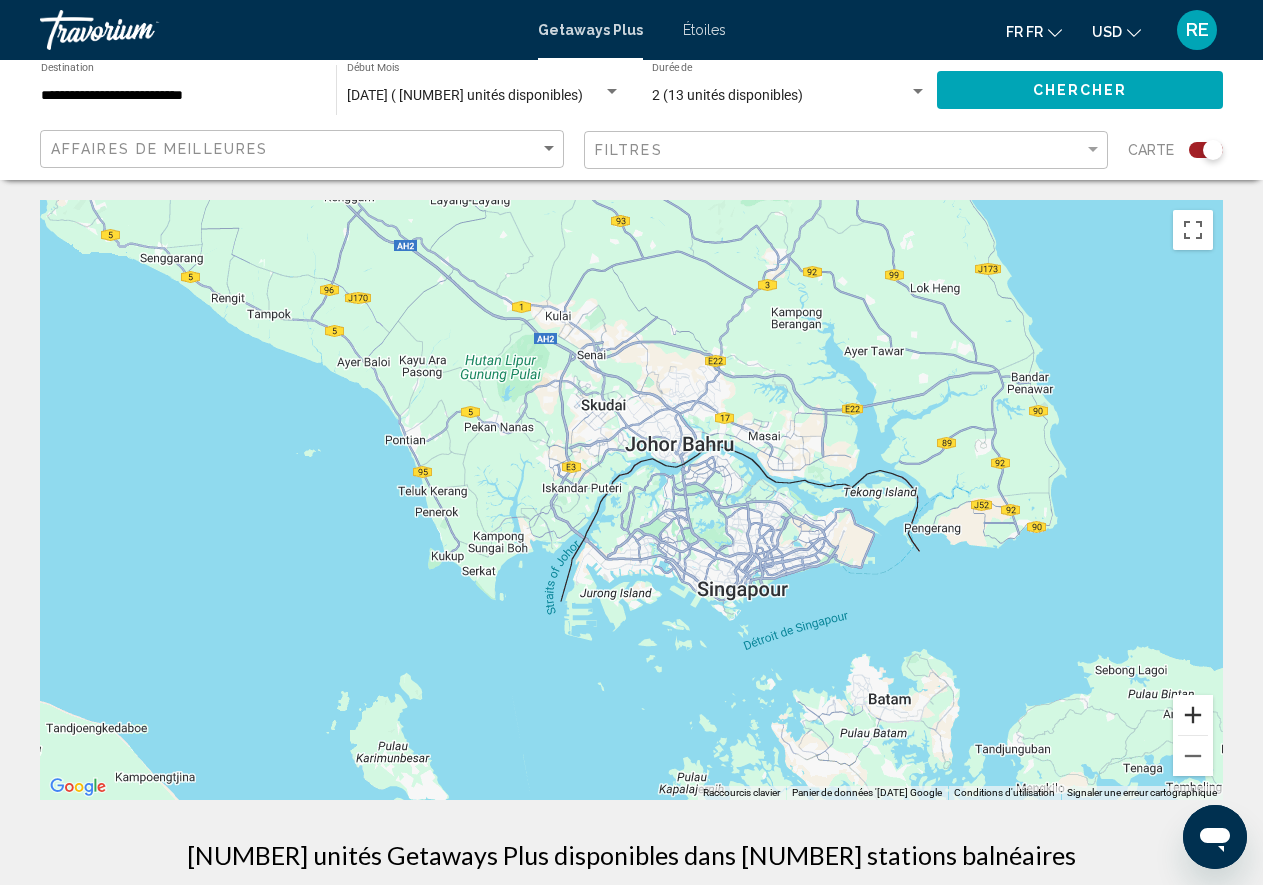 click at bounding box center (1193, 715) 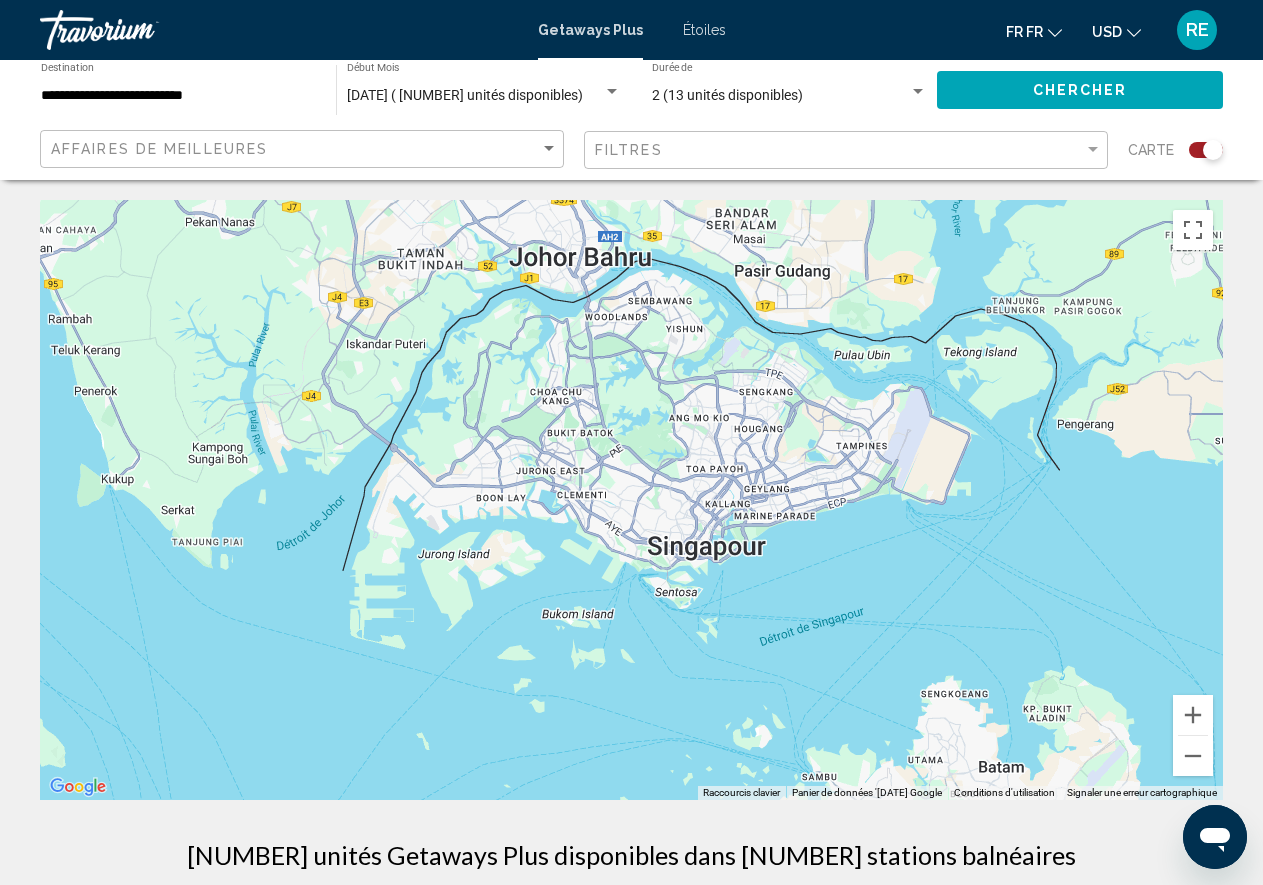 drag, startPoint x: 1032, startPoint y: 686, endPoint x: 881, endPoint y: 549, distance: 203.88722 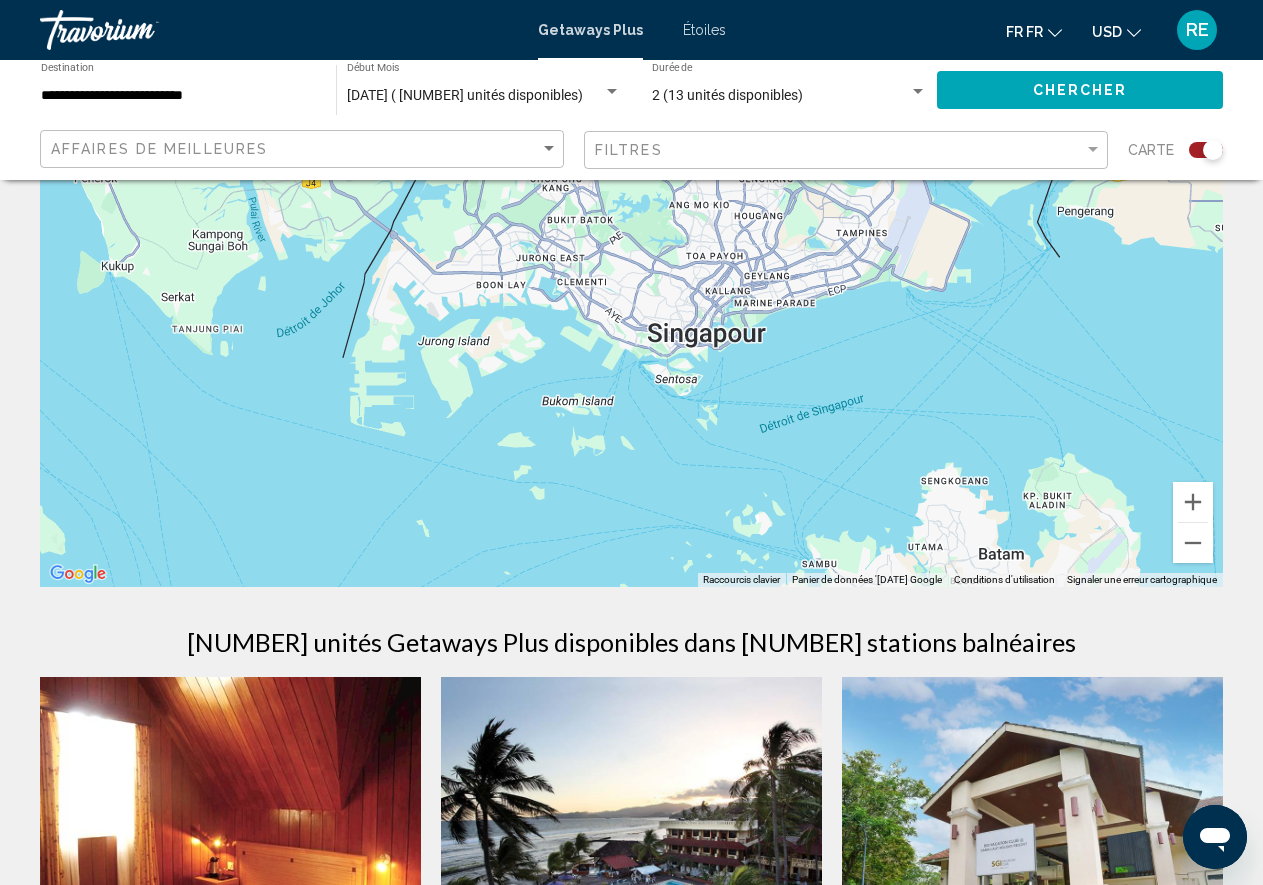 scroll, scrollTop: 0, scrollLeft: 0, axis: both 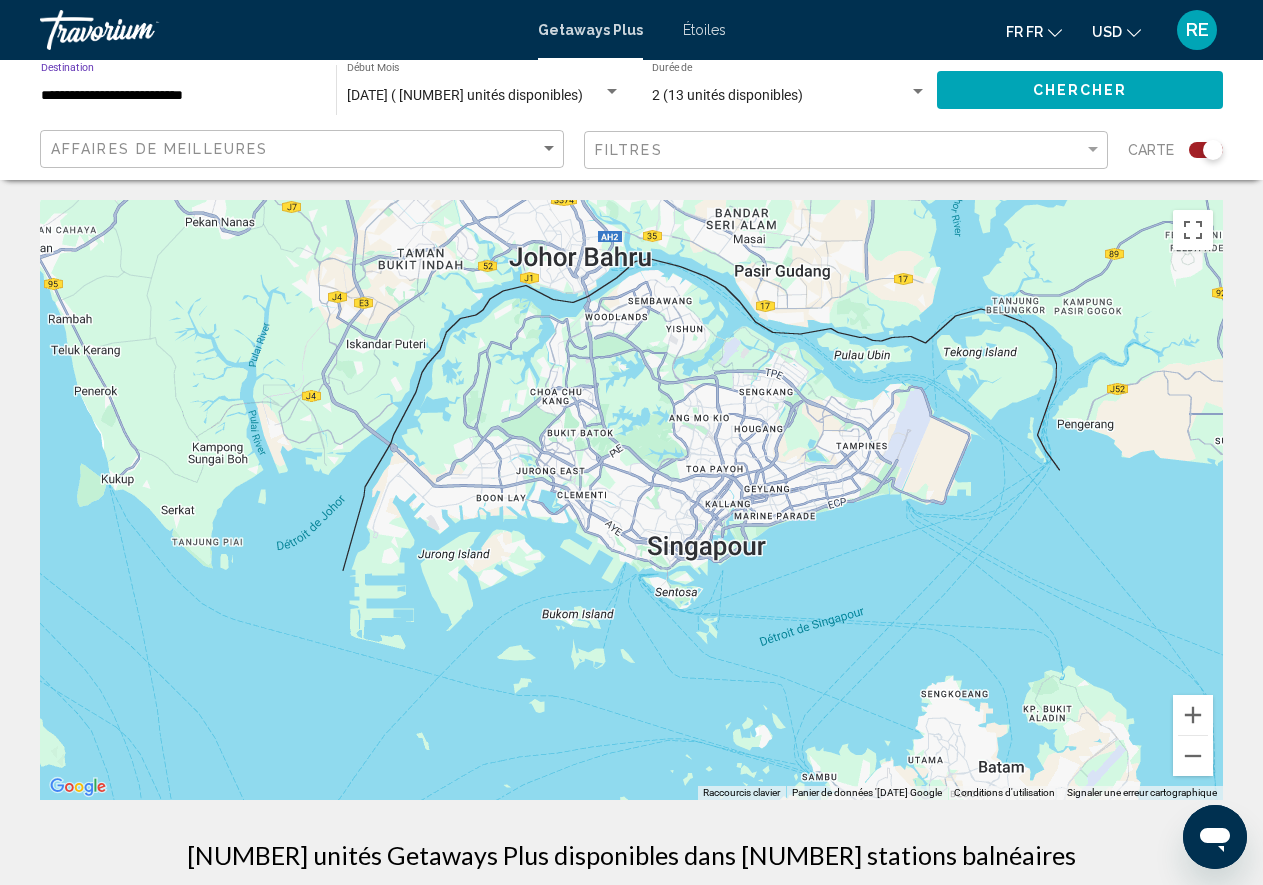 click on "**********" at bounding box center (178, 96) 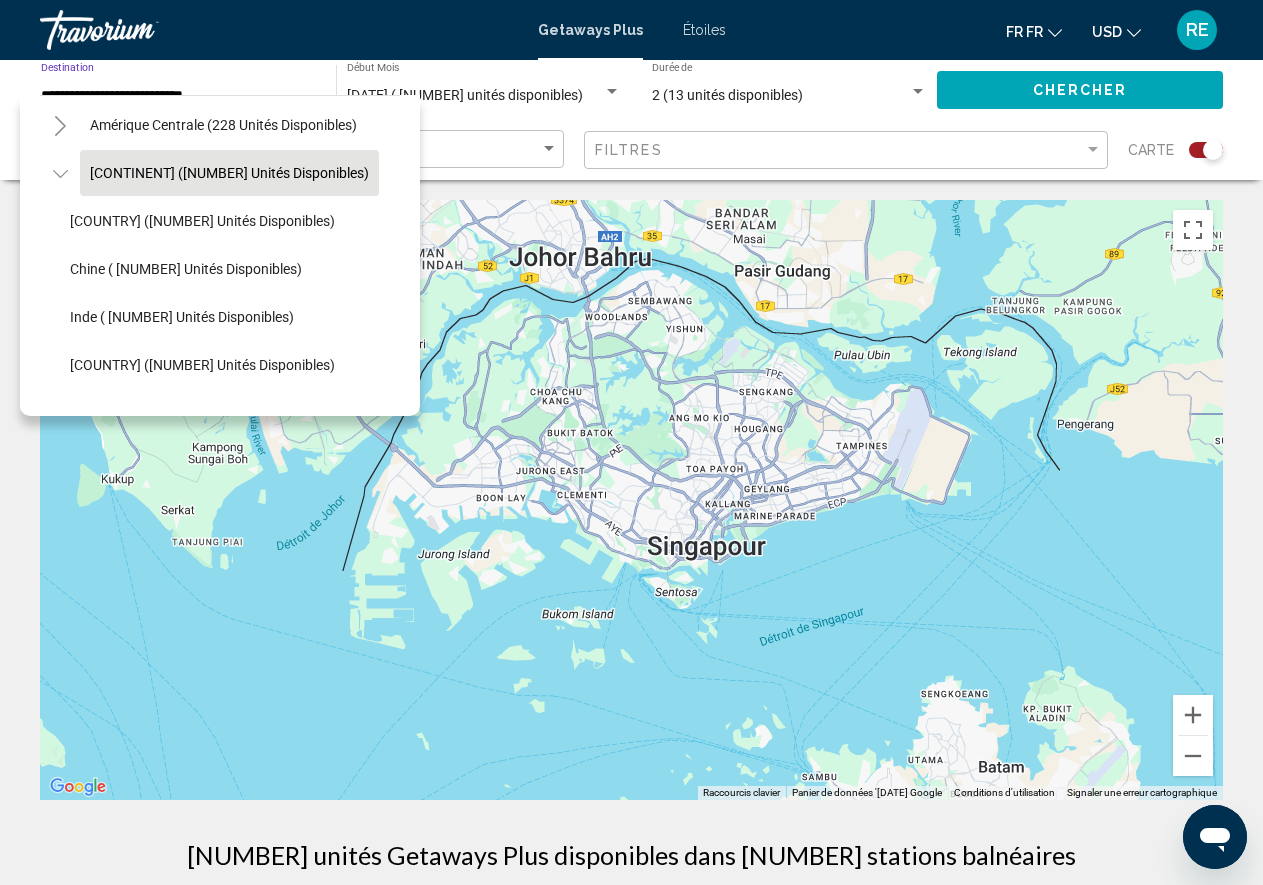 scroll, scrollTop: 533, scrollLeft: 0, axis: vertical 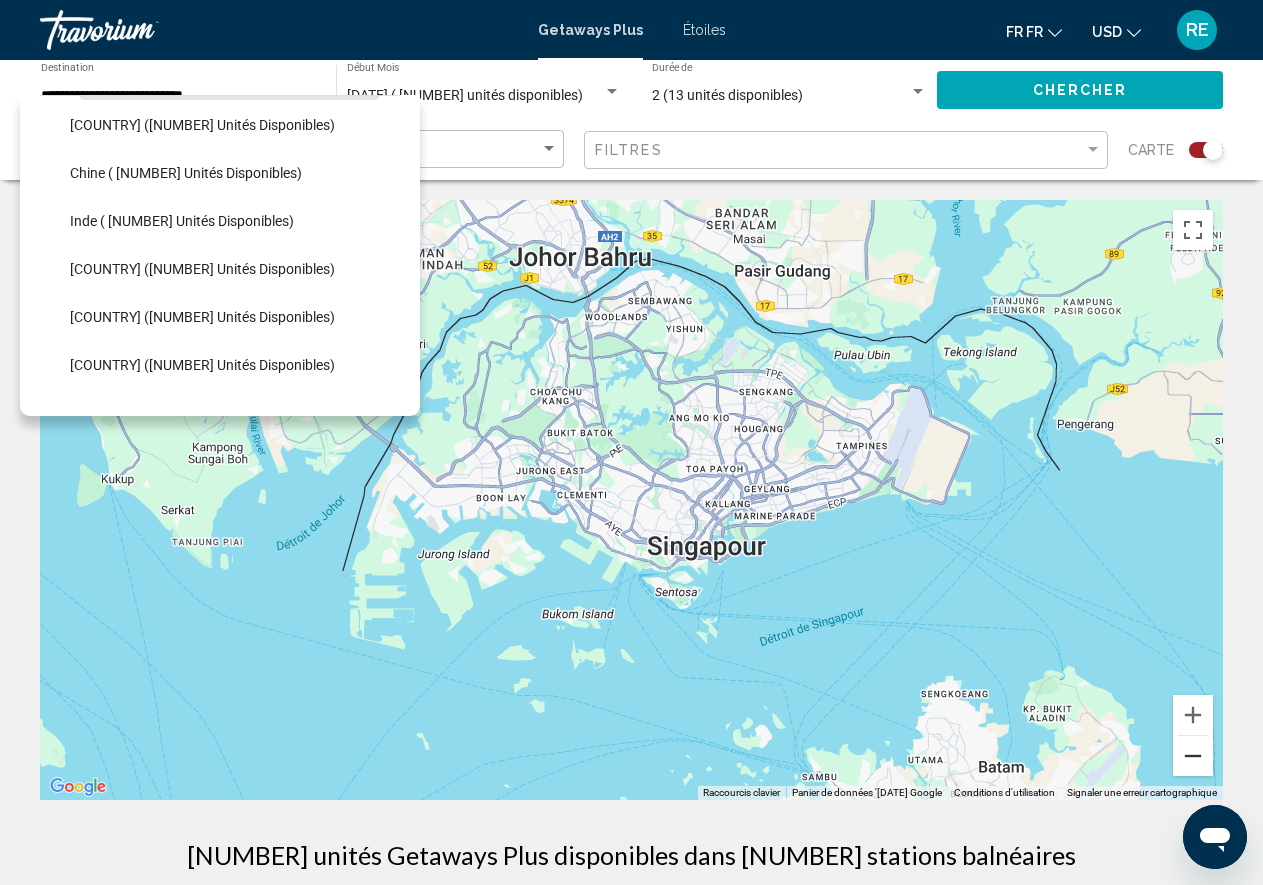 click at bounding box center (1193, 756) 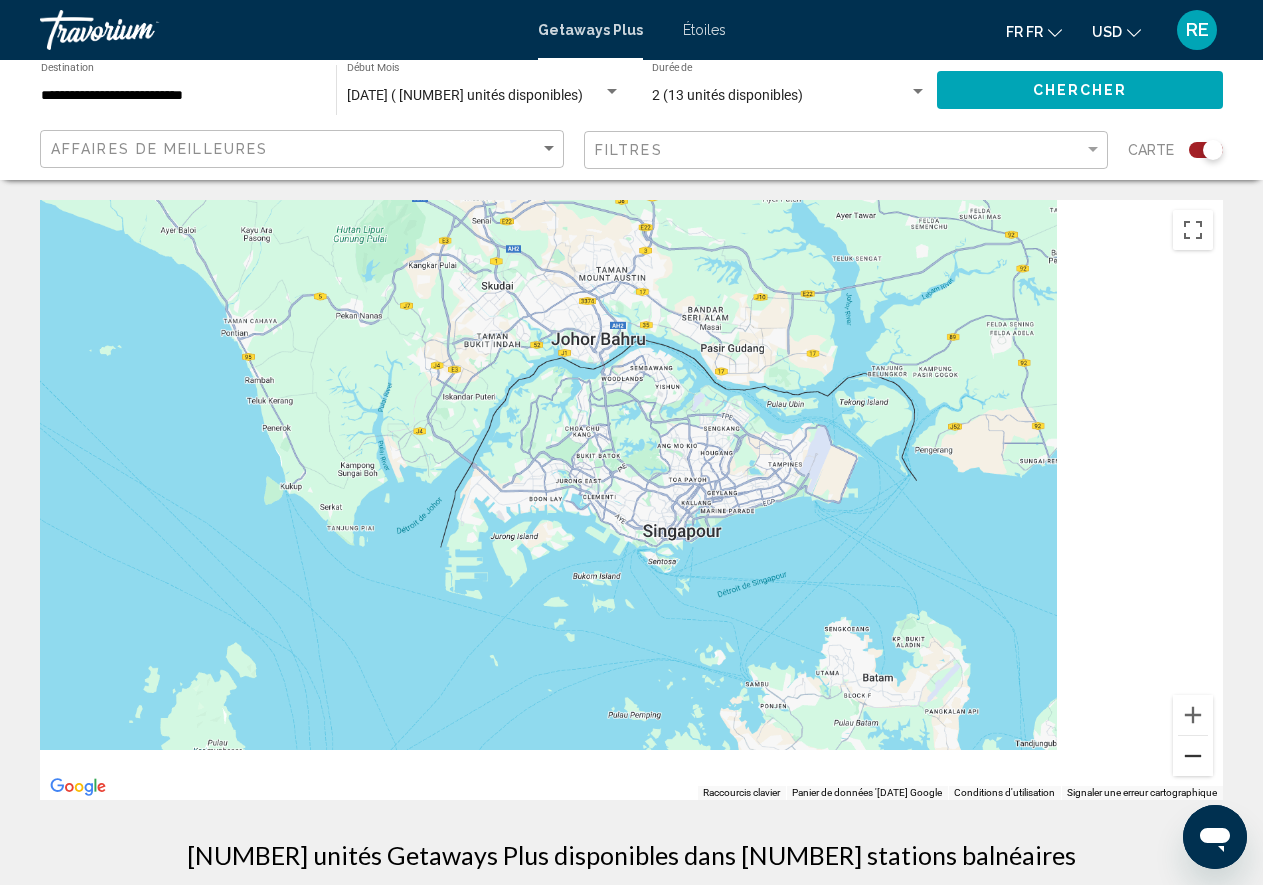 click at bounding box center (1193, 756) 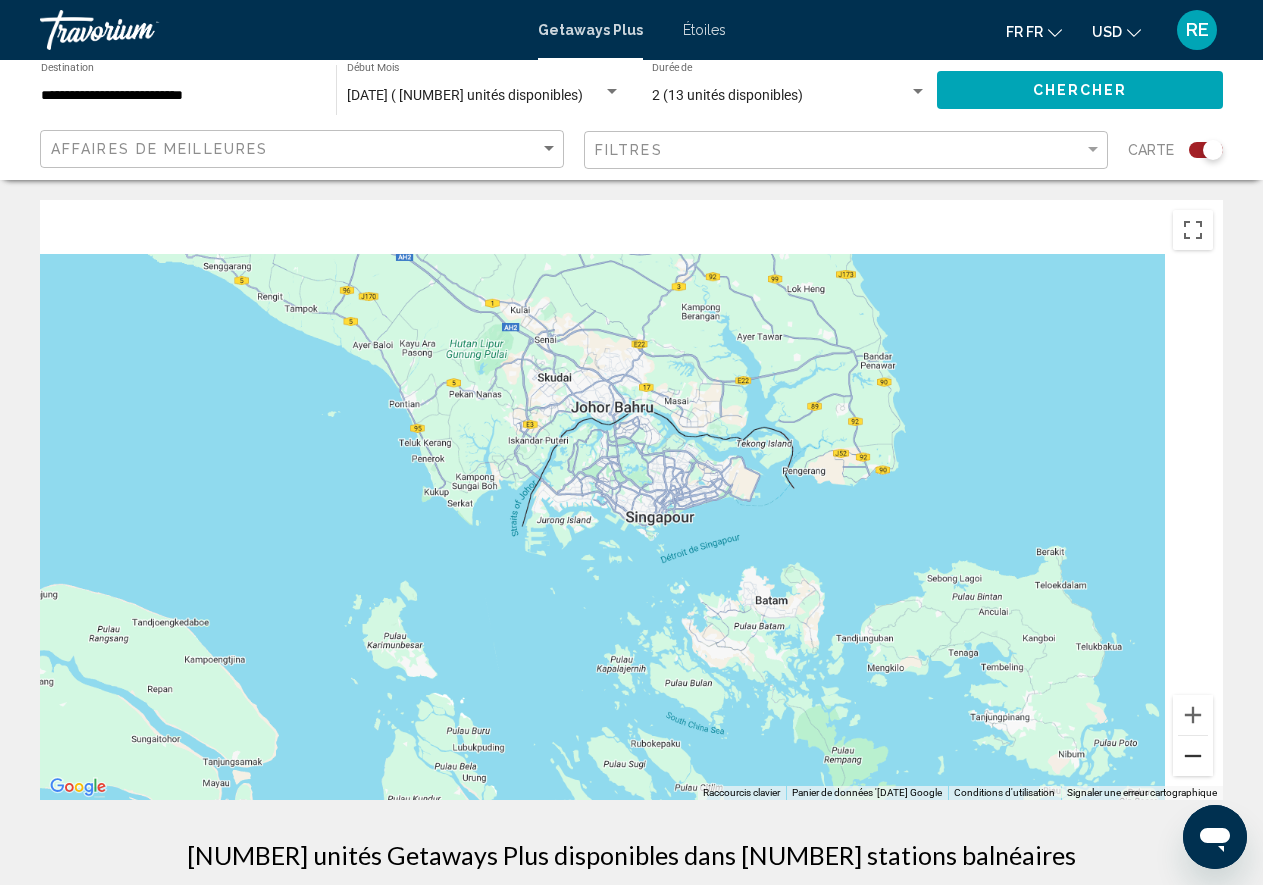 click at bounding box center (1193, 756) 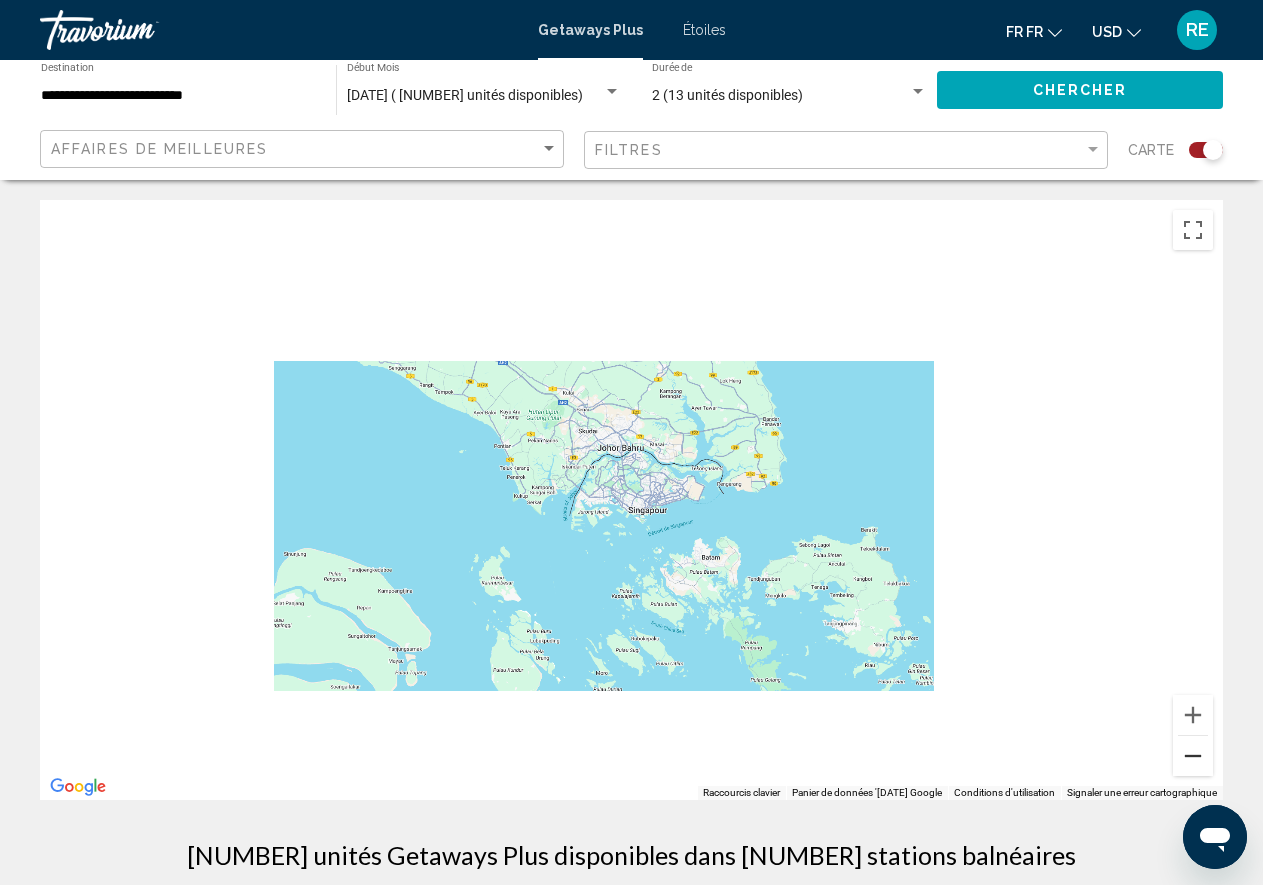 click at bounding box center [1193, 756] 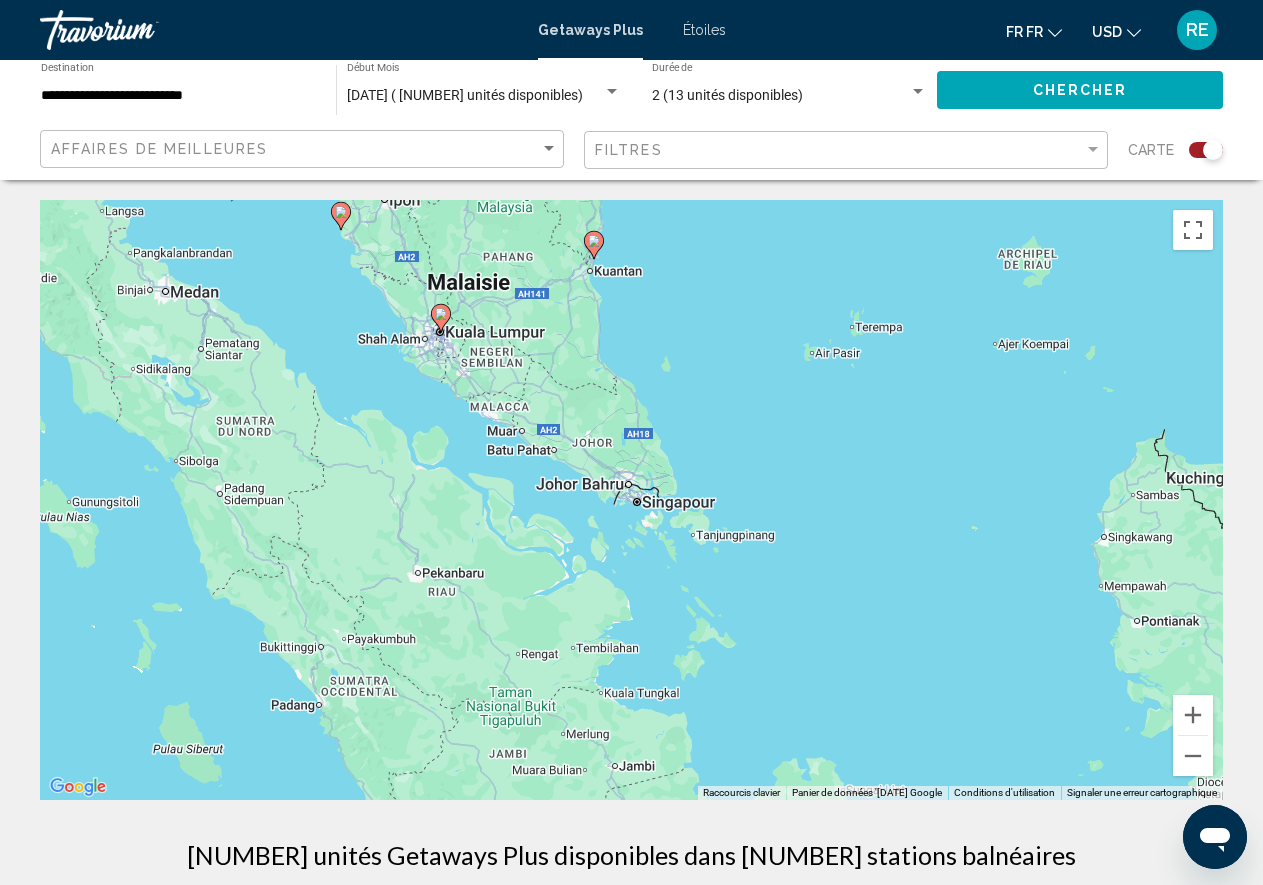 click on "**********" at bounding box center (178, 96) 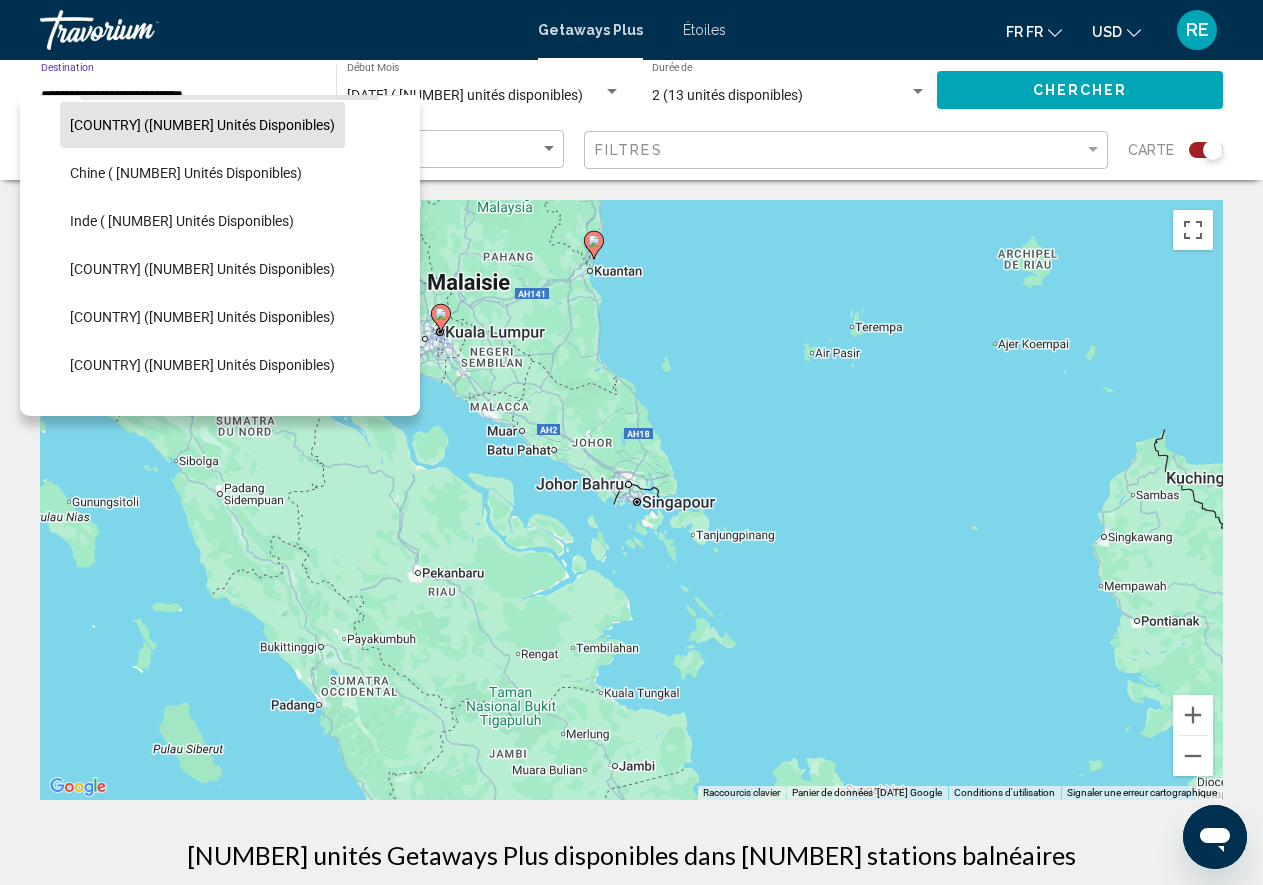 scroll, scrollTop: 560, scrollLeft: 0, axis: vertical 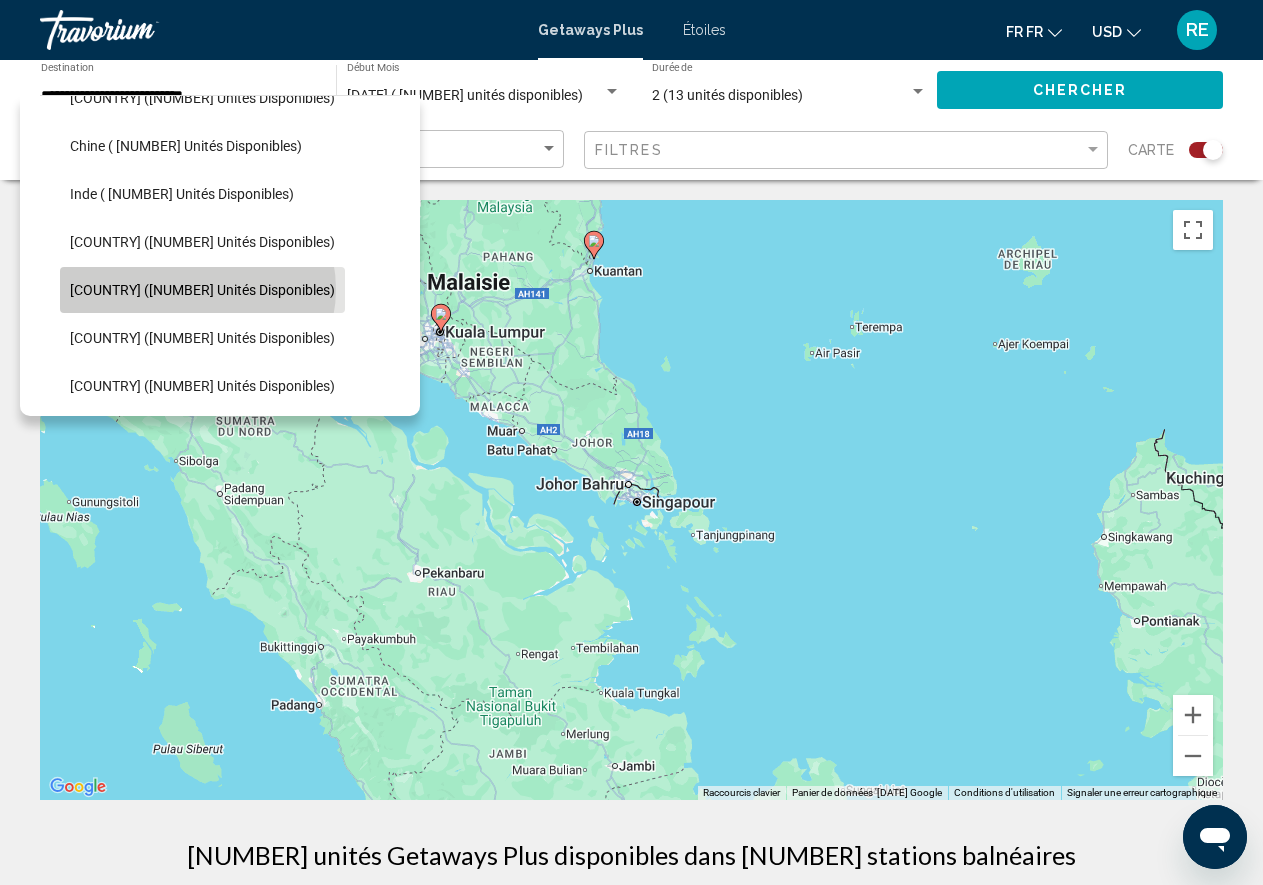 click on "[COUNTRY] ([NUMBER] unités disponibles)" 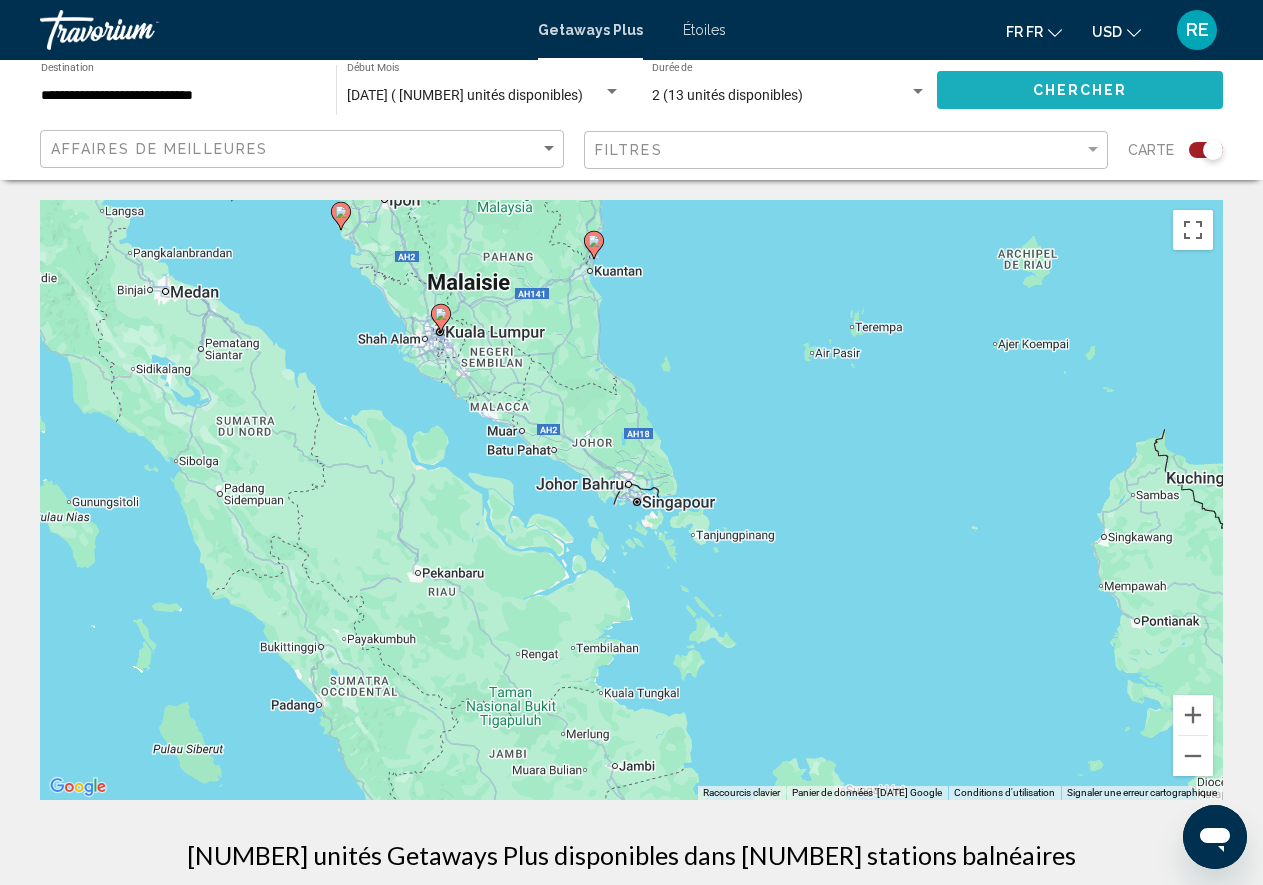 click on "Chercher" 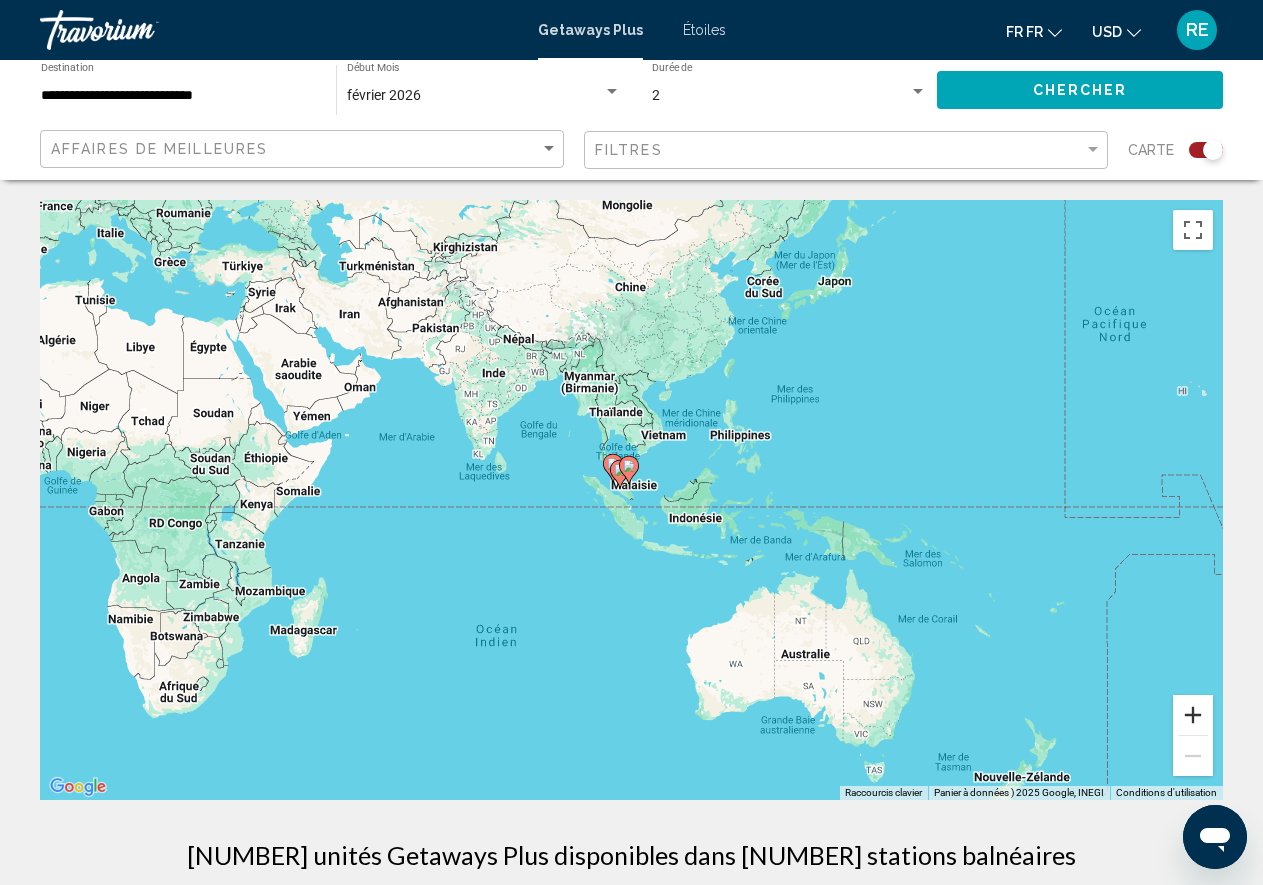click at bounding box center [1193, 715] 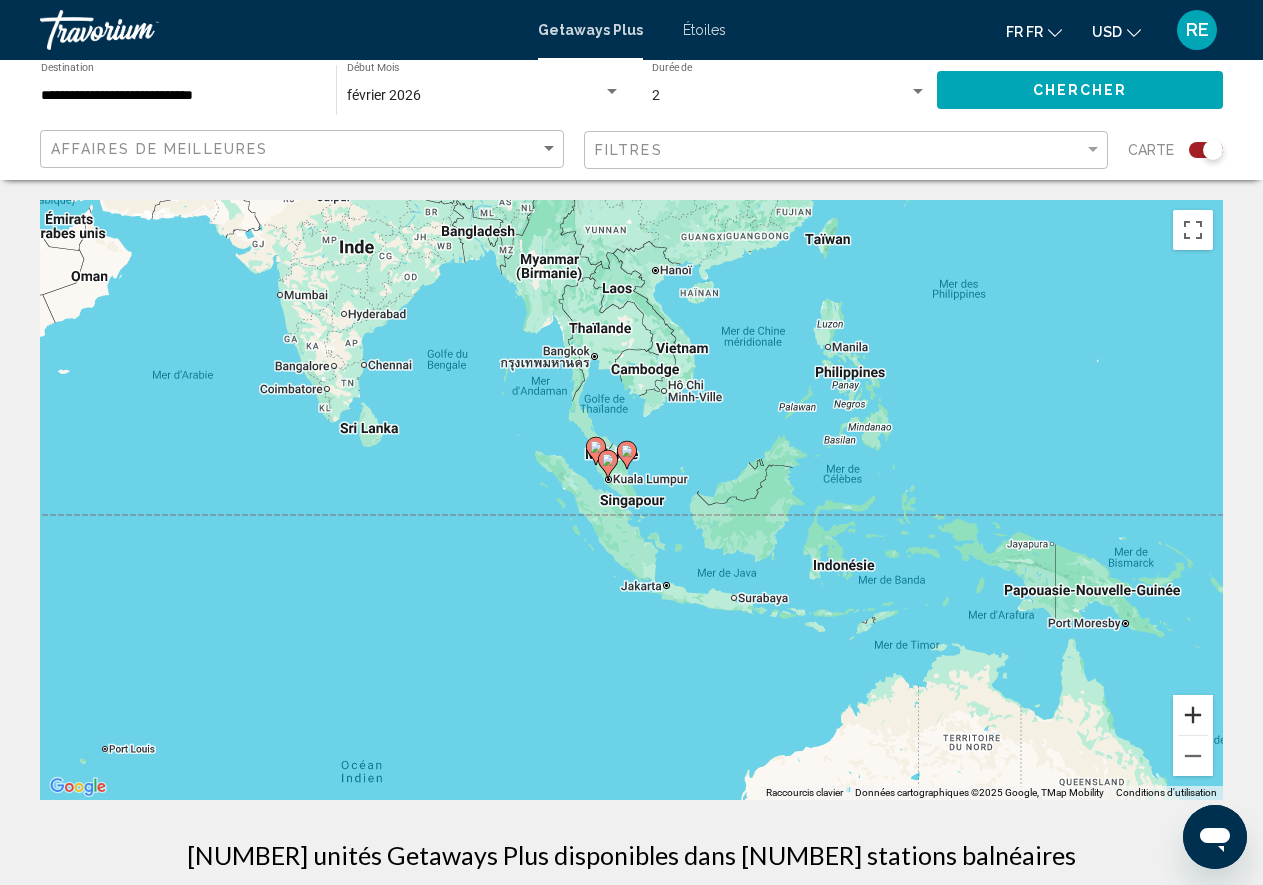 click at bounding box center (1193, 715) 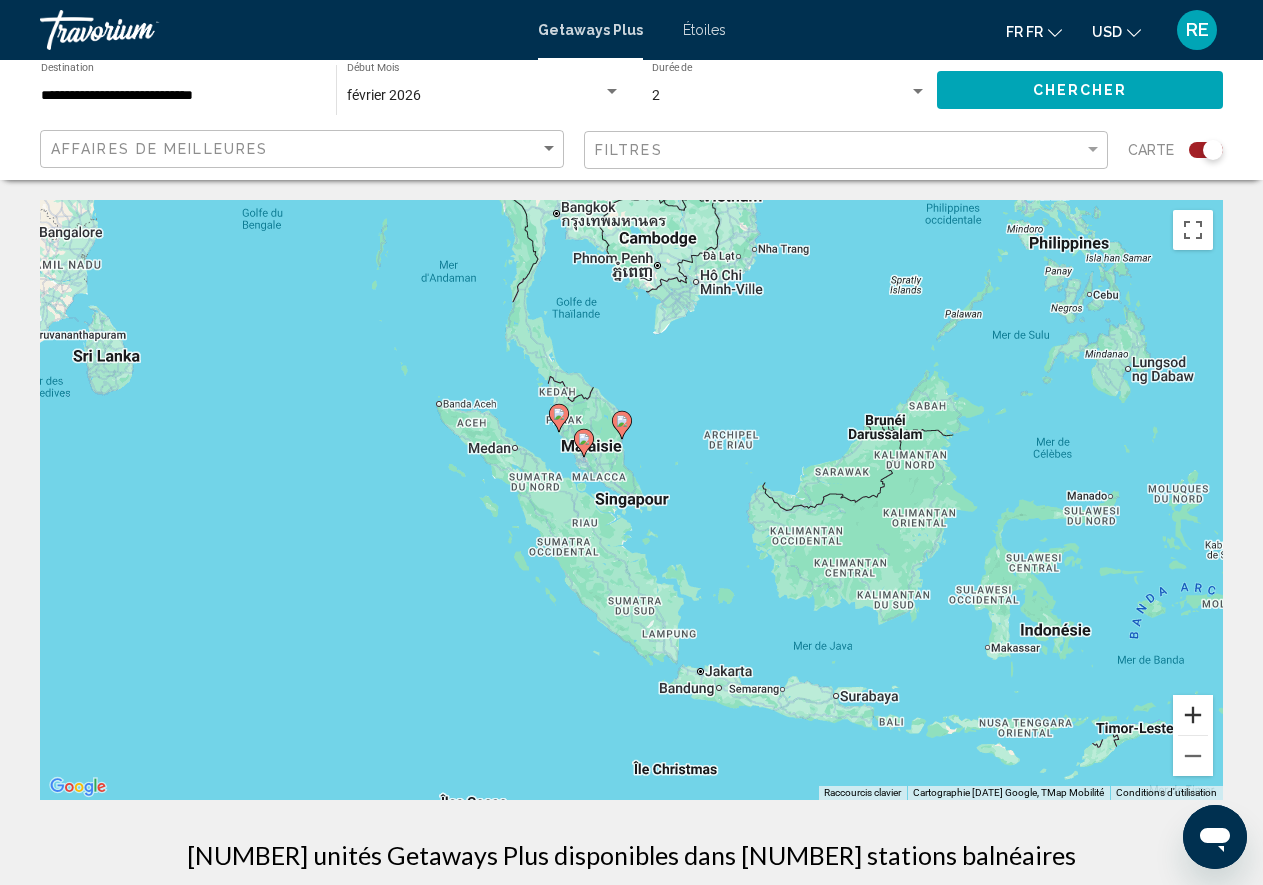 click at bounding box center [1193, 715] 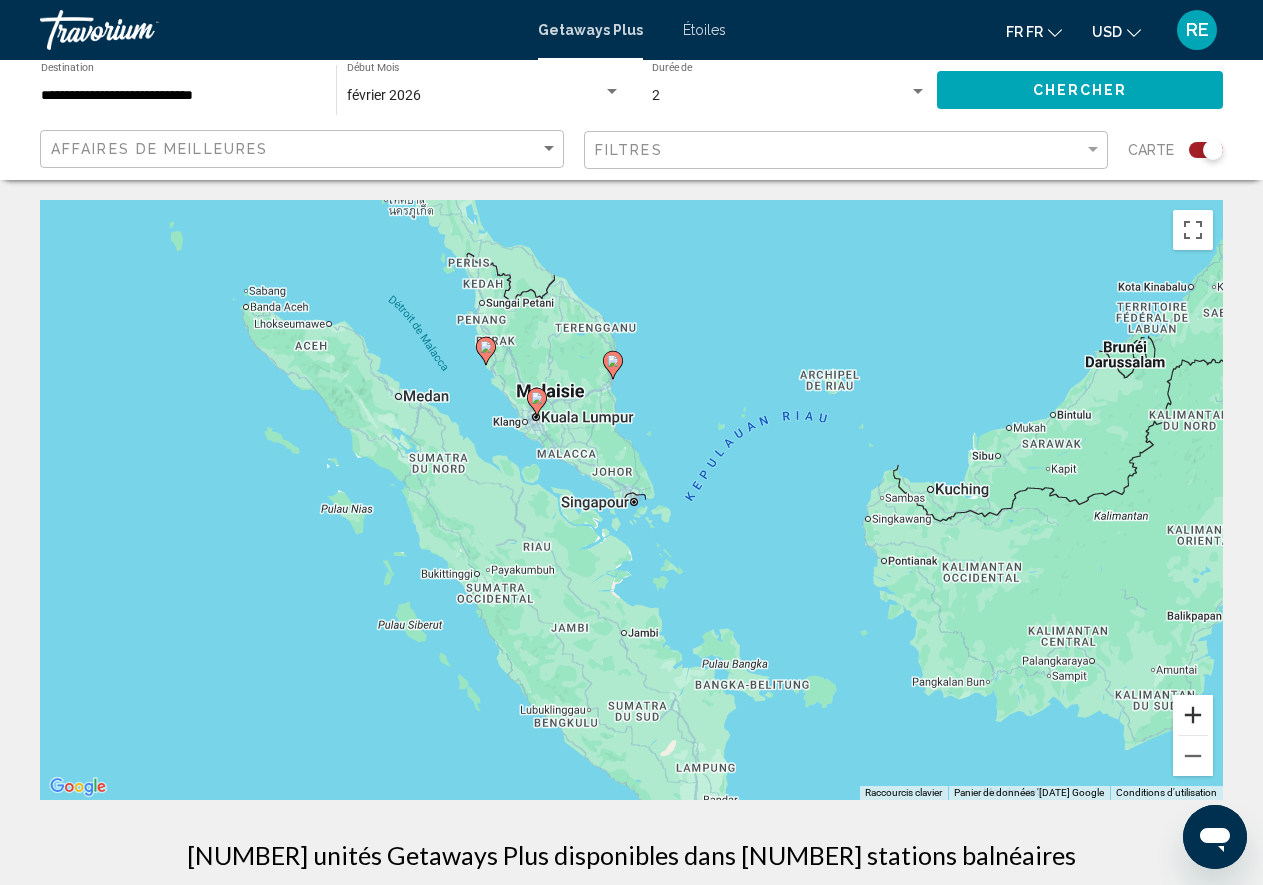 click at bounding box center [1193, 715] 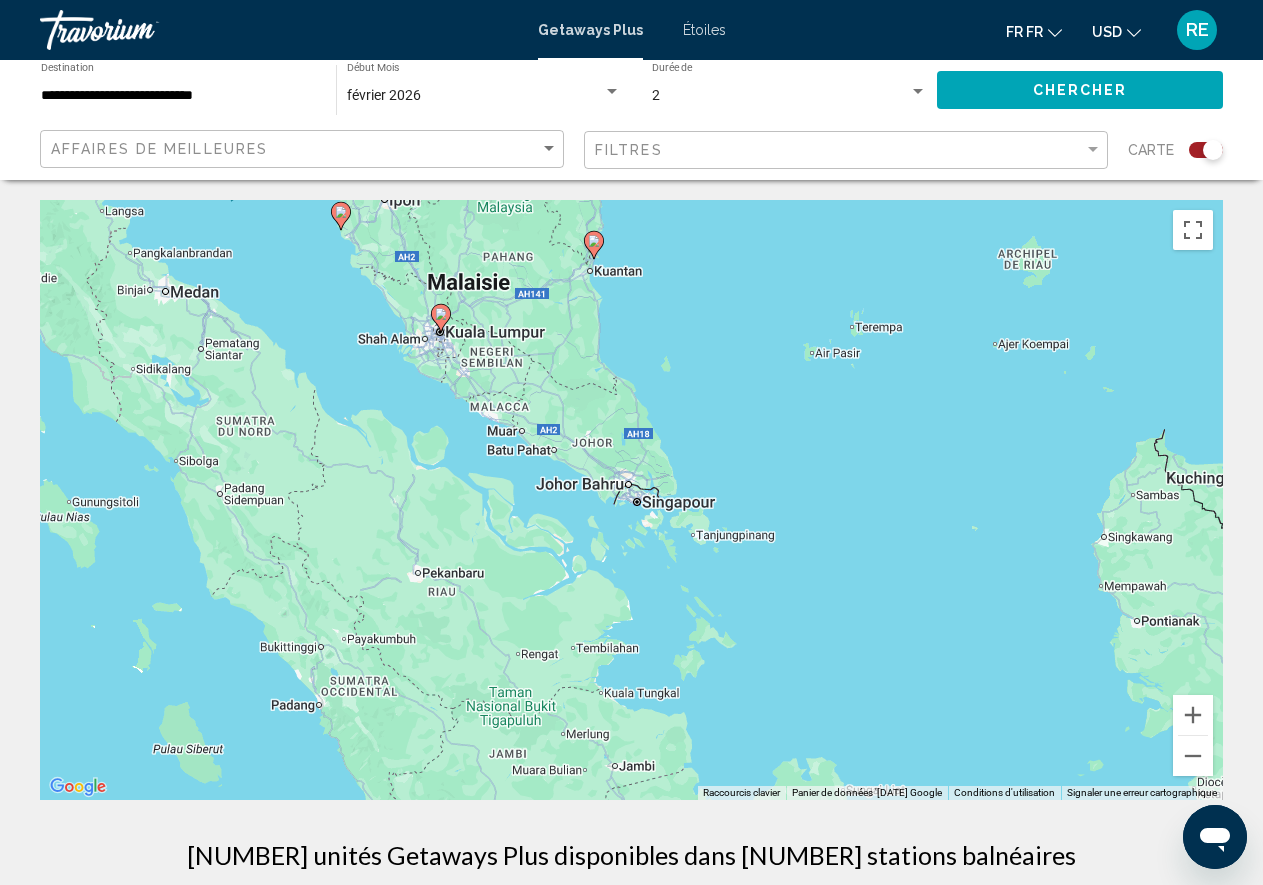 click on "Pour activer le glissement avec le clavier, appuyez sur Alt+Entrée. Une fois ce mode activé, utilisez les touches fléchées pour déplacer le repère. Pour valider le déplacement, appuyez sur Entrée. Pour annuler, appuyez sur Échap." at bounding box center (631, 500) 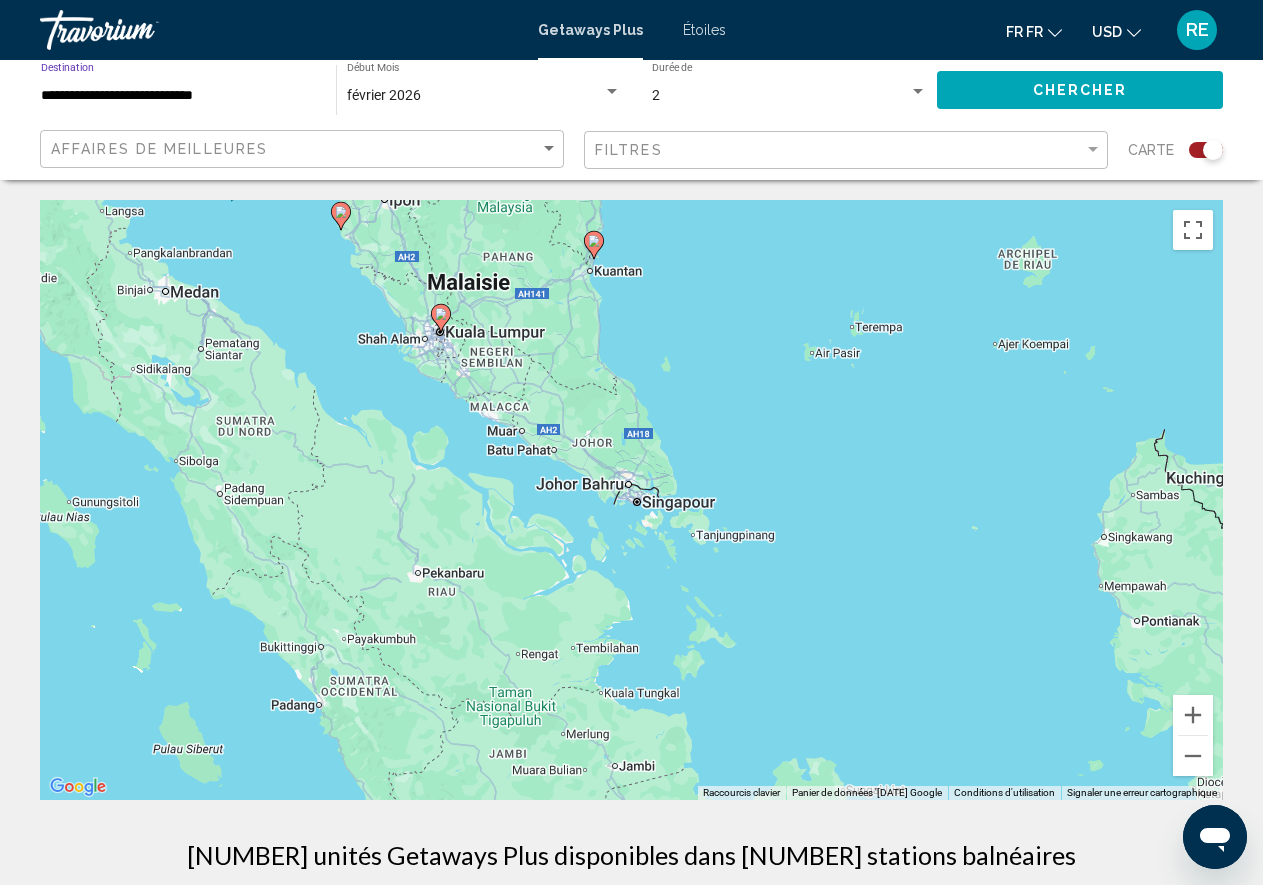 click on "**********" at bounding box center [178, 96] 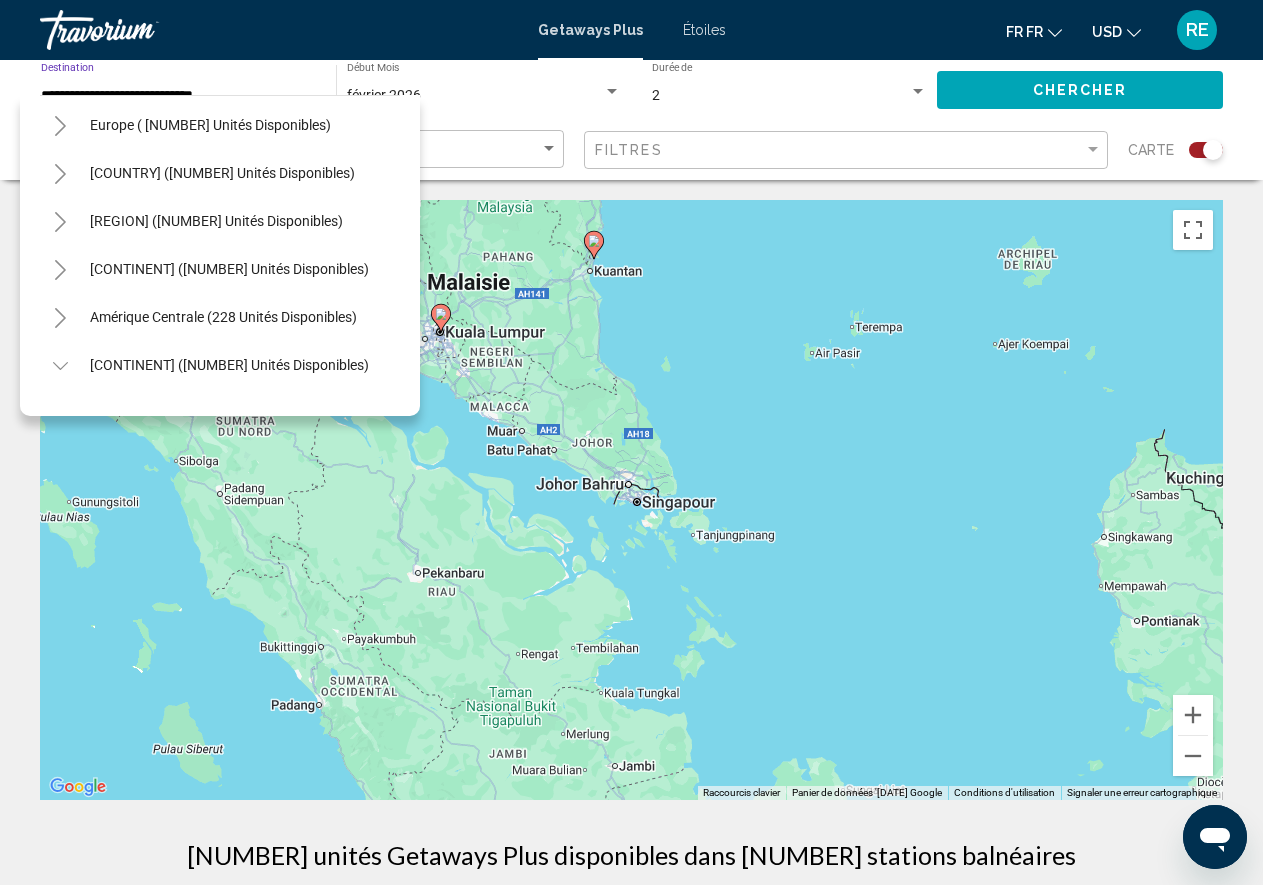 scroll, scrollTop: 0, scrollLeft: 0, axis: both 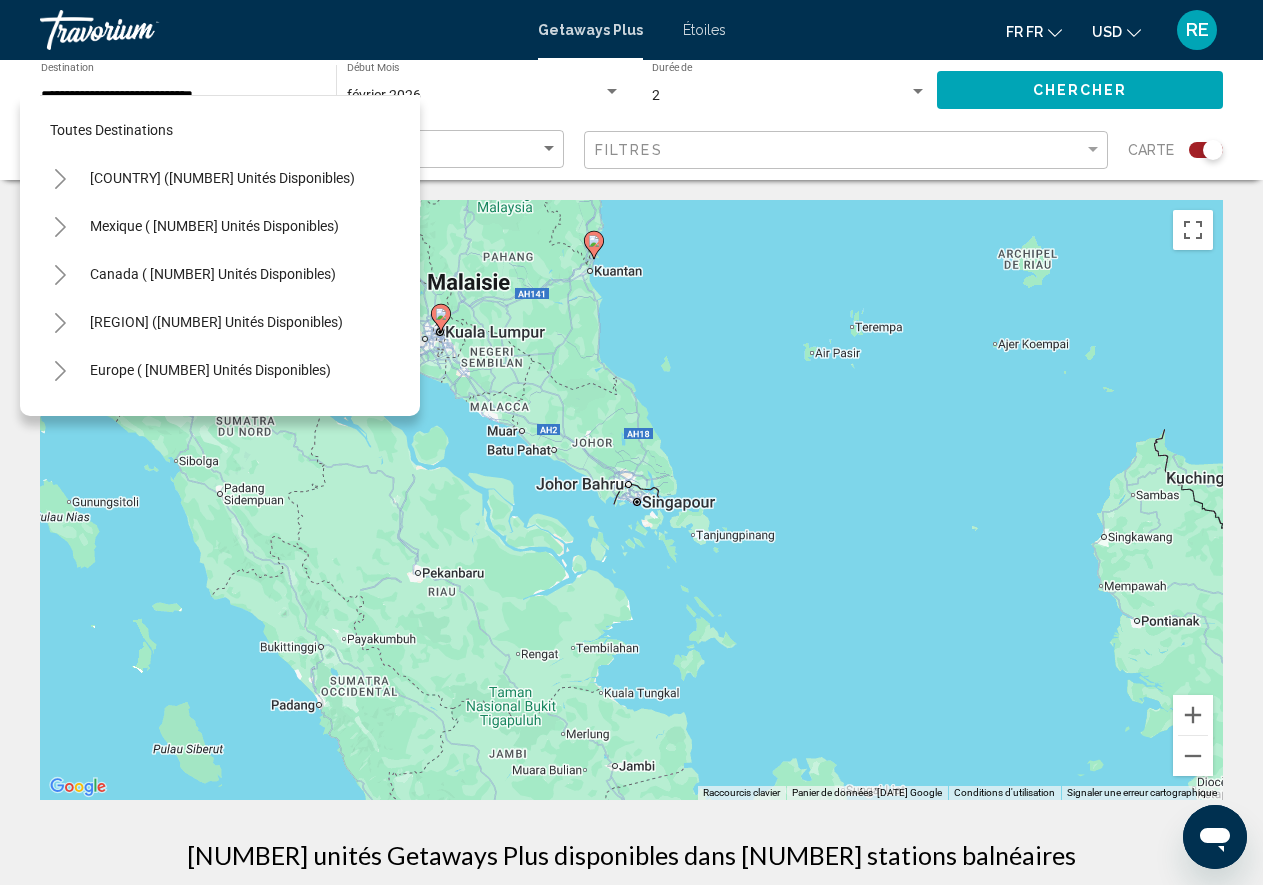 click on "[DATE] Début Mois   de départ Tous les mois de départ" 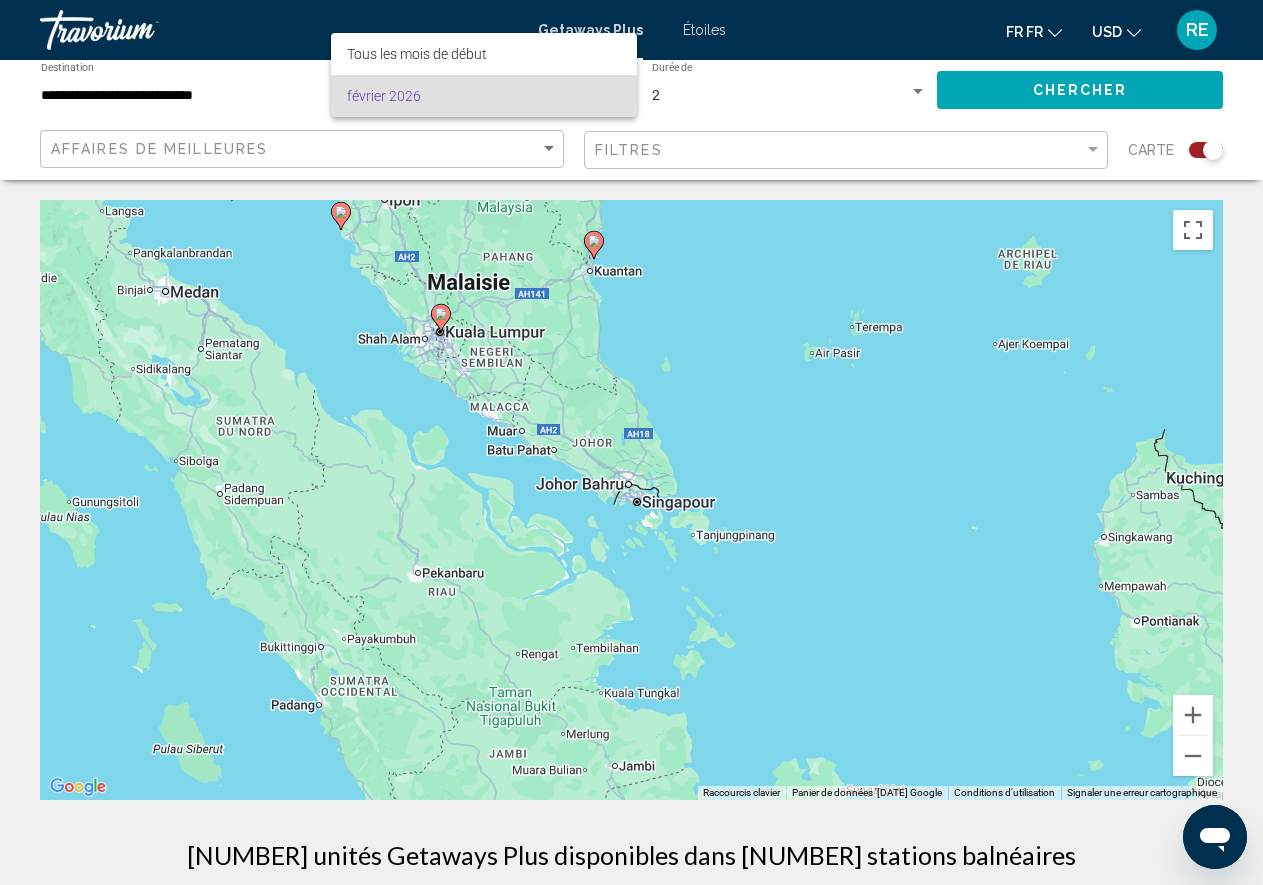 click at bounding box center [631, 442] 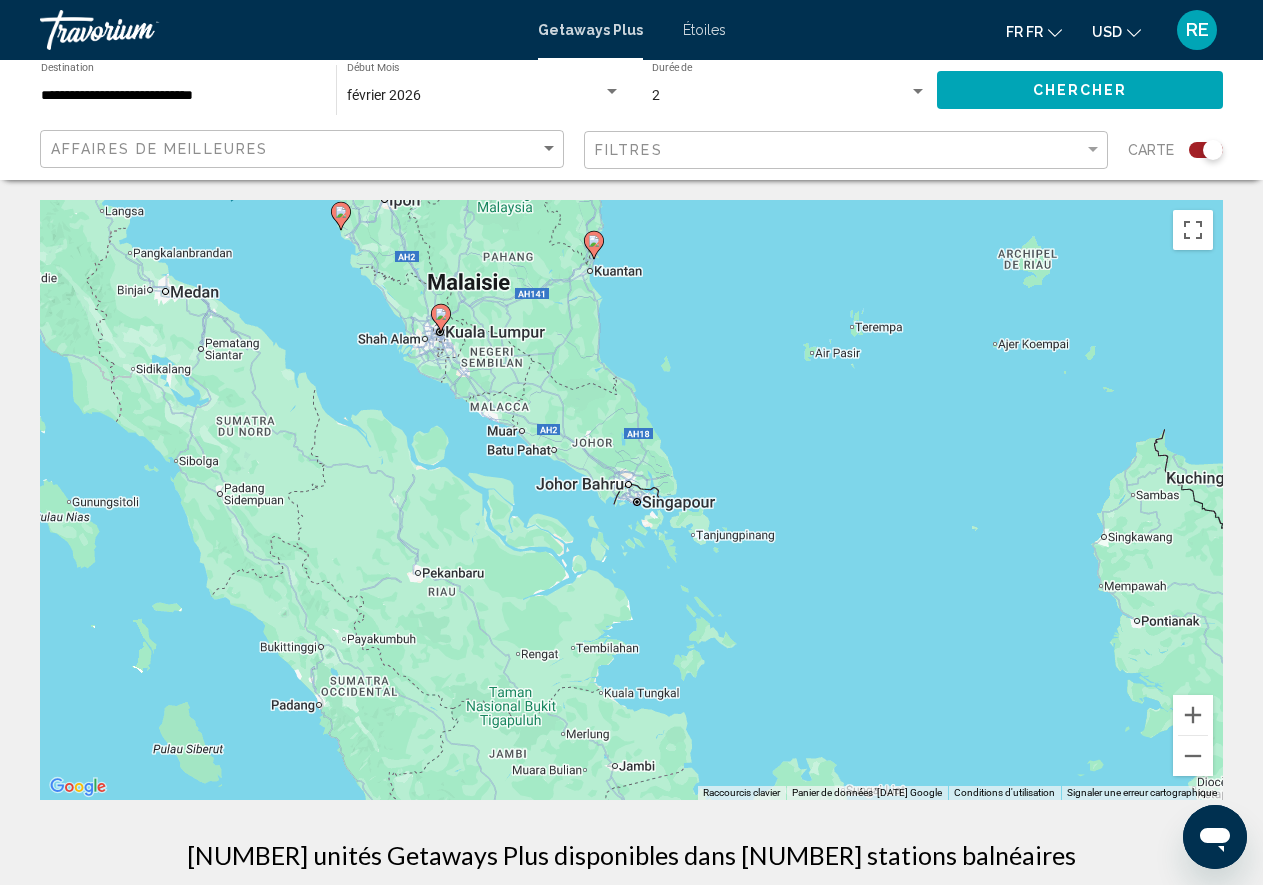 click on "**********" at bounding box center (178, 96) 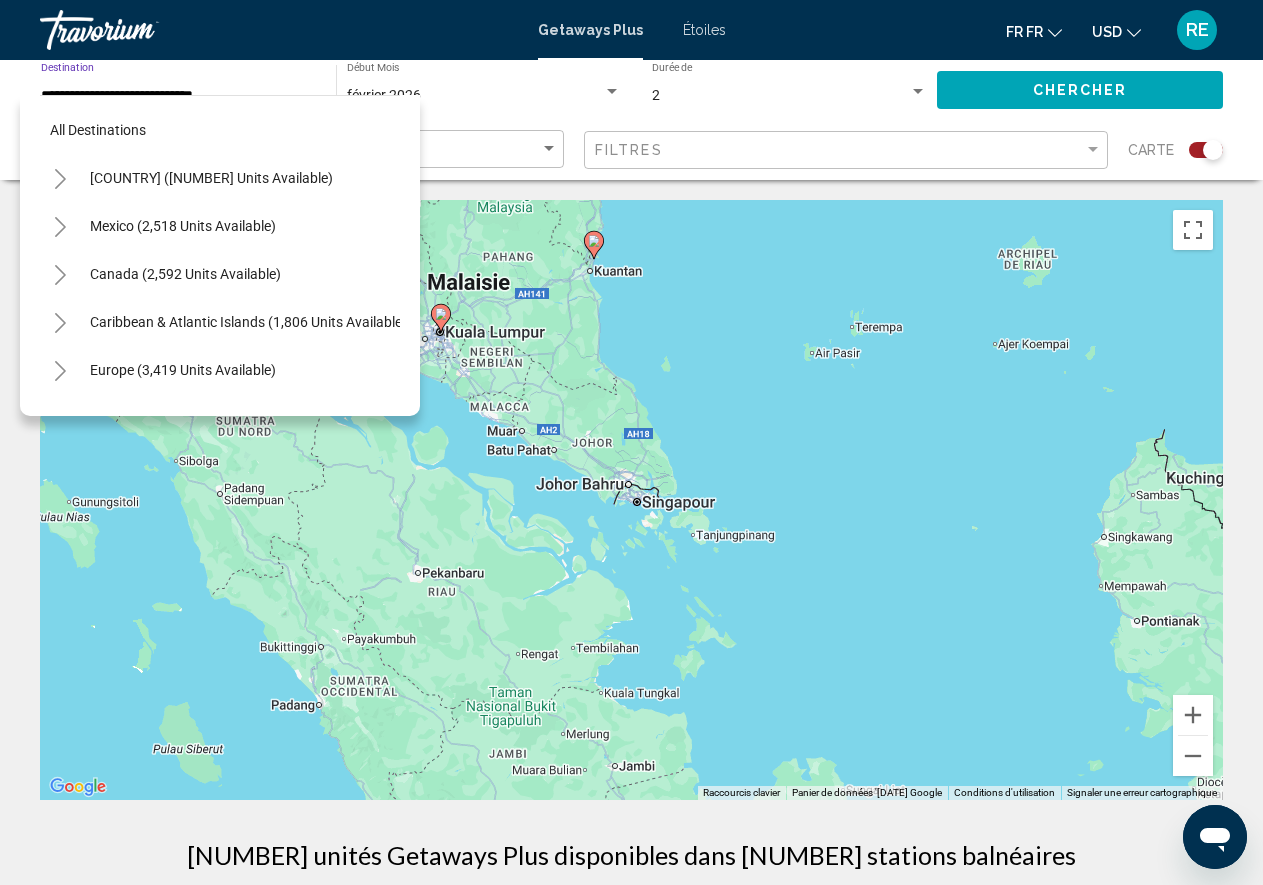 scroll, scrollTop: 608, scrollLeft: 0, axis: vertical 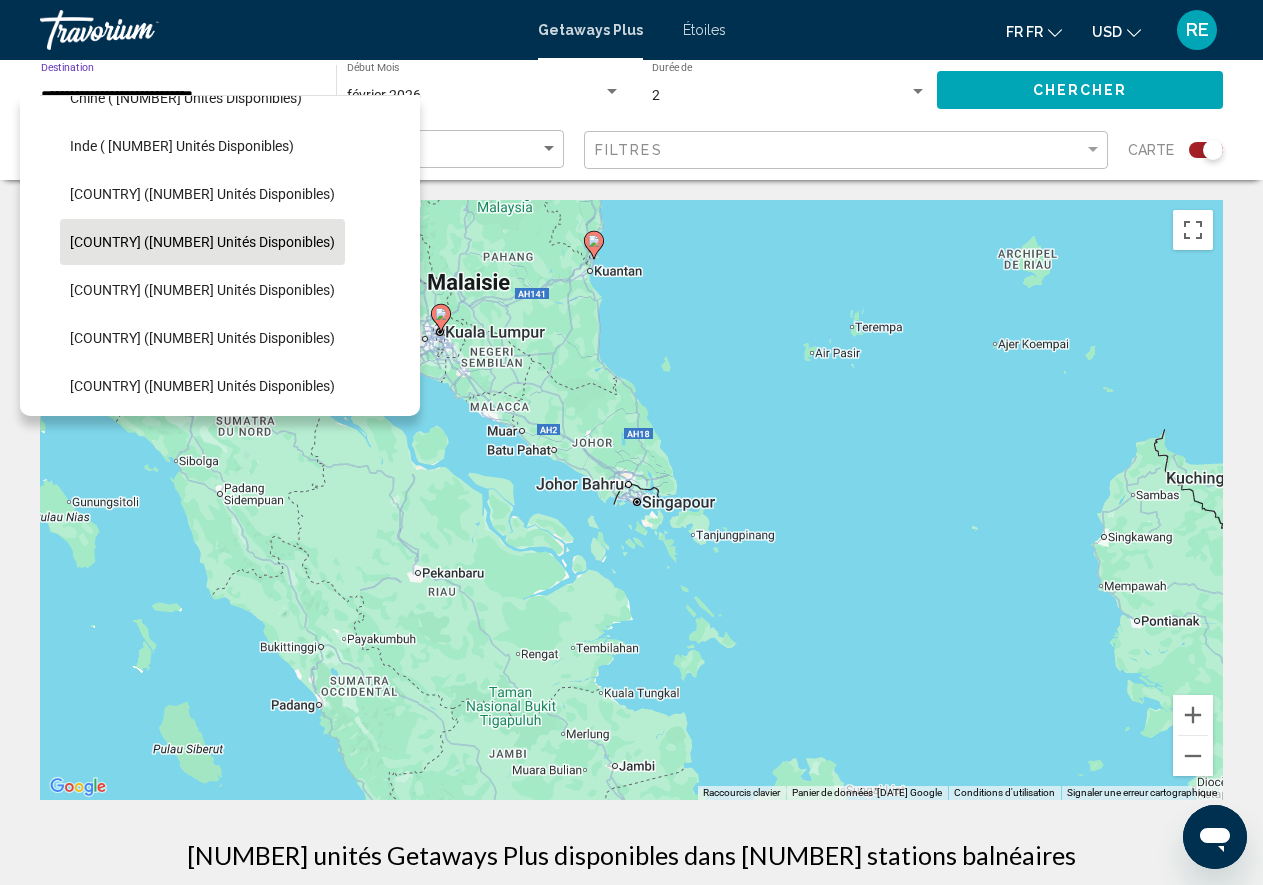 click on "[DATE] Début Mois   de départ Tous les mois de départ" 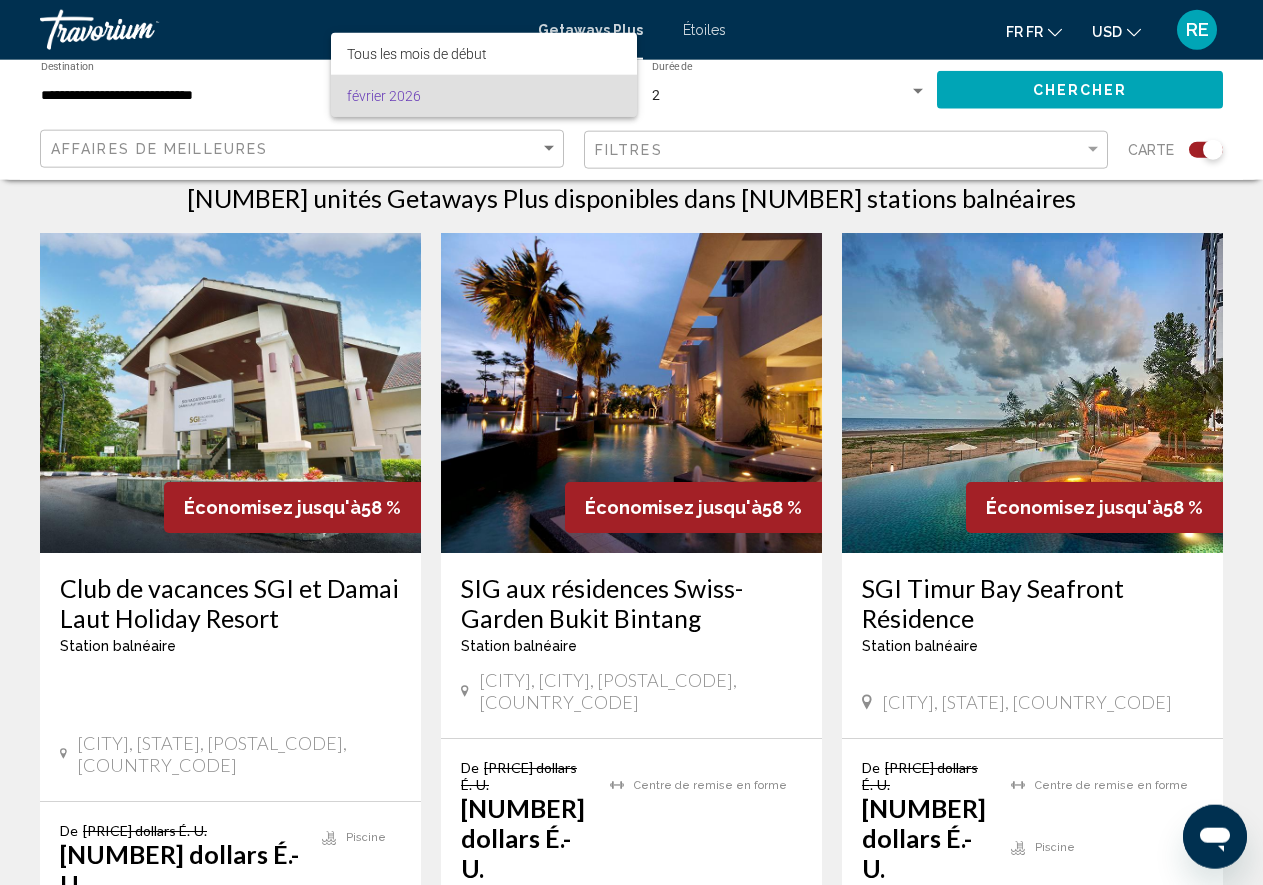 scroll, scrollTop: 612, scrollLeft: 0, axis: vertical 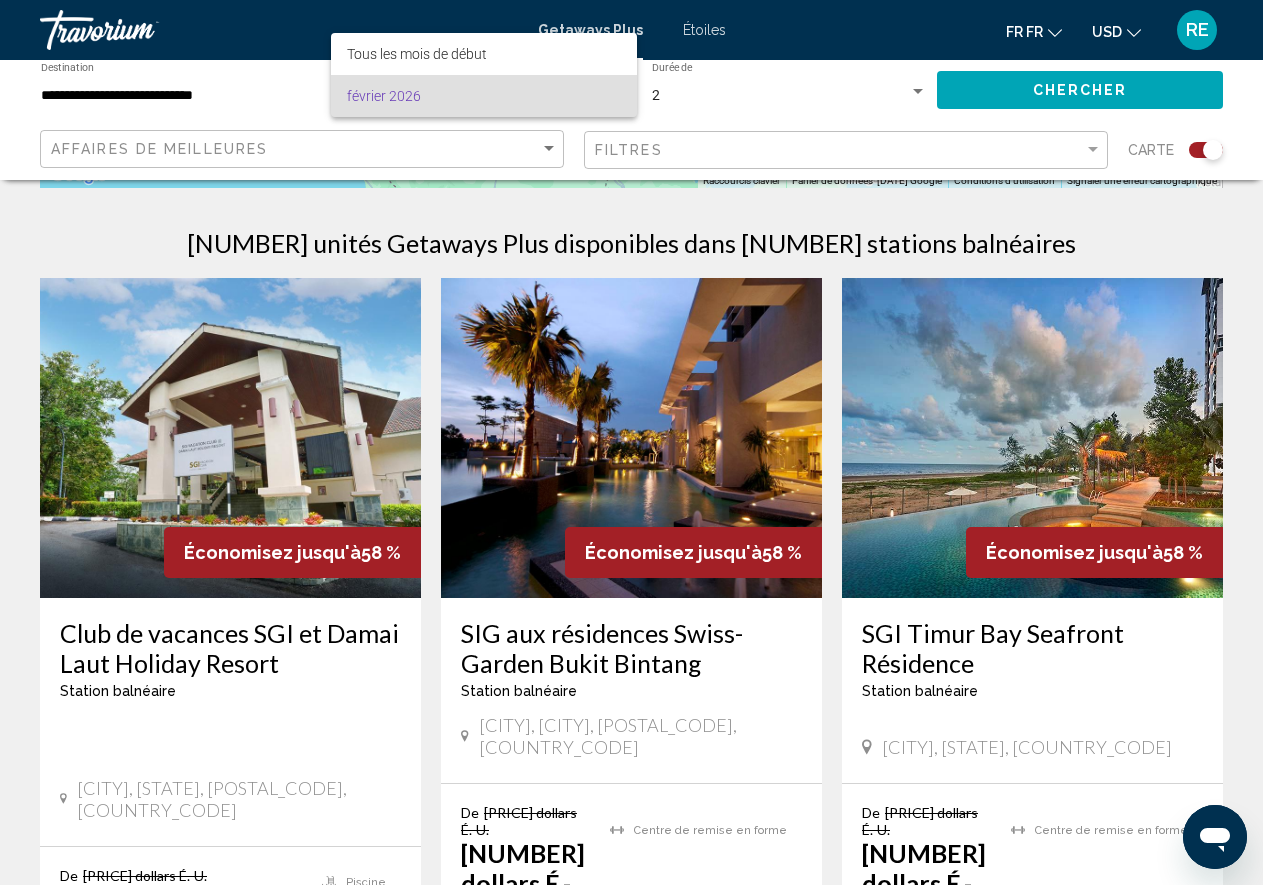 click at bounding box center [631, 442] 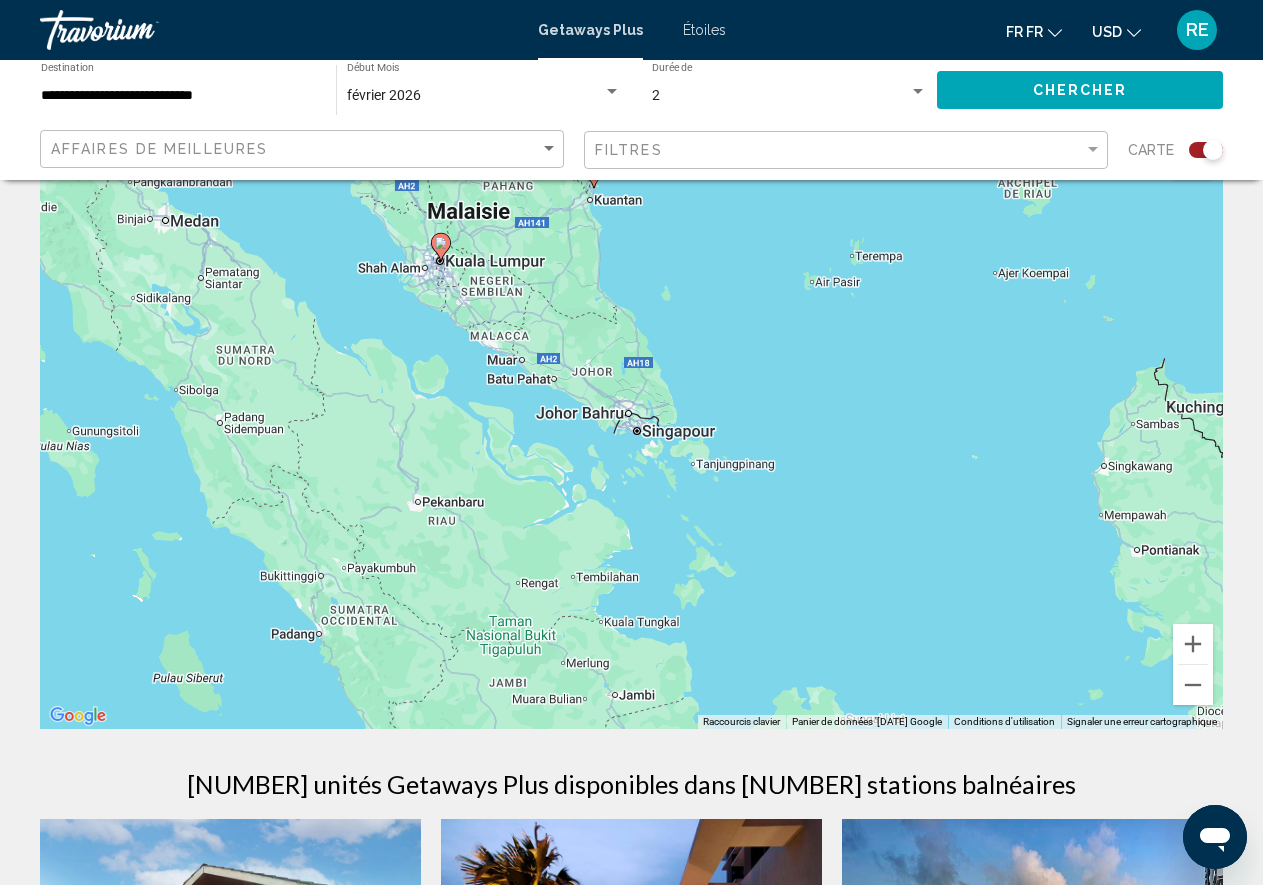 scroll, scrollTop: 0, scrollLeft: 0, axis: both 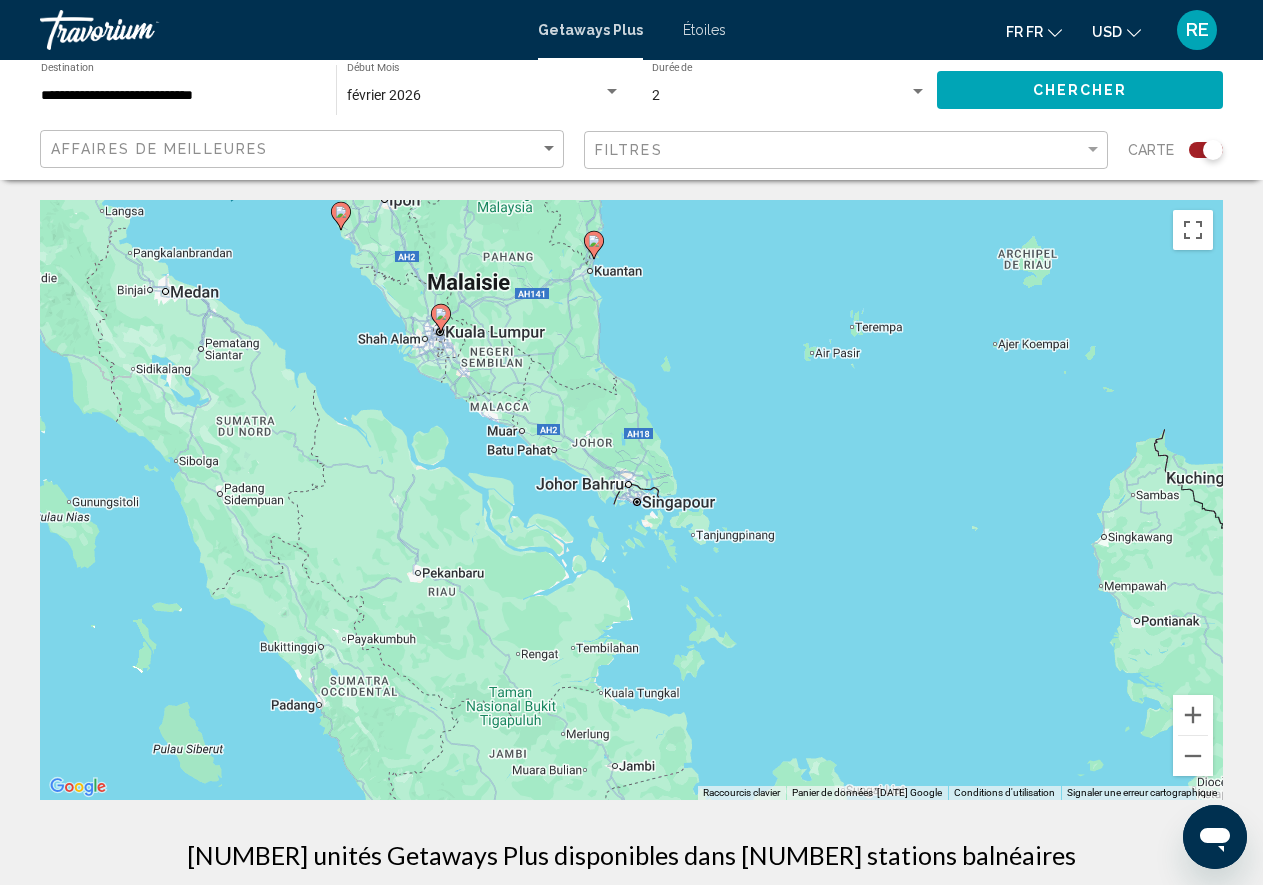 click 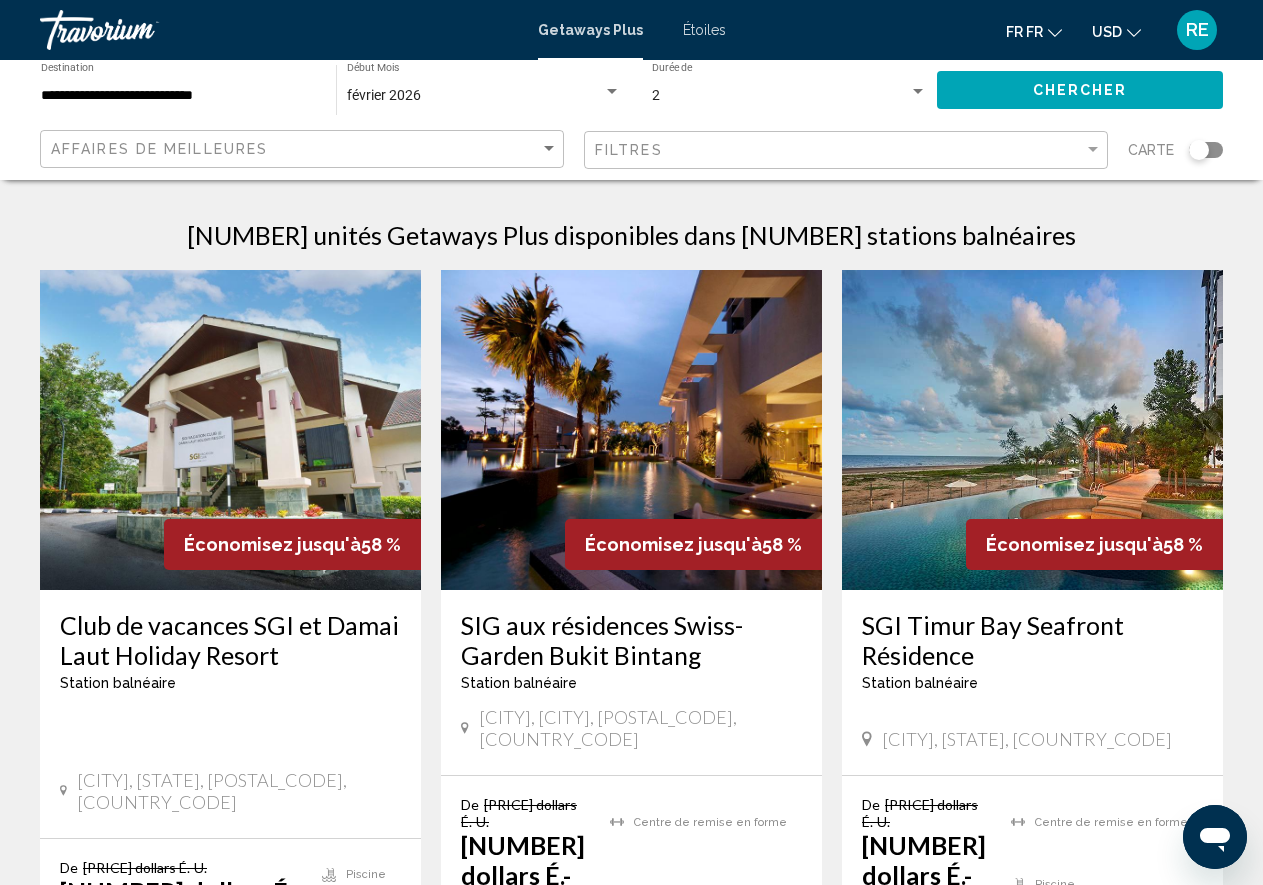 click on "**********" 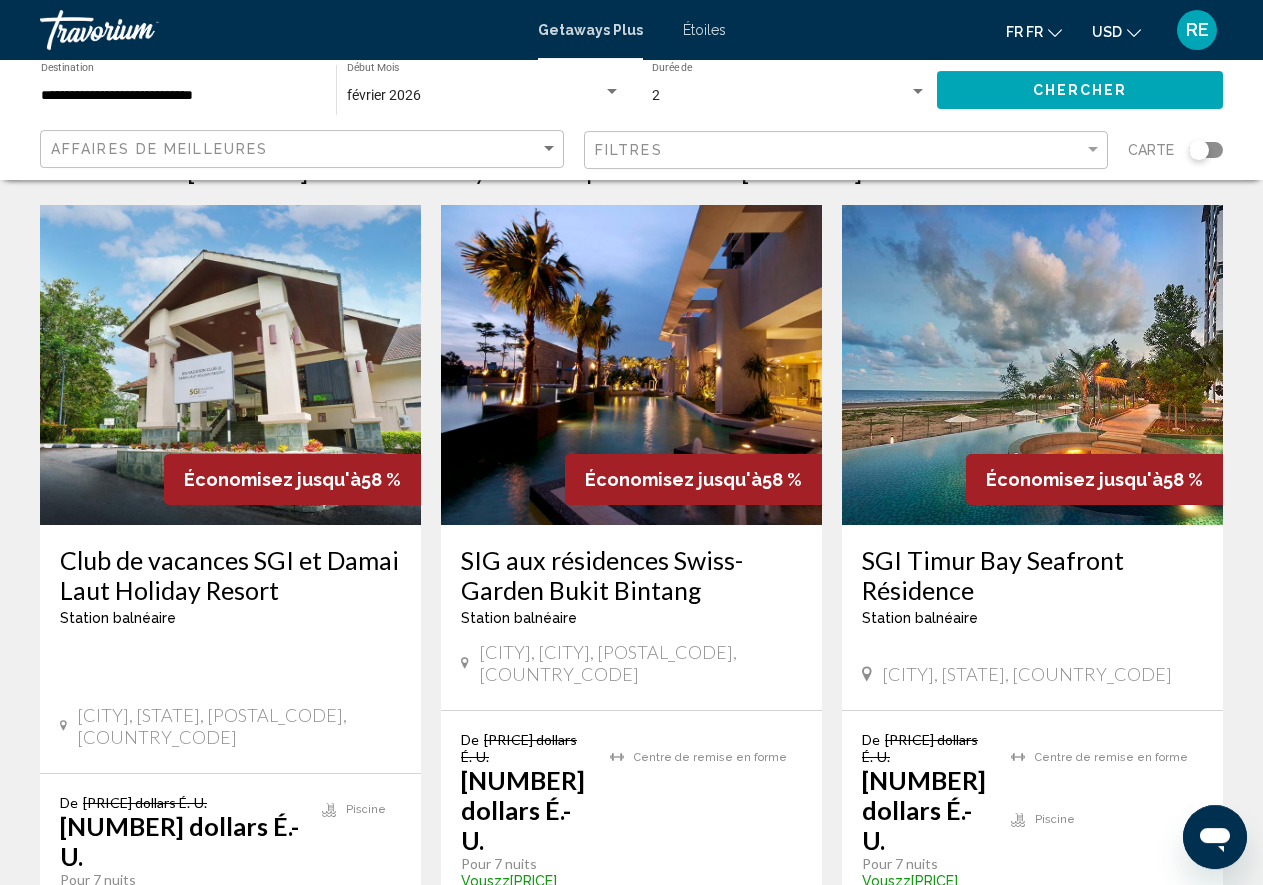 scroll, scrollTop: 0, scrollLeft: 0, axis: both 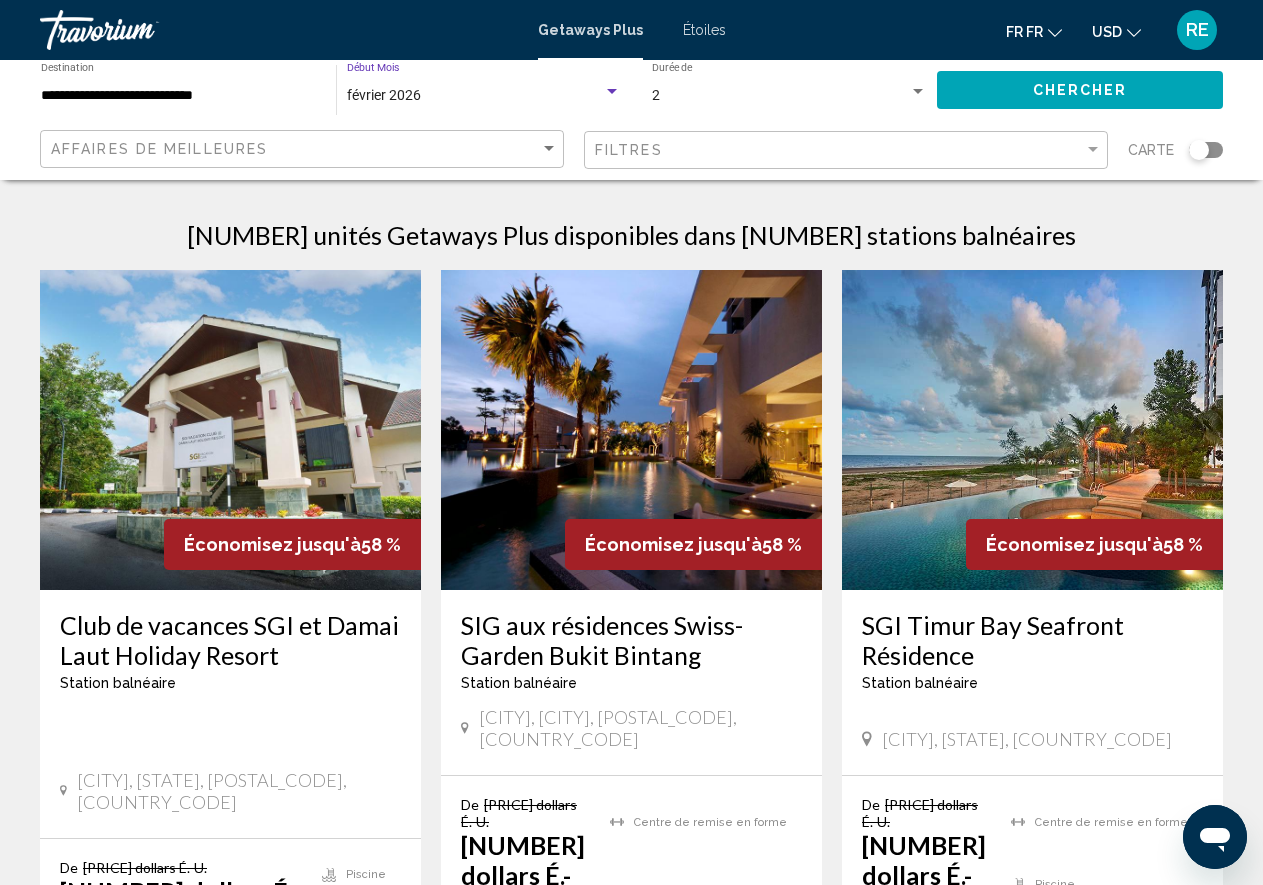 click on "février 2026" at bounding box center [475, 96] 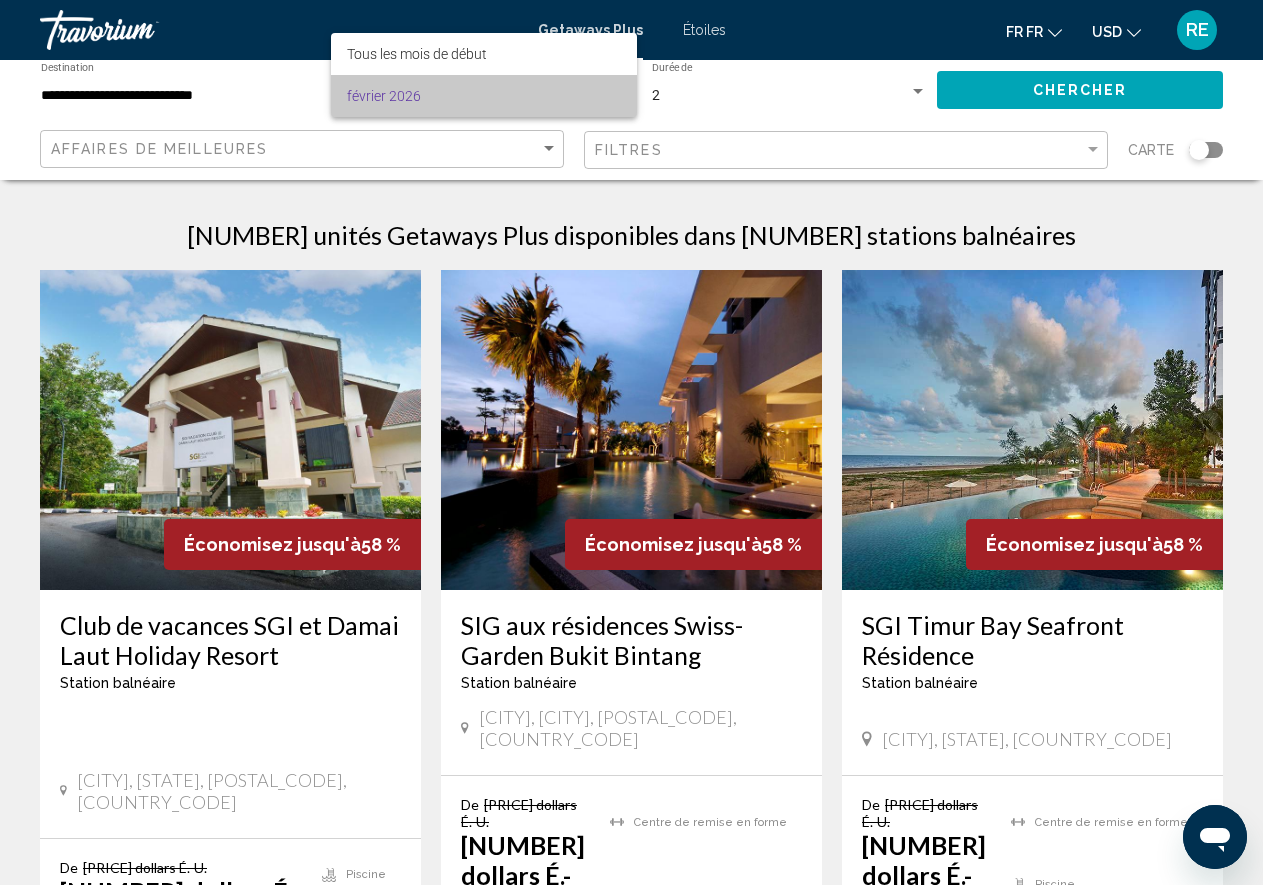 click on "février 2026" at bounding box center [484, 96] 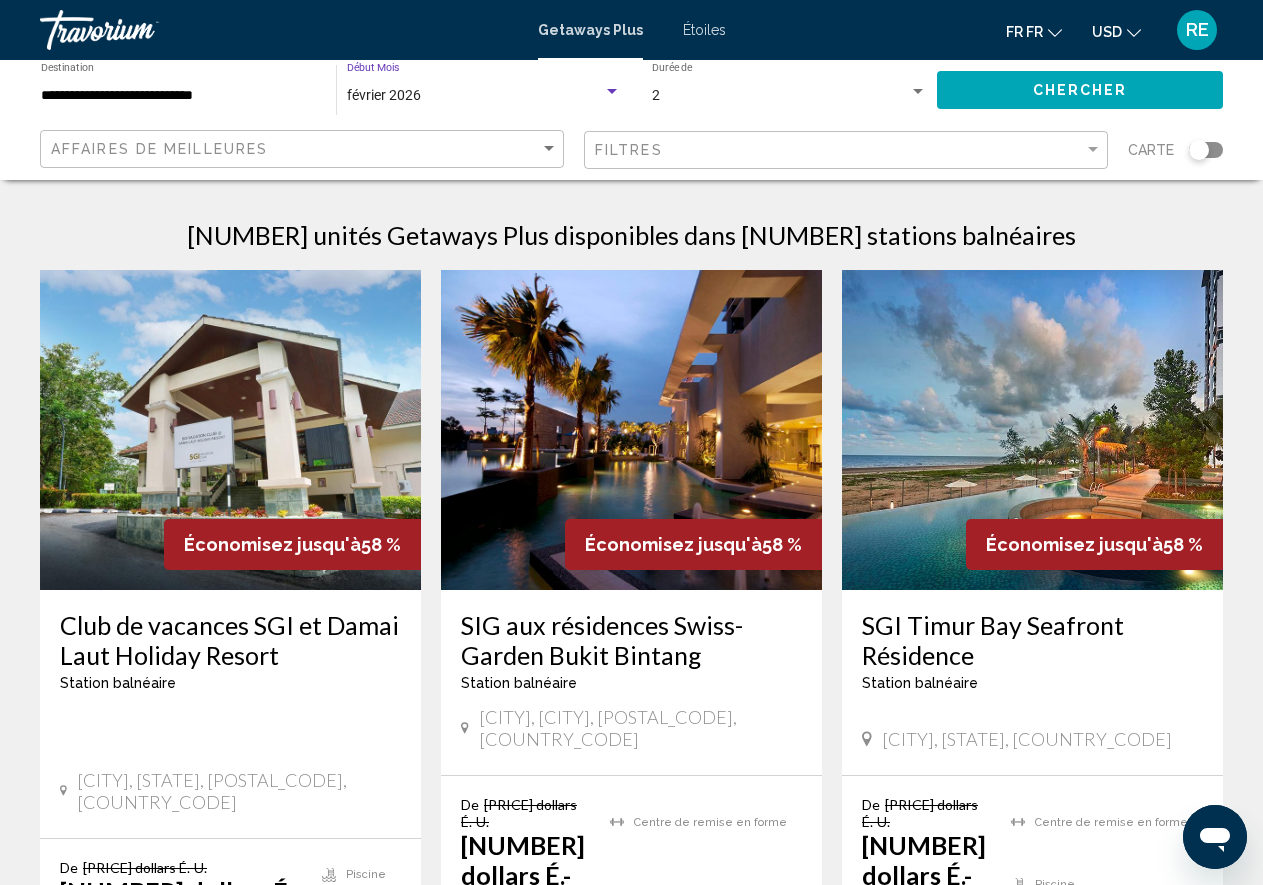 click on "février 2026" at bounding box center [475, 96] 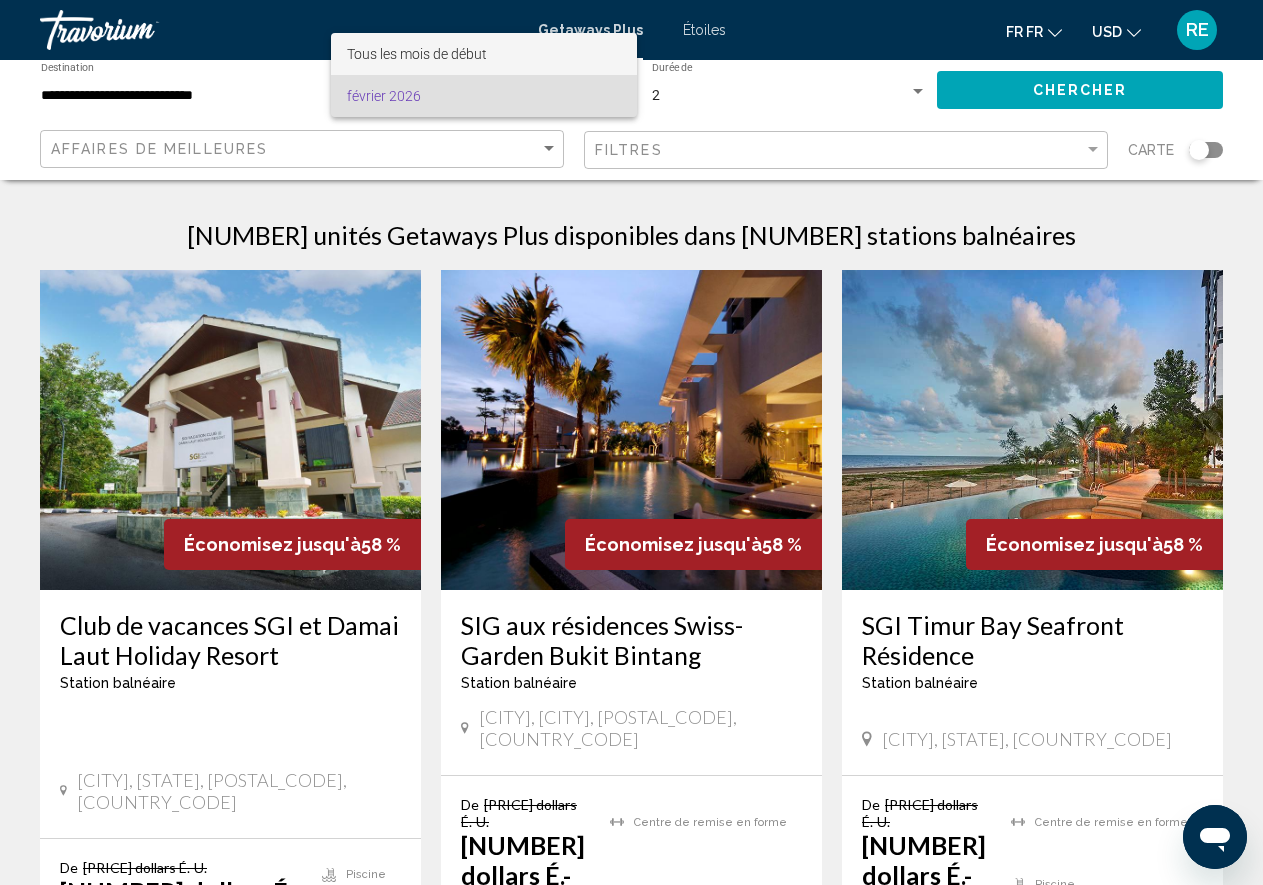 click on "Tous les mois de début" at bounding box center [484, 54] 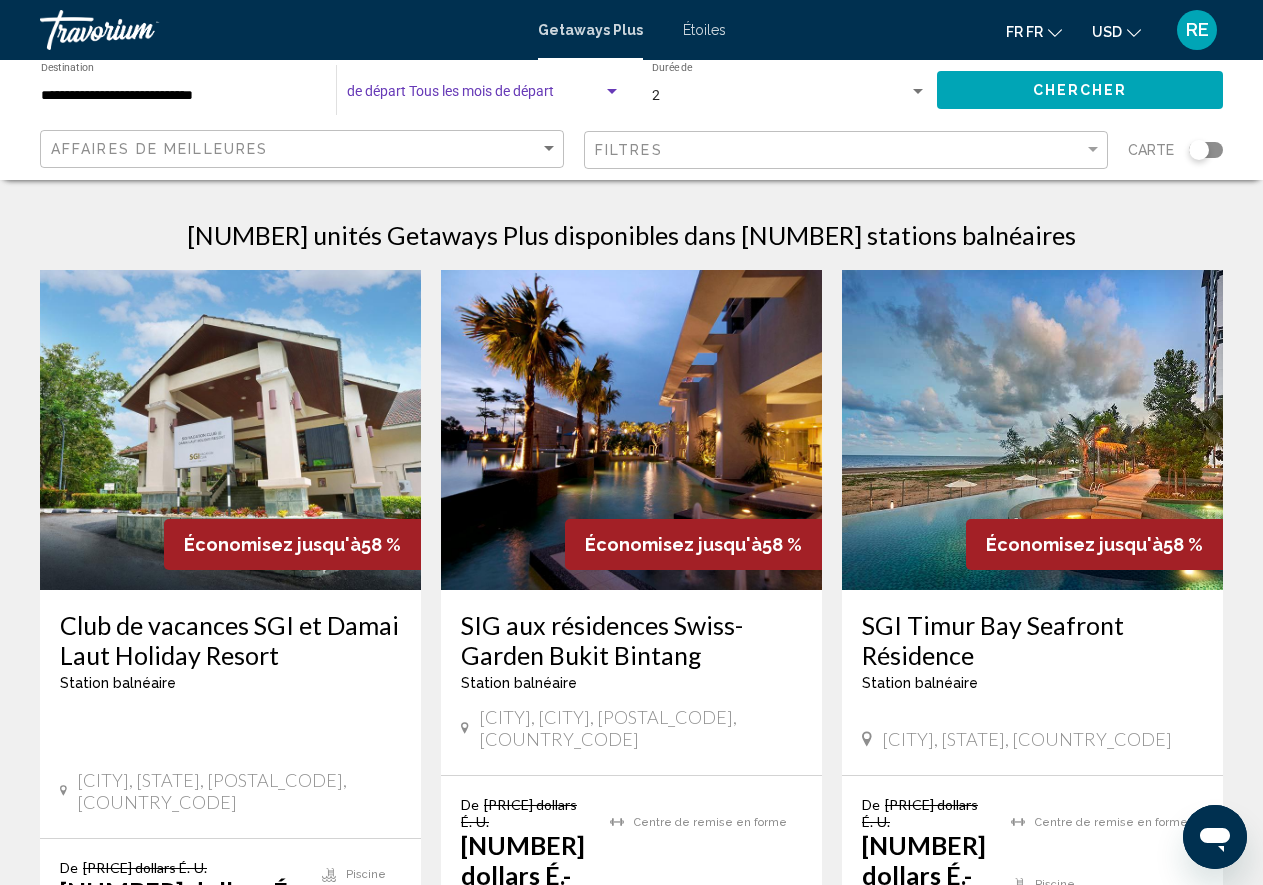 click at bounding box center (475, 96) 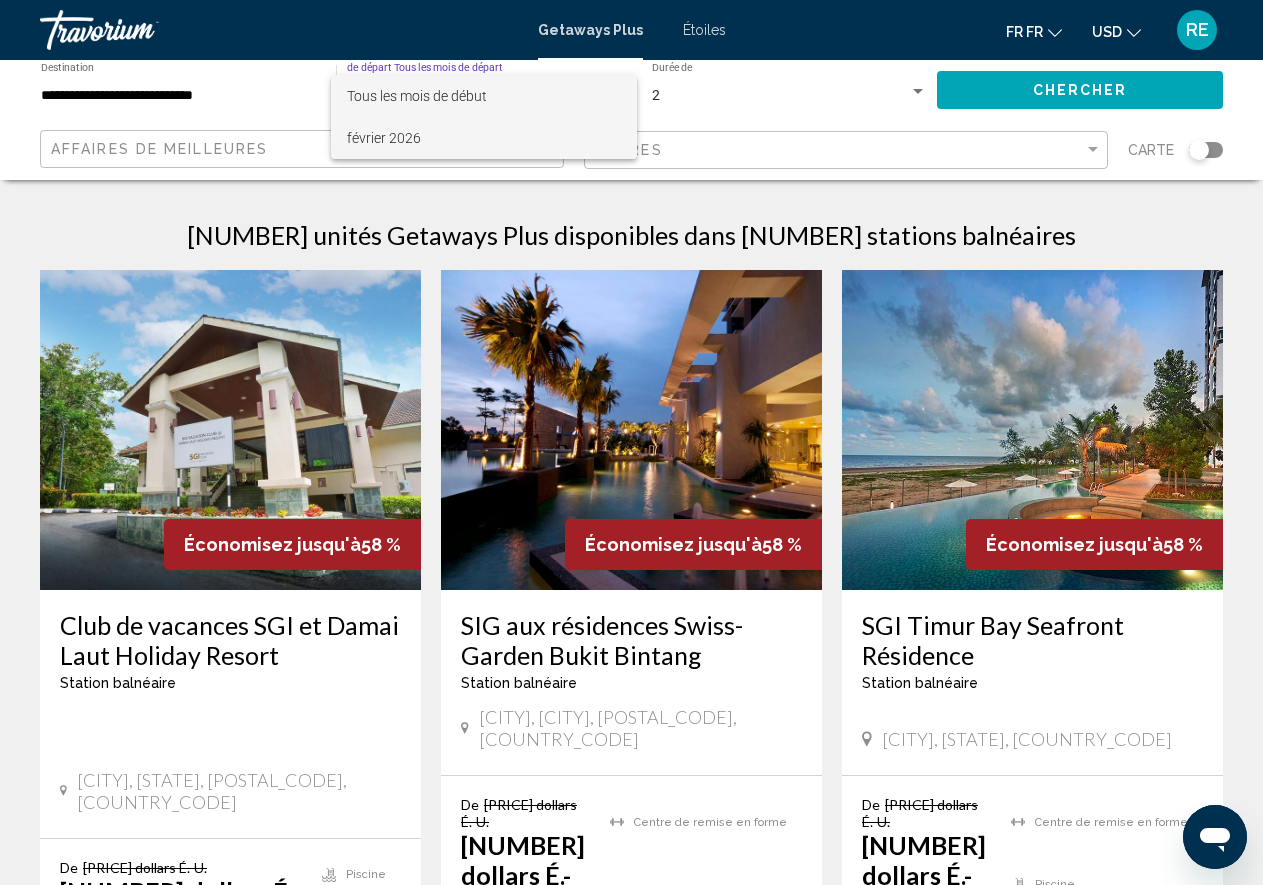 click on "février 2026" at bounding box center [484, 138] 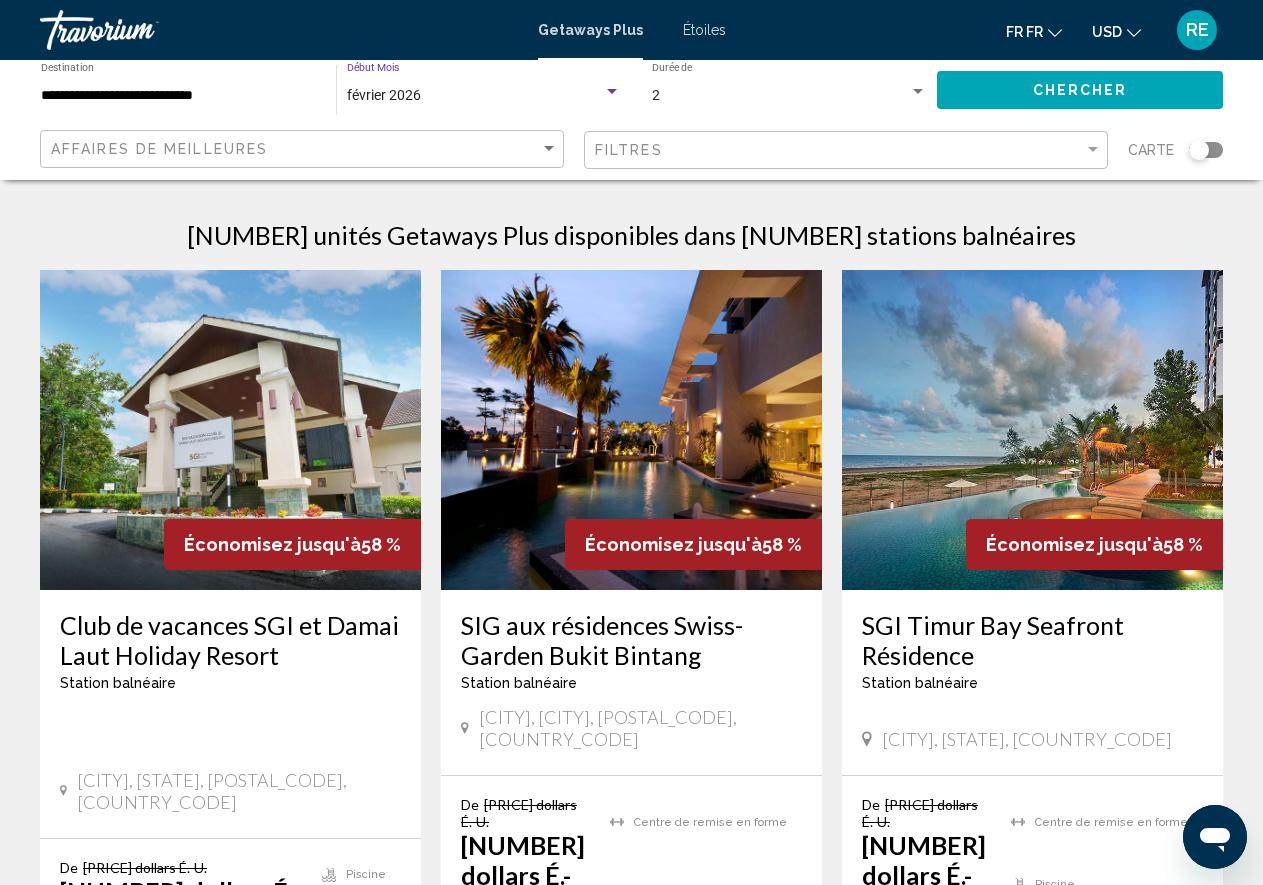 click at bounding box center (612, 92) 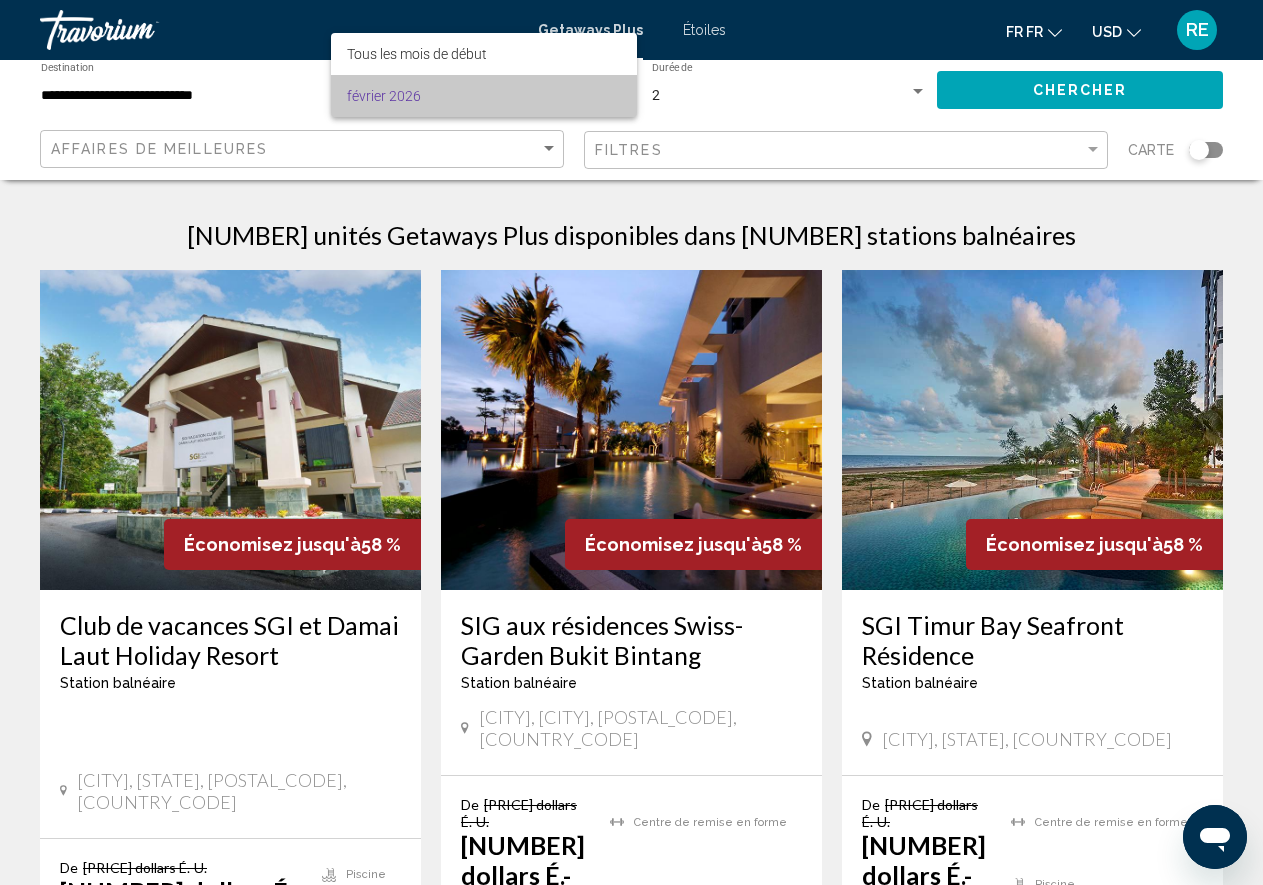 click on "février 2026" at bounding box center (484, 96) 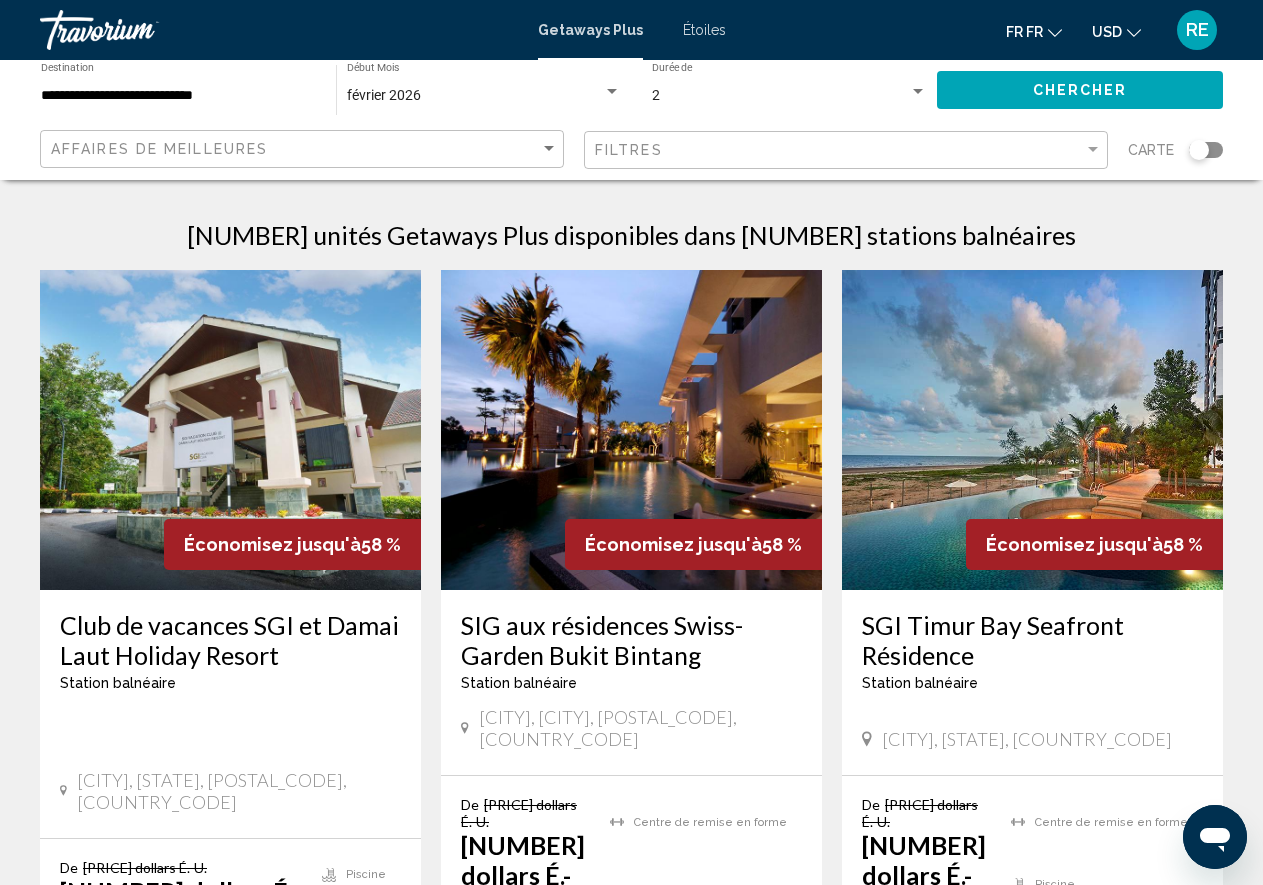 click on "Étoiles" at bounding box center [704, 30] 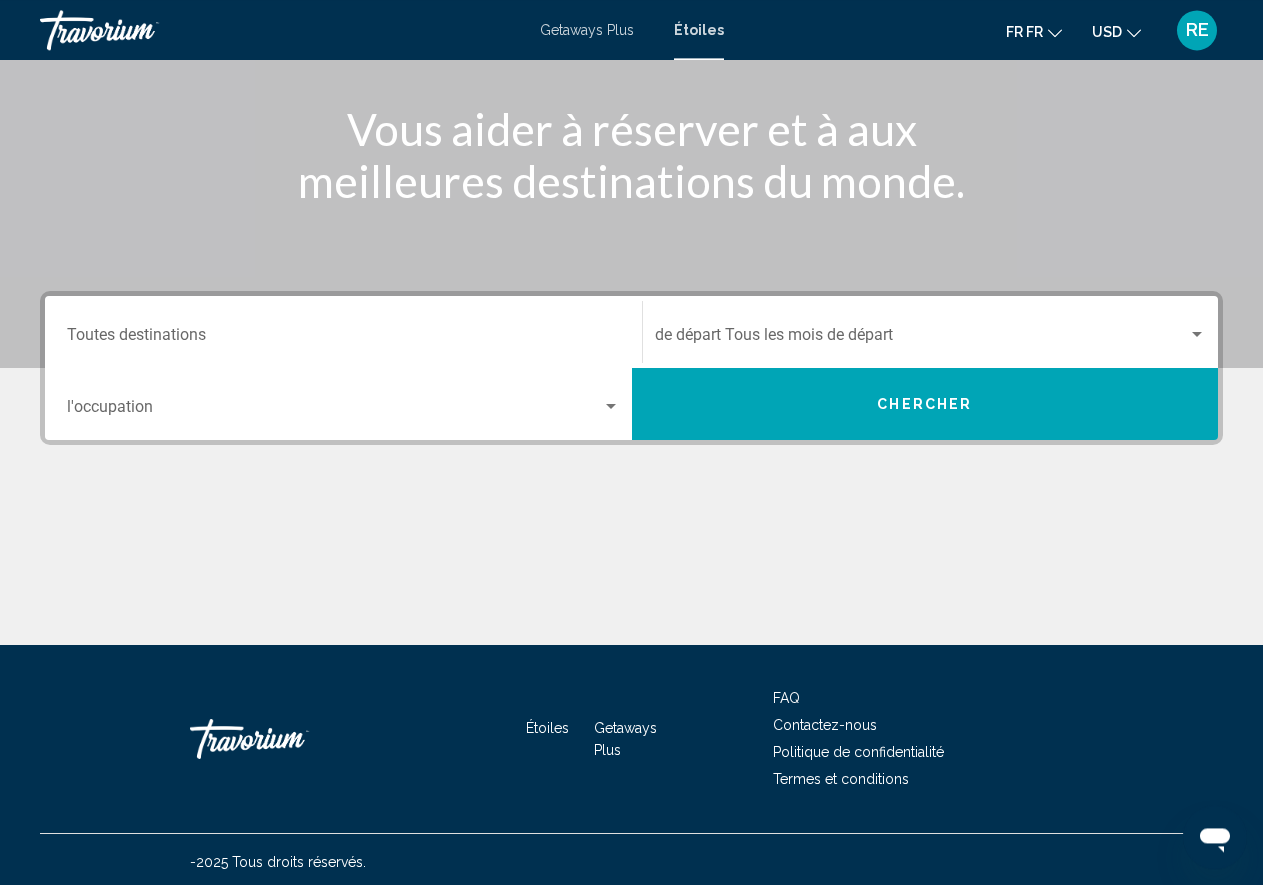 scroll, scrollTop: 237, scrollLeft: 0, axis: vertical 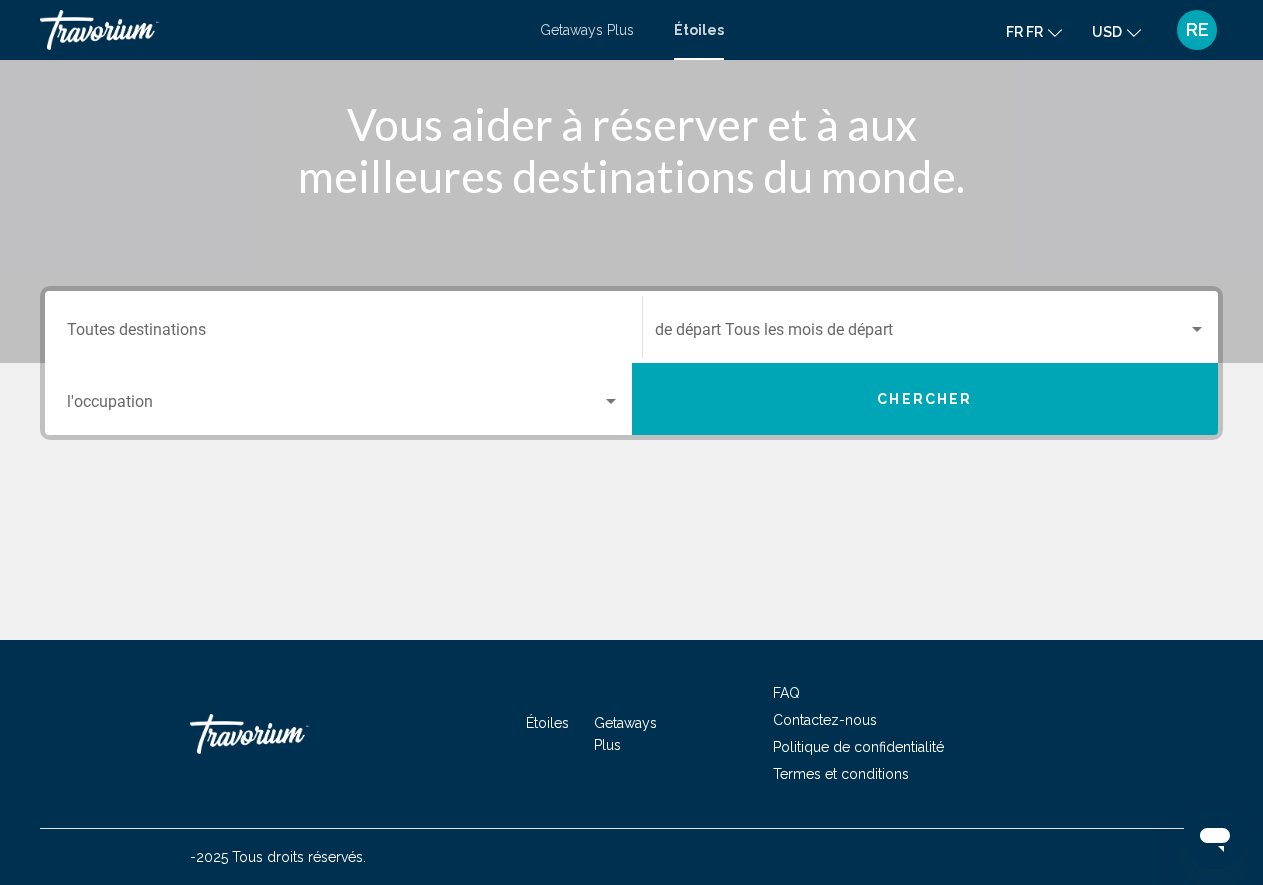 click on "Destination   Toutes destinations" at bounding box center (343, 334) 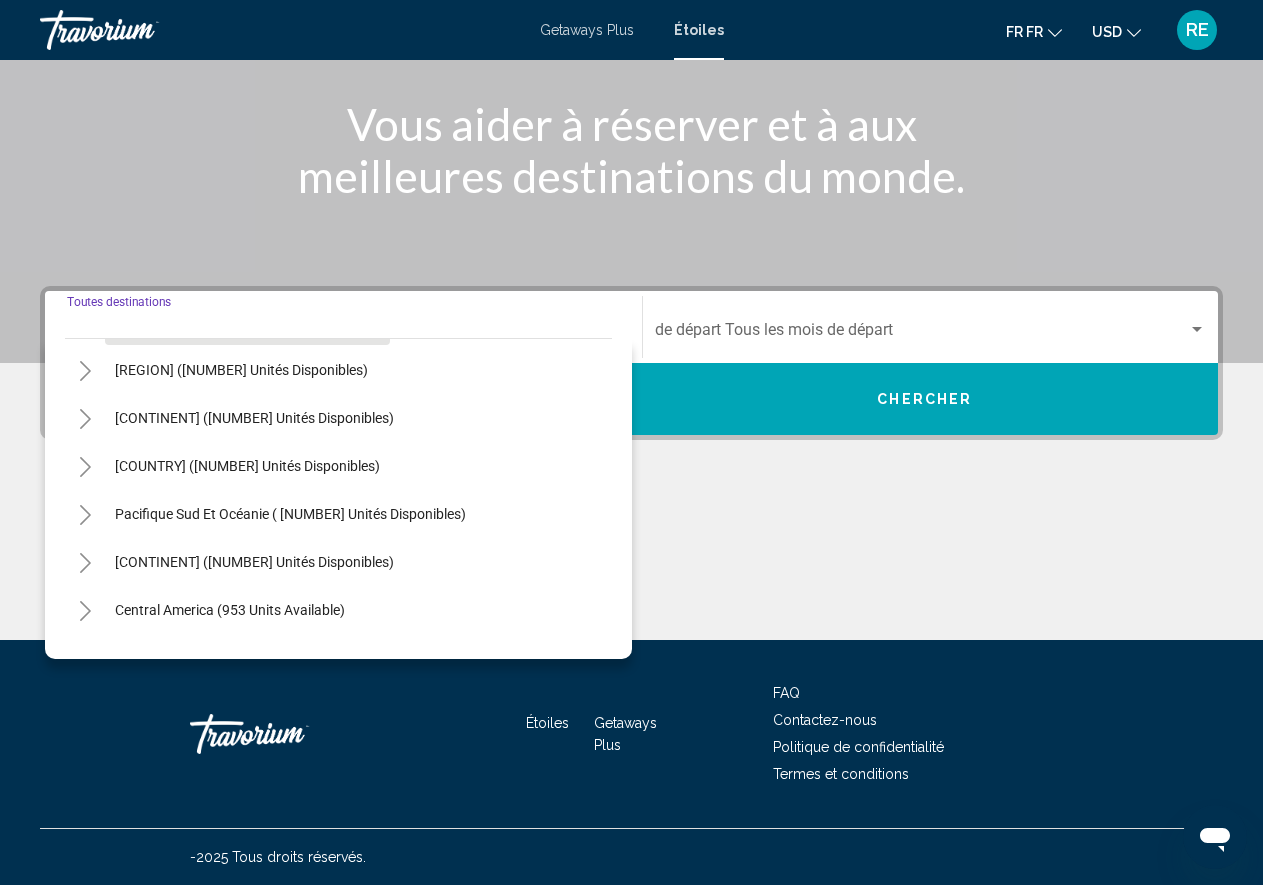 scroll, scrollTop: 324, scrollLeft: 0, axis: vertical 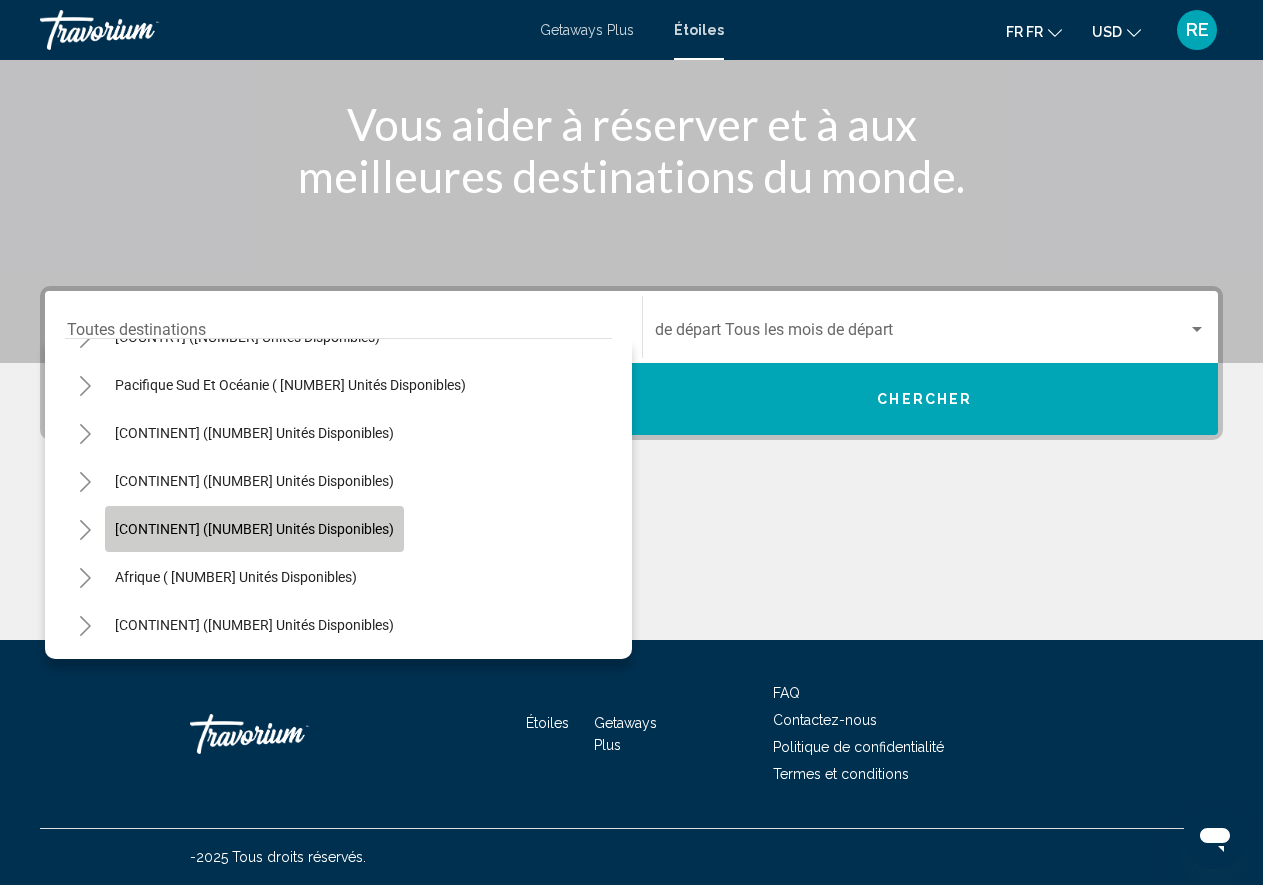click on "[CONTINENT] ([NUMBER] unités disponibles)" 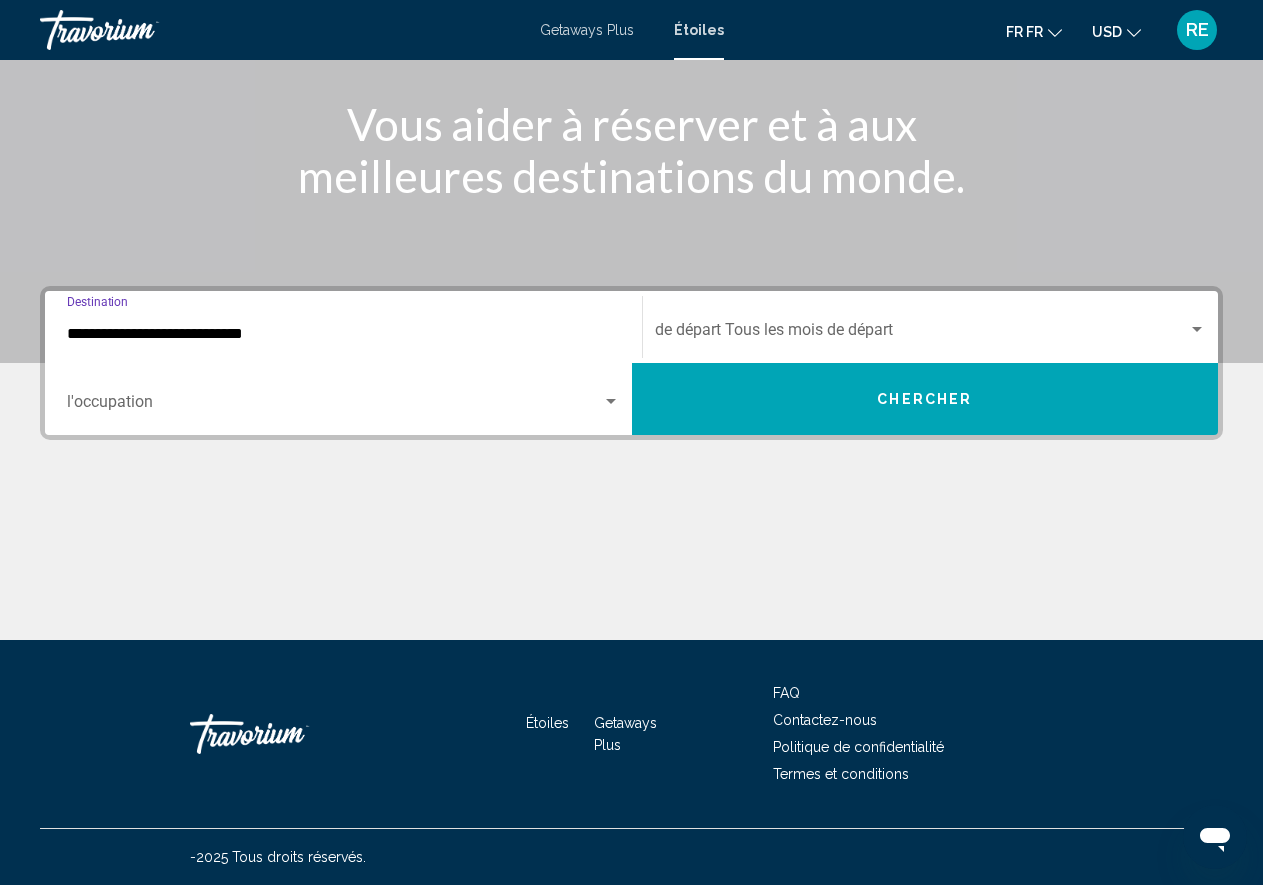 click on "**********" at bounding box center (343, 334) 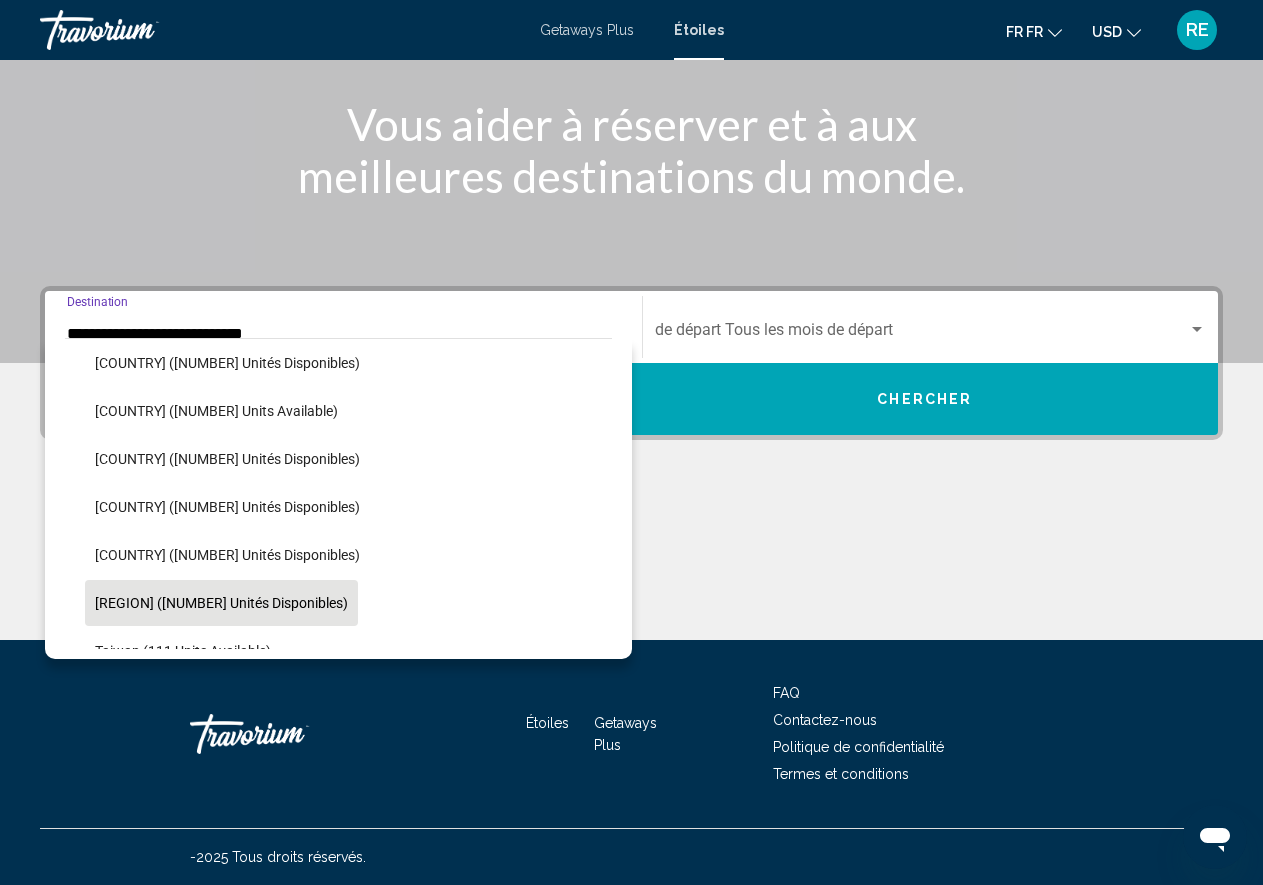 scroll, scrollTop: 815, scrollLeft: 0, axis: vertical 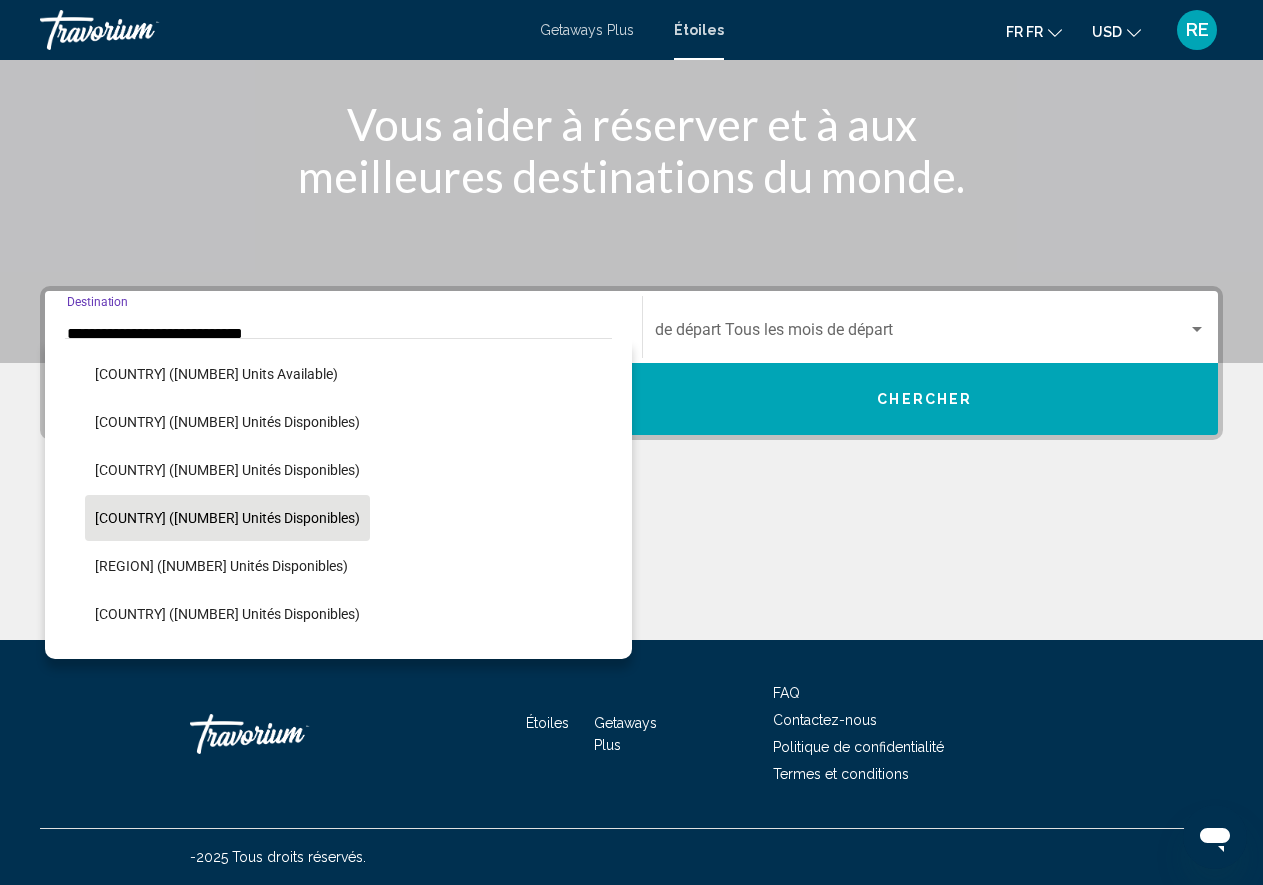 click on "[COUNTRY] ([NUMBER] unités disponibles)" 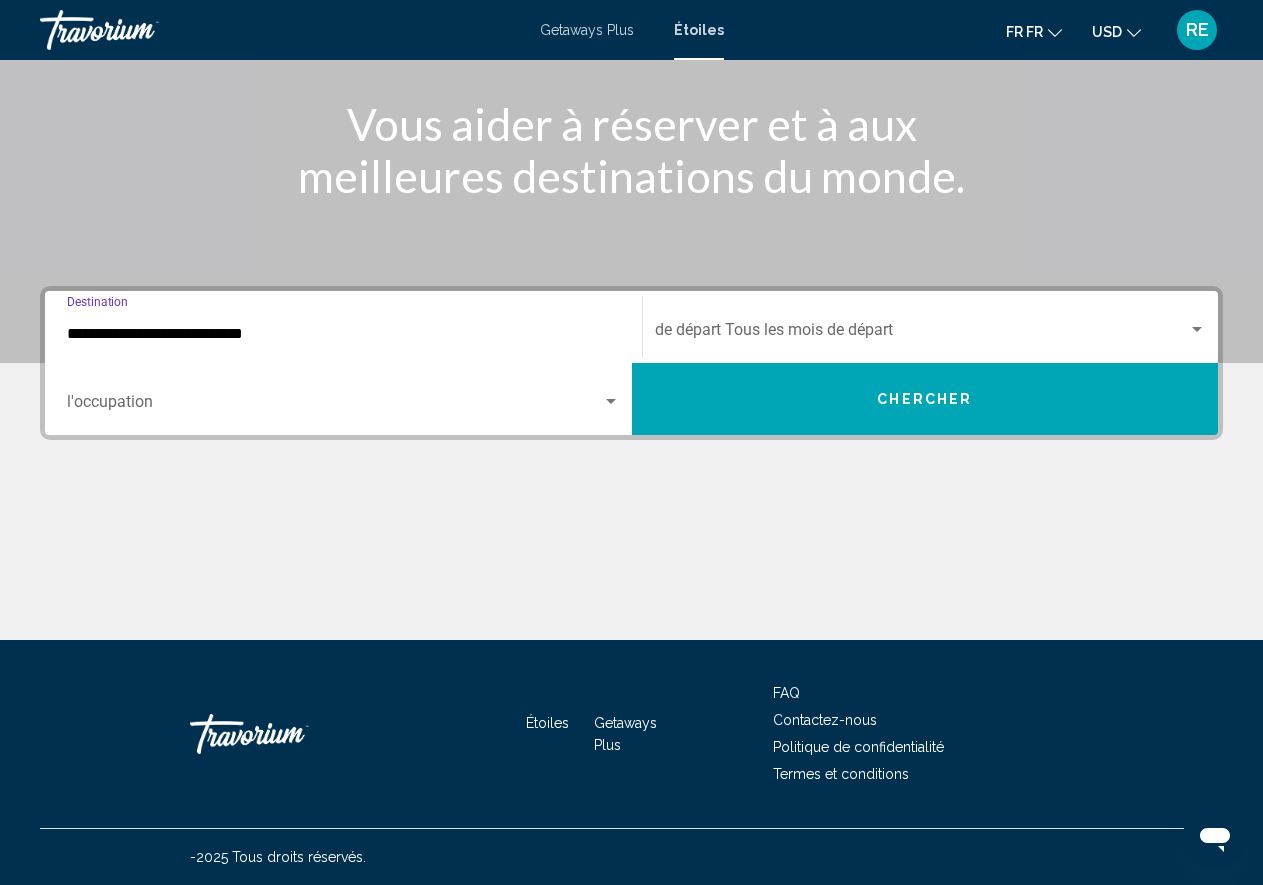 type on "**********" 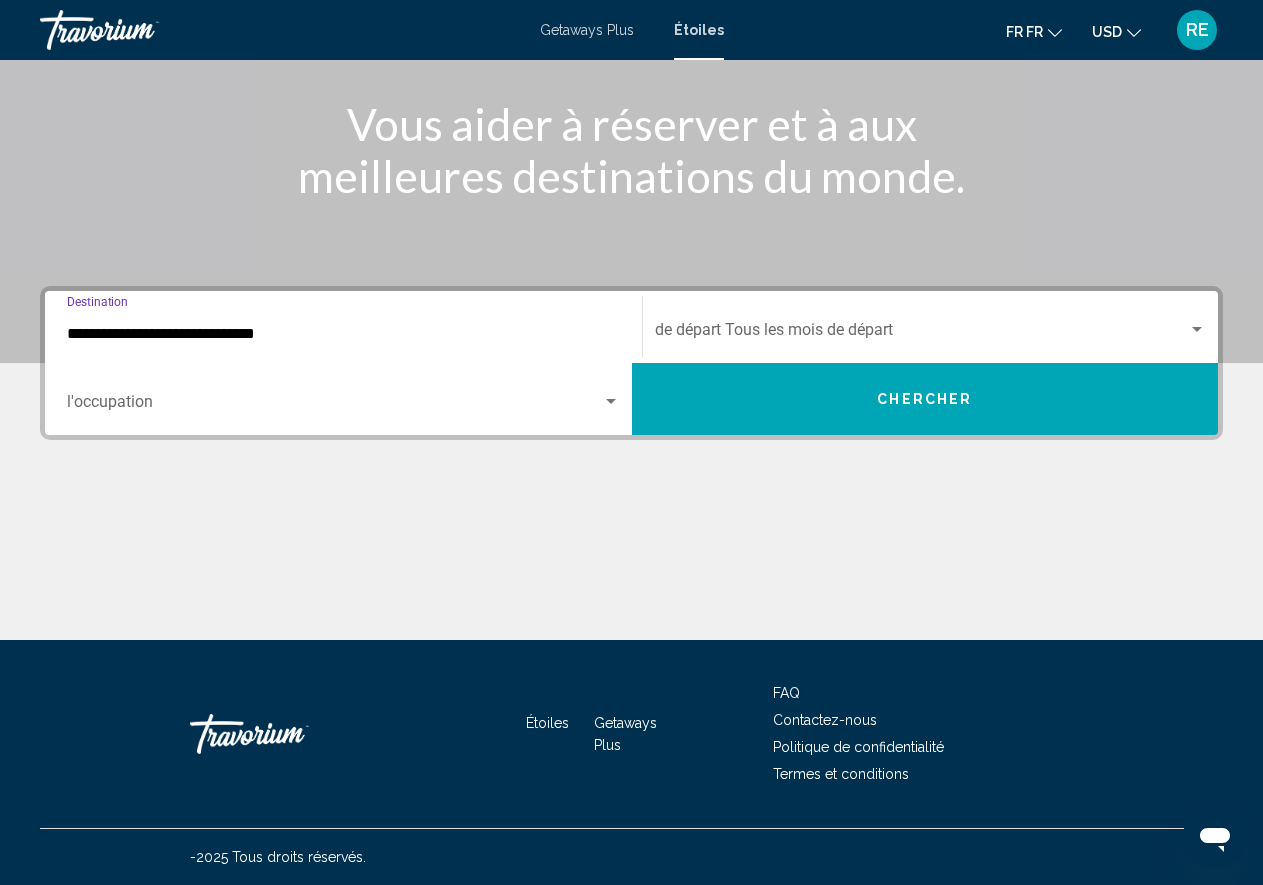 click at bounding box center (922, 334) 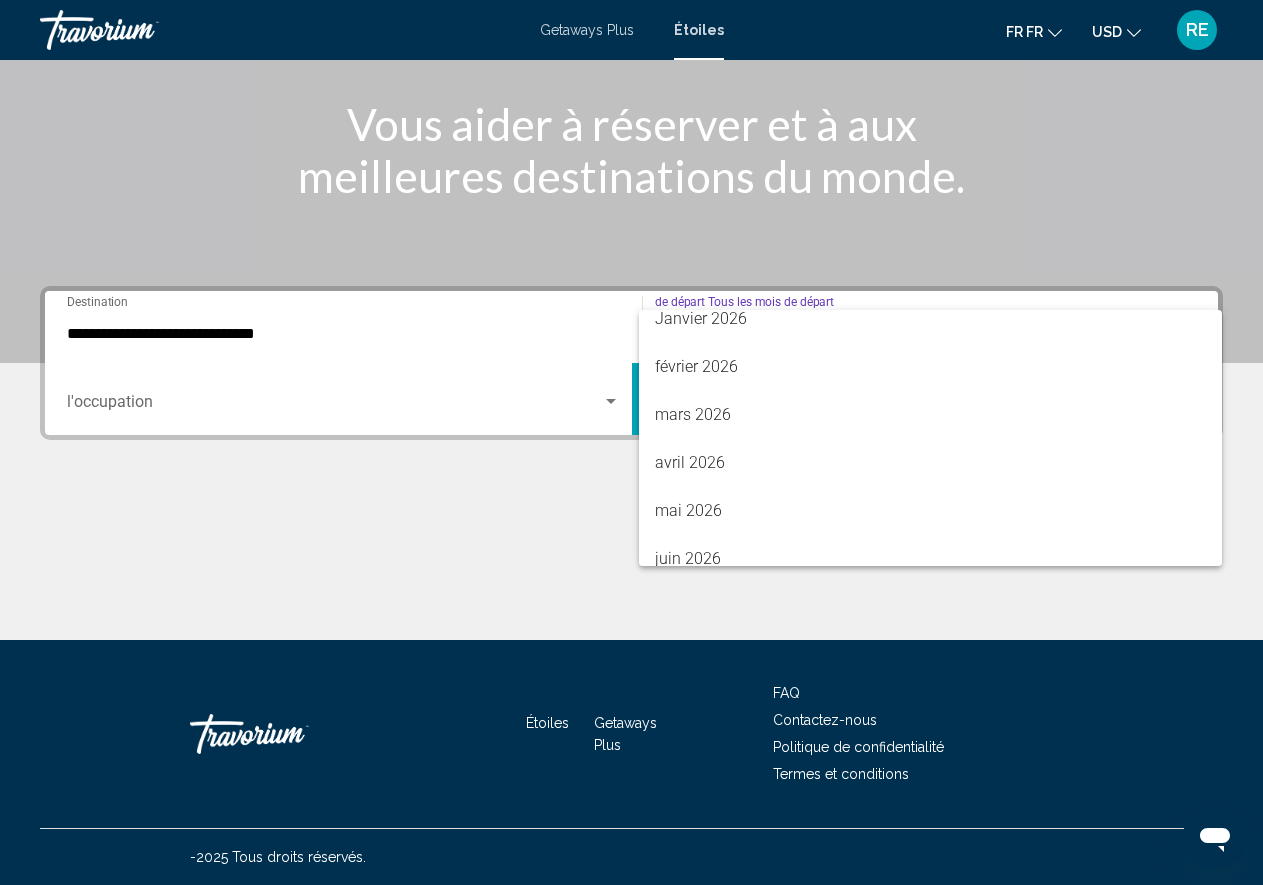 scroll, scrollTop: 302, scrollLeft: 0, axis: vertical 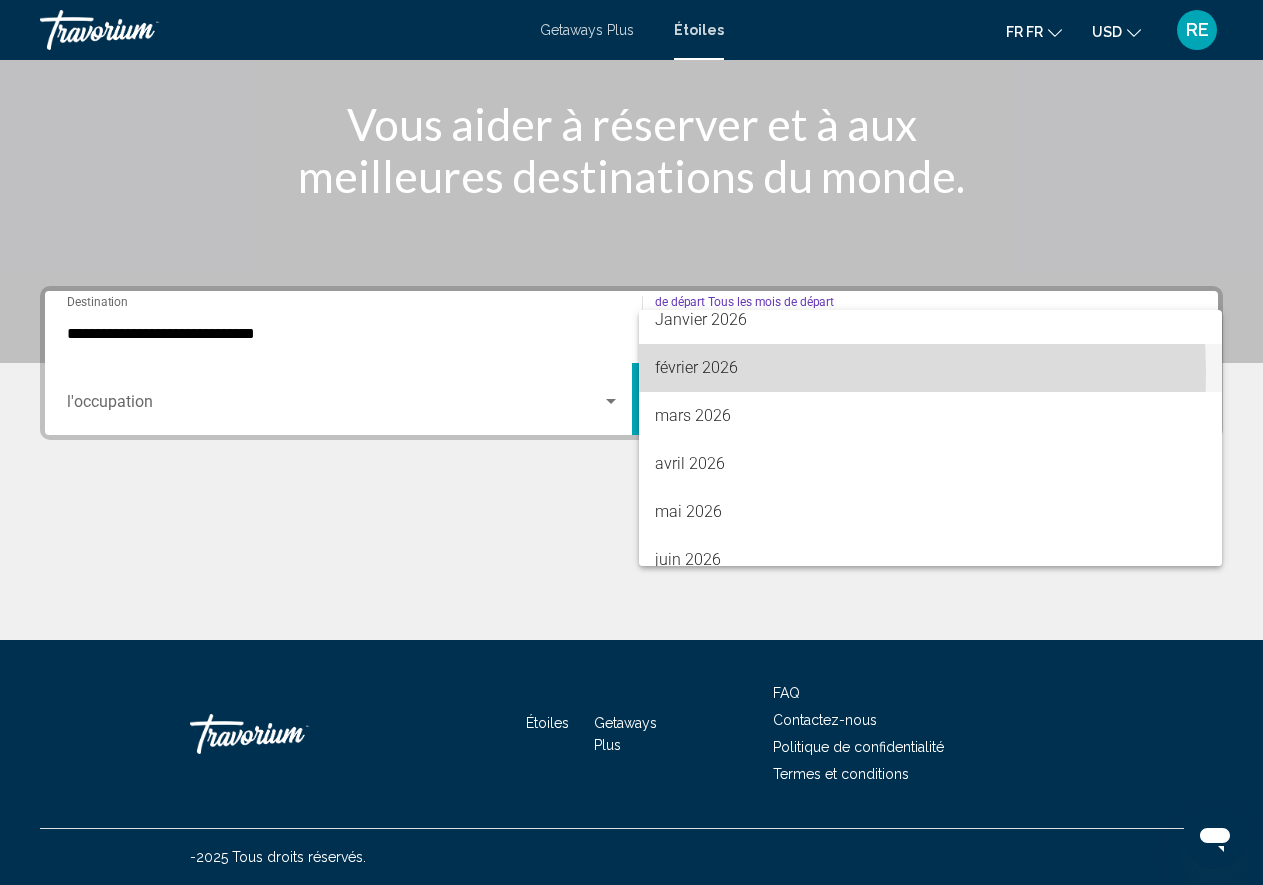 click on "février 2026" at bounding box center [931, 368] 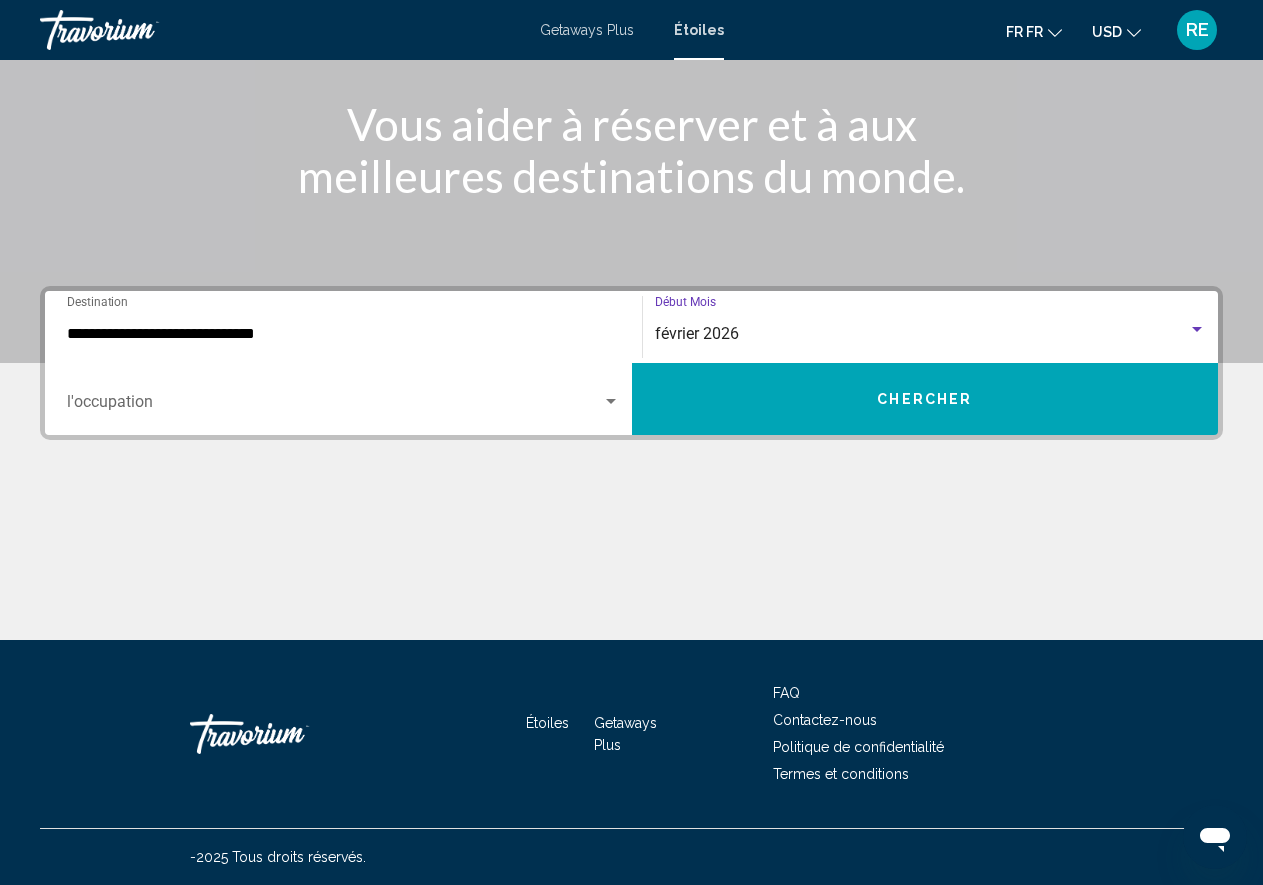 click at bounding box center [334, 406] 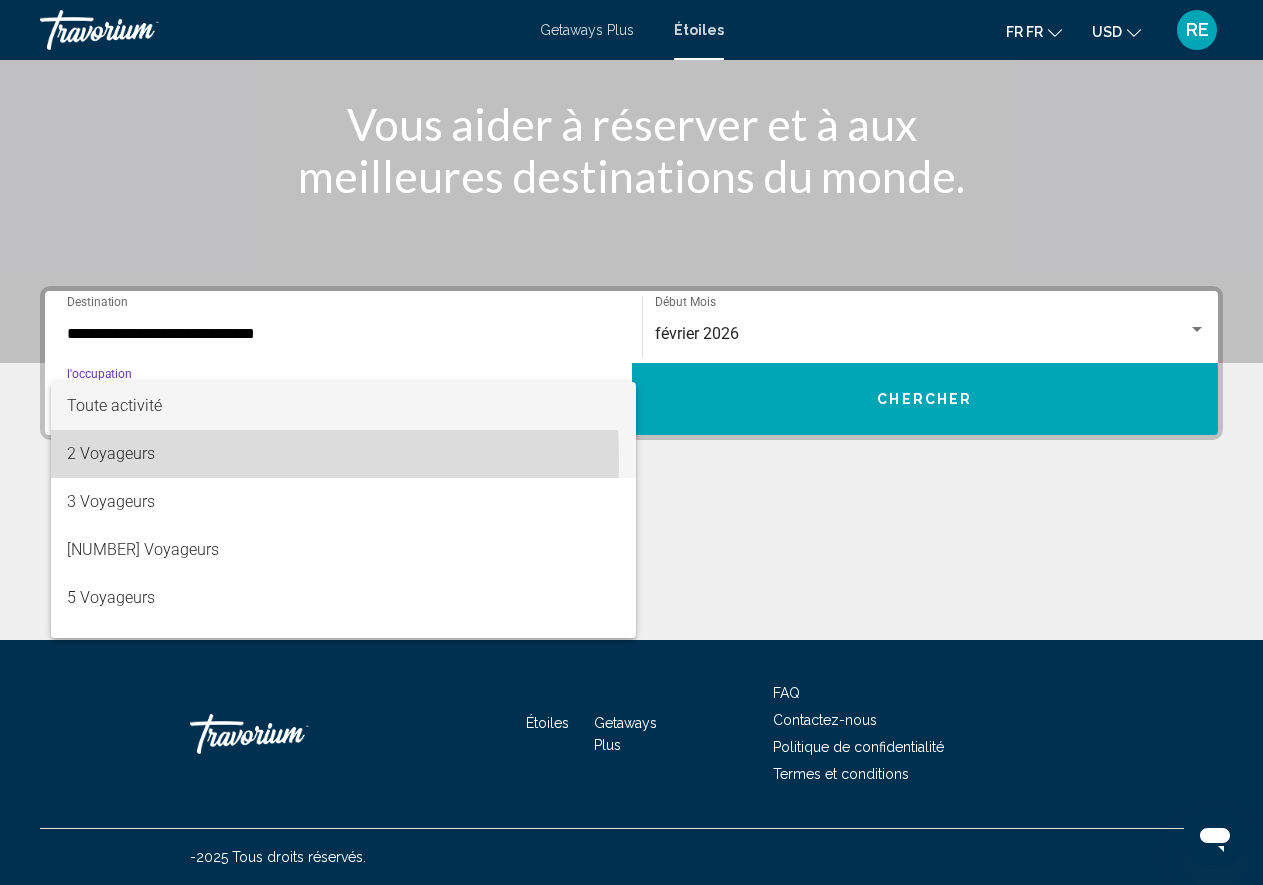 click on "2 Voyageurs" at bounding box center [343, 454] 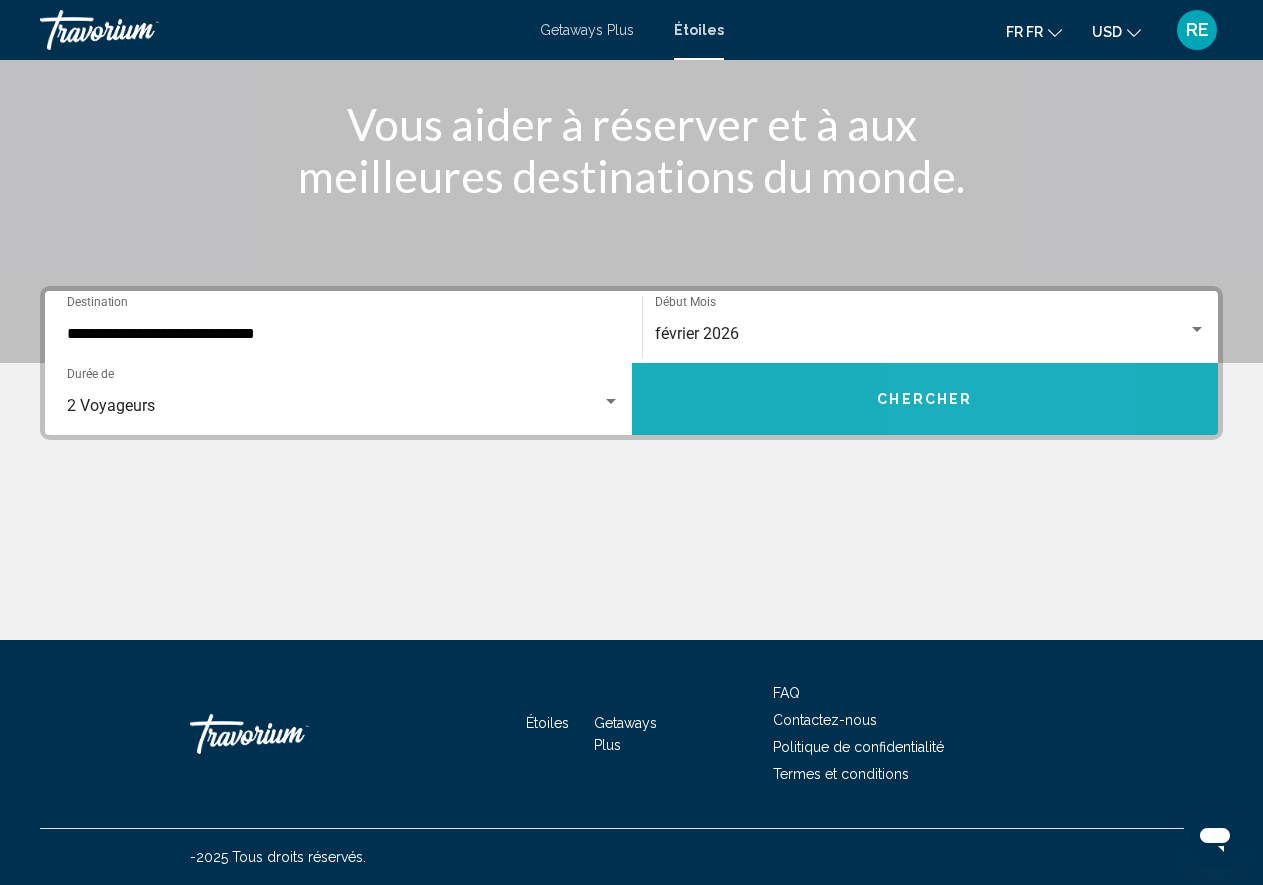 click on "Chercher" at bounding box center [924, 400] 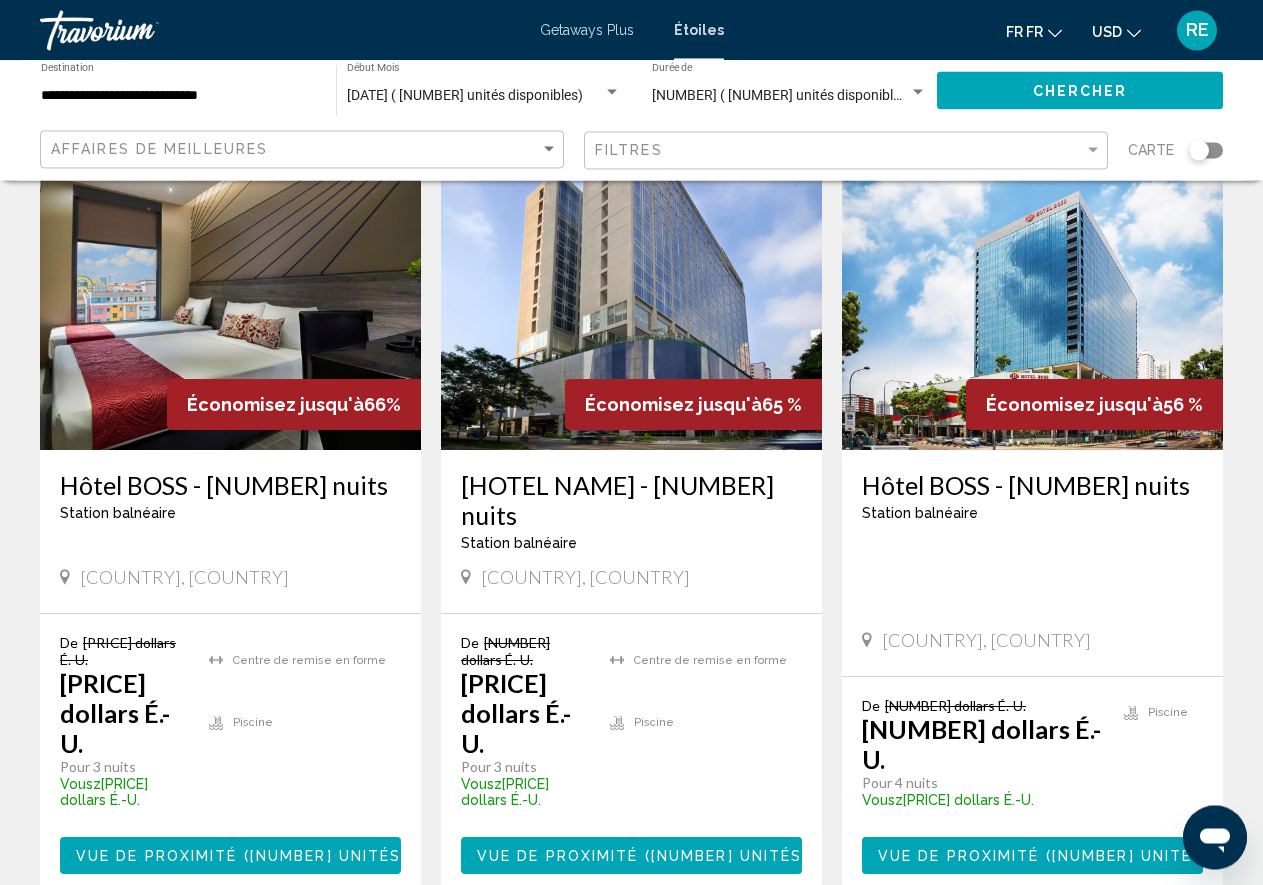 scroll, scrollTop: 102, scrollLeft: 0, axis: vertical 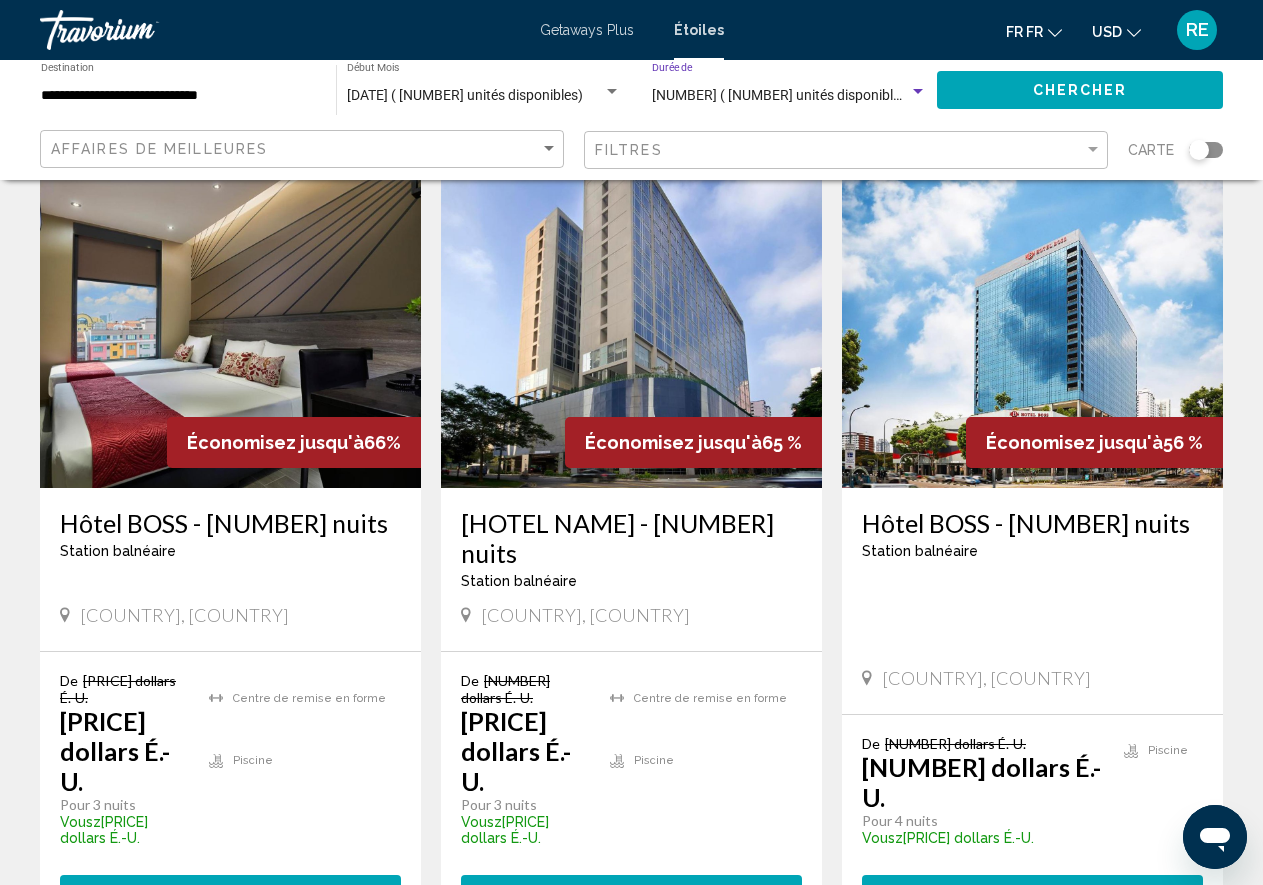click at bounding box center (918, 91) 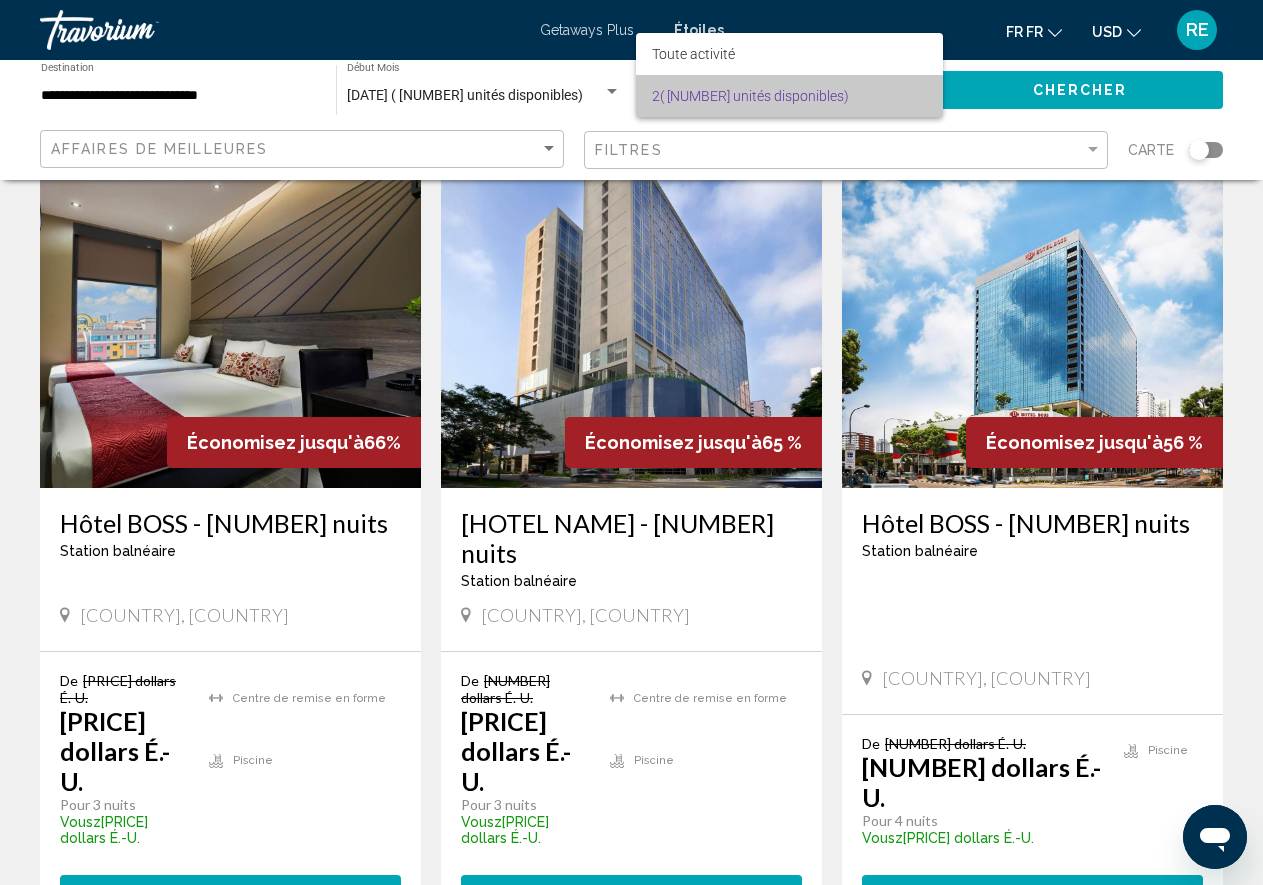 click on "[NUMBER] ([NUMBER] unités disponibles)" at bounding box center (789, 96) 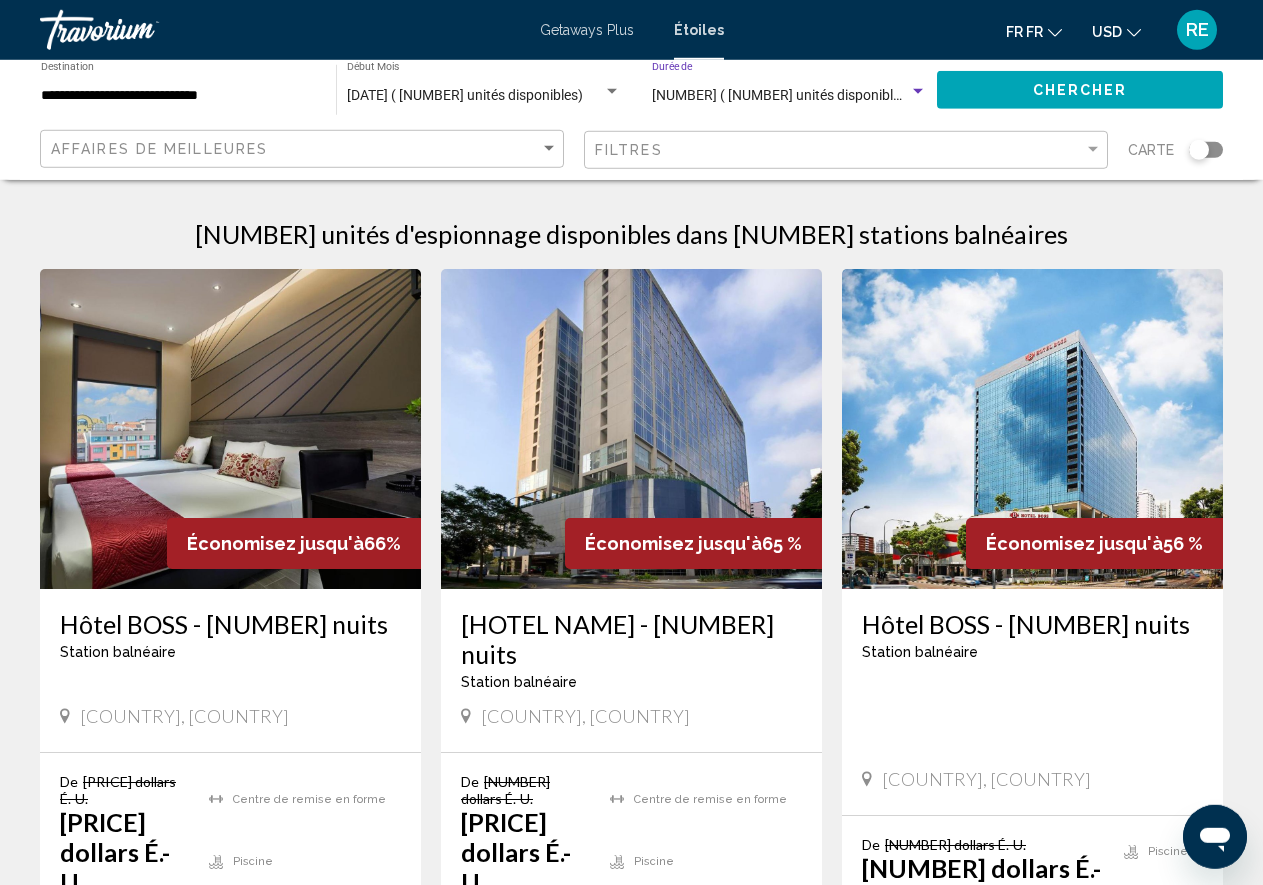 scroll, scrollTop: 0, scrollLeft: 0, axis: both 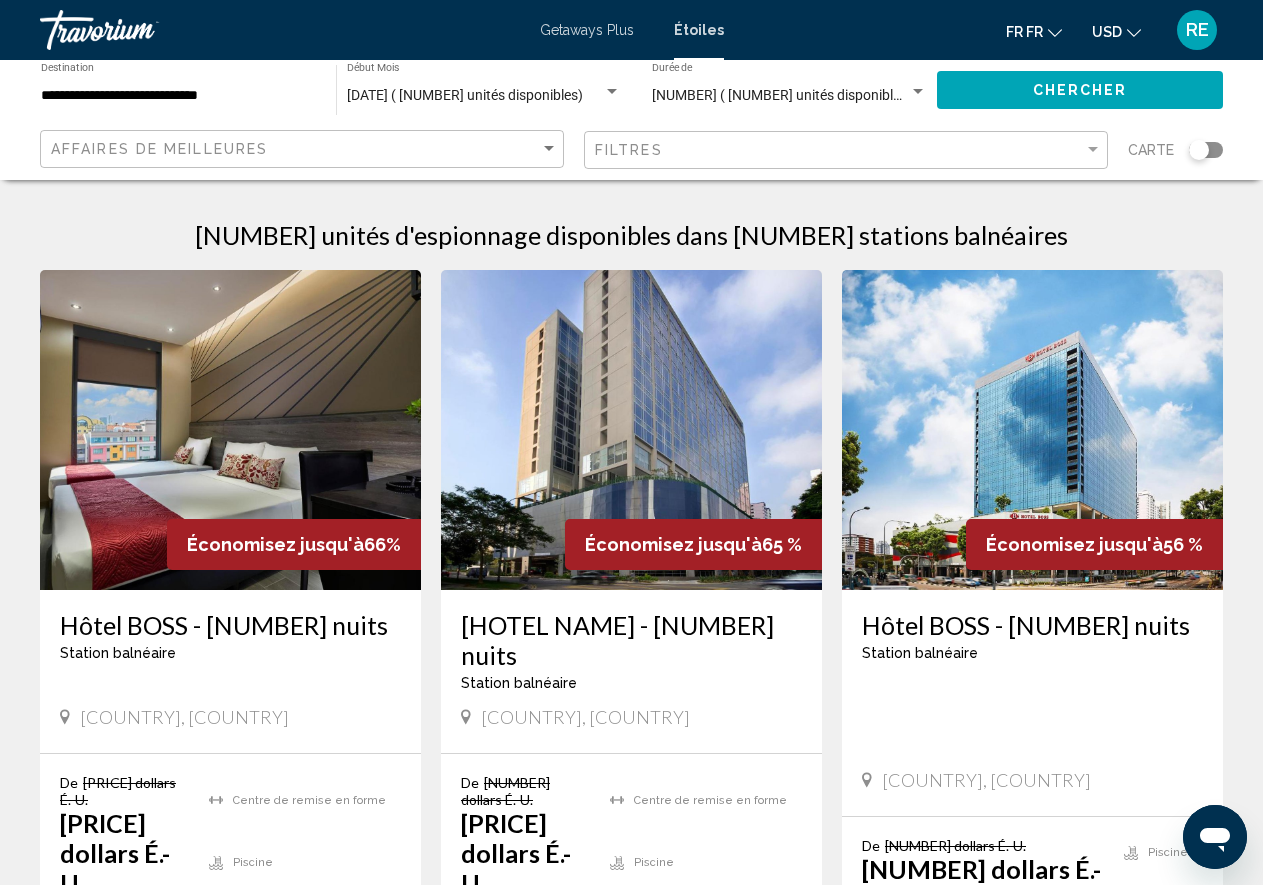 click on "Hôtel BOSS - [NUMBER] nuits" at bounding box center (1032, 625) 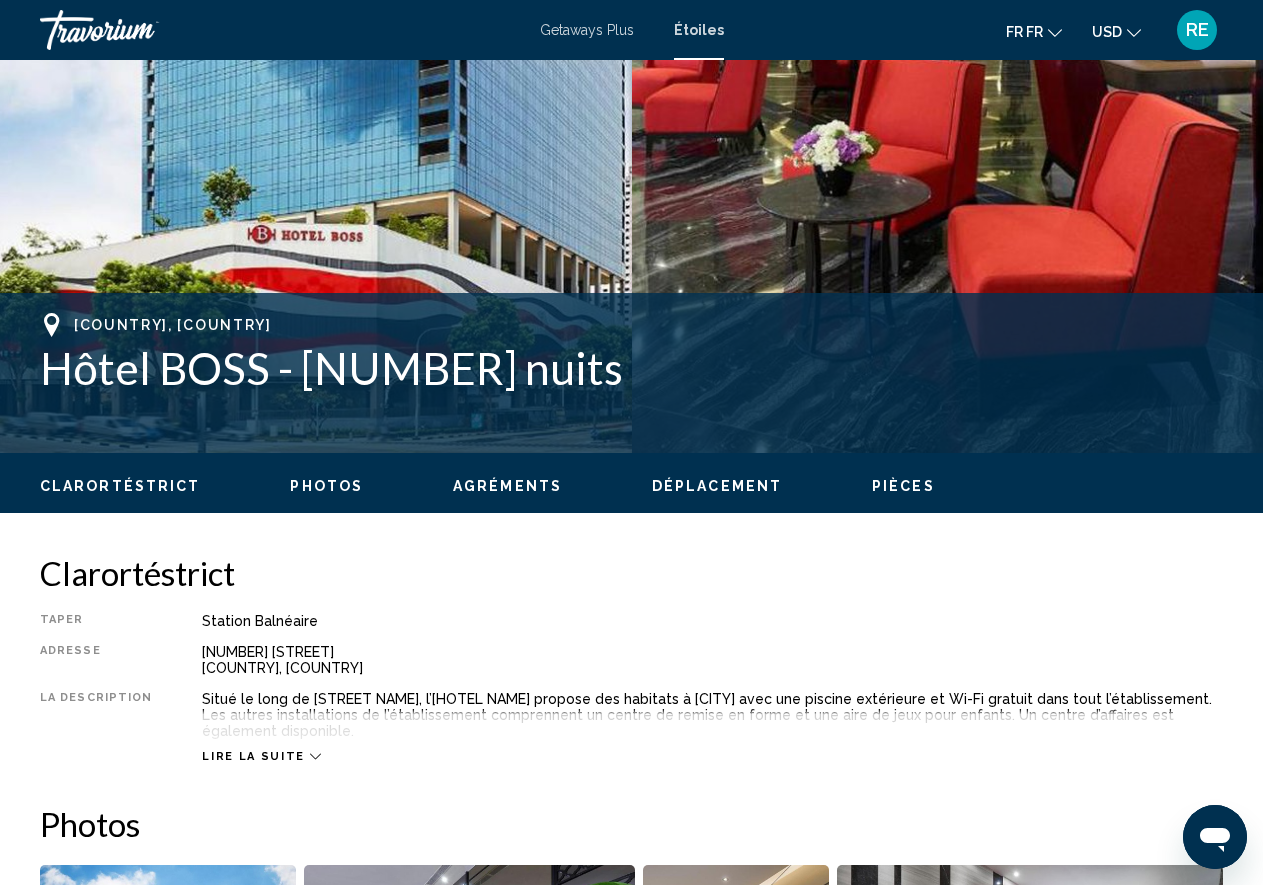 scroll, scrollTop: 455, scrollLeft: 0, axis: vertical 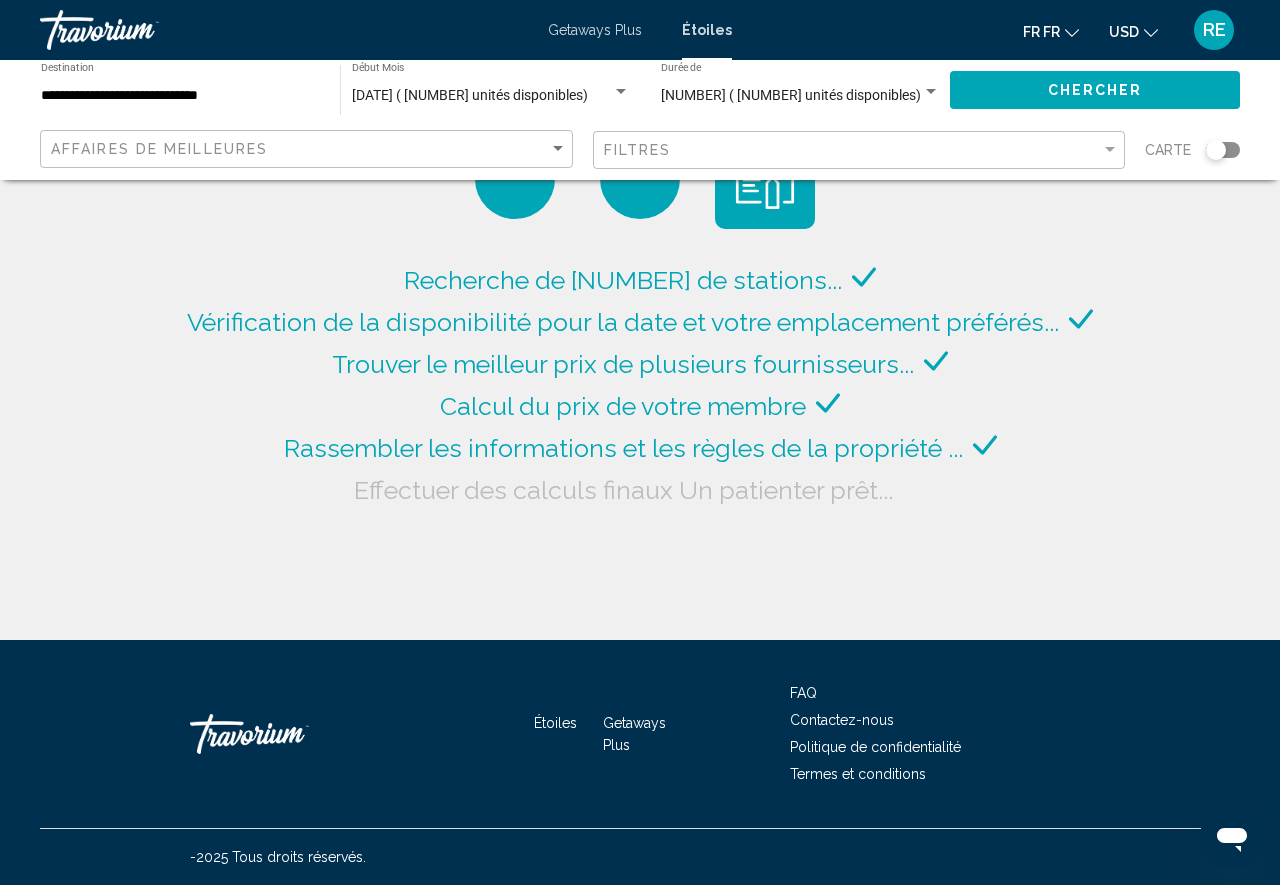 click on "Chercher" 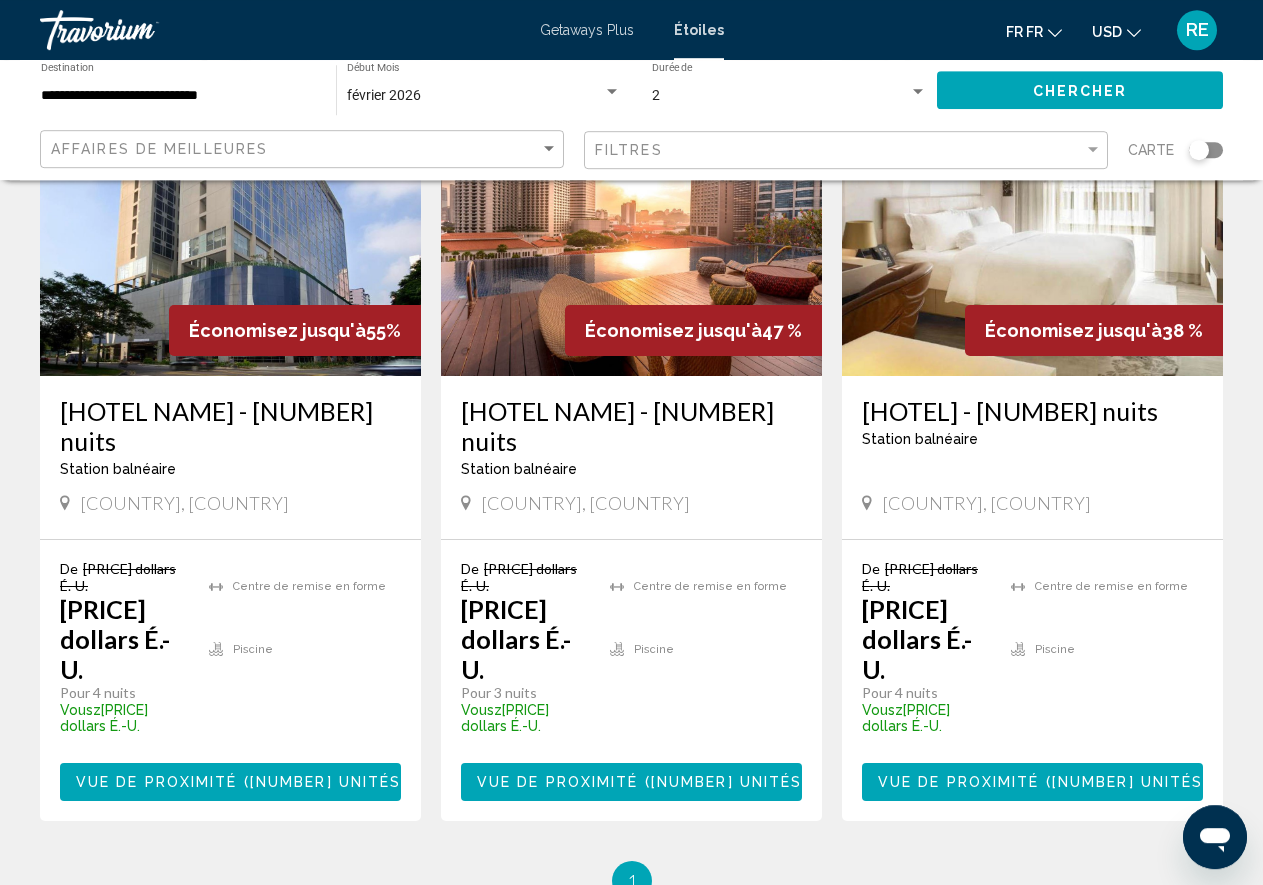 scroll, scrollTop: 1008, scrollLeft: 0, axis: vertical 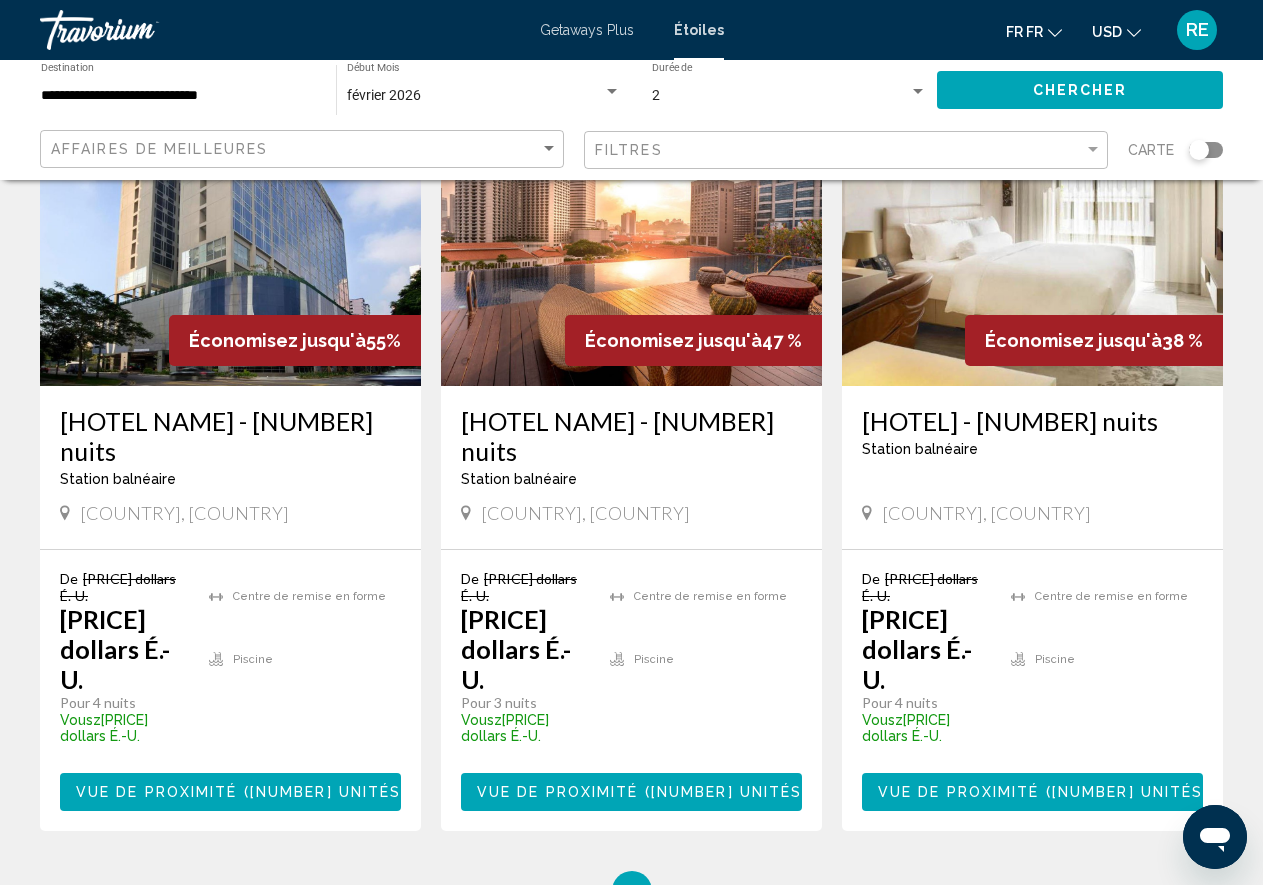 click on "[HOTEL] - [NUMBER] nuits" at bounding box center [1032, 421] 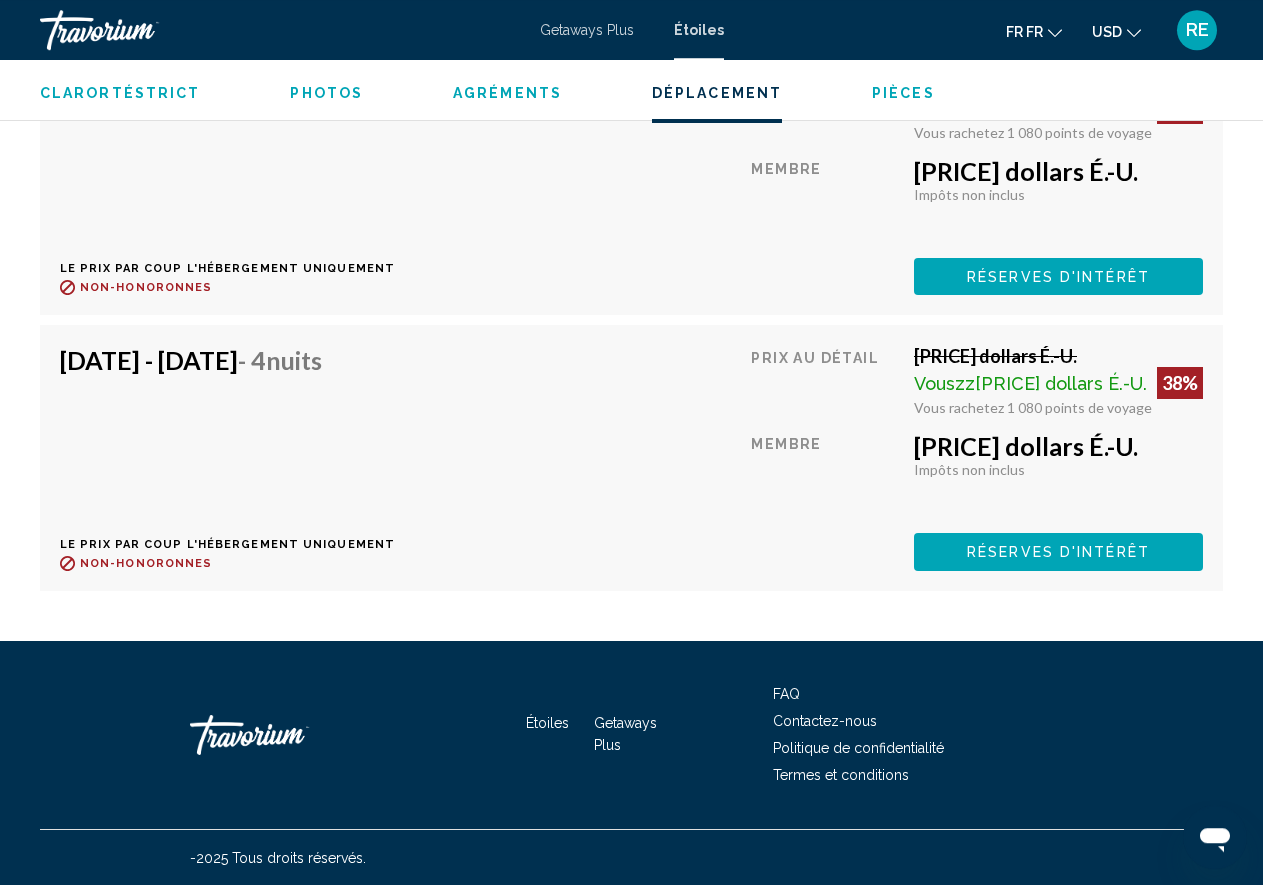 scroll, scrollTop: 4573, scrollLeft: 0, axis: vertical 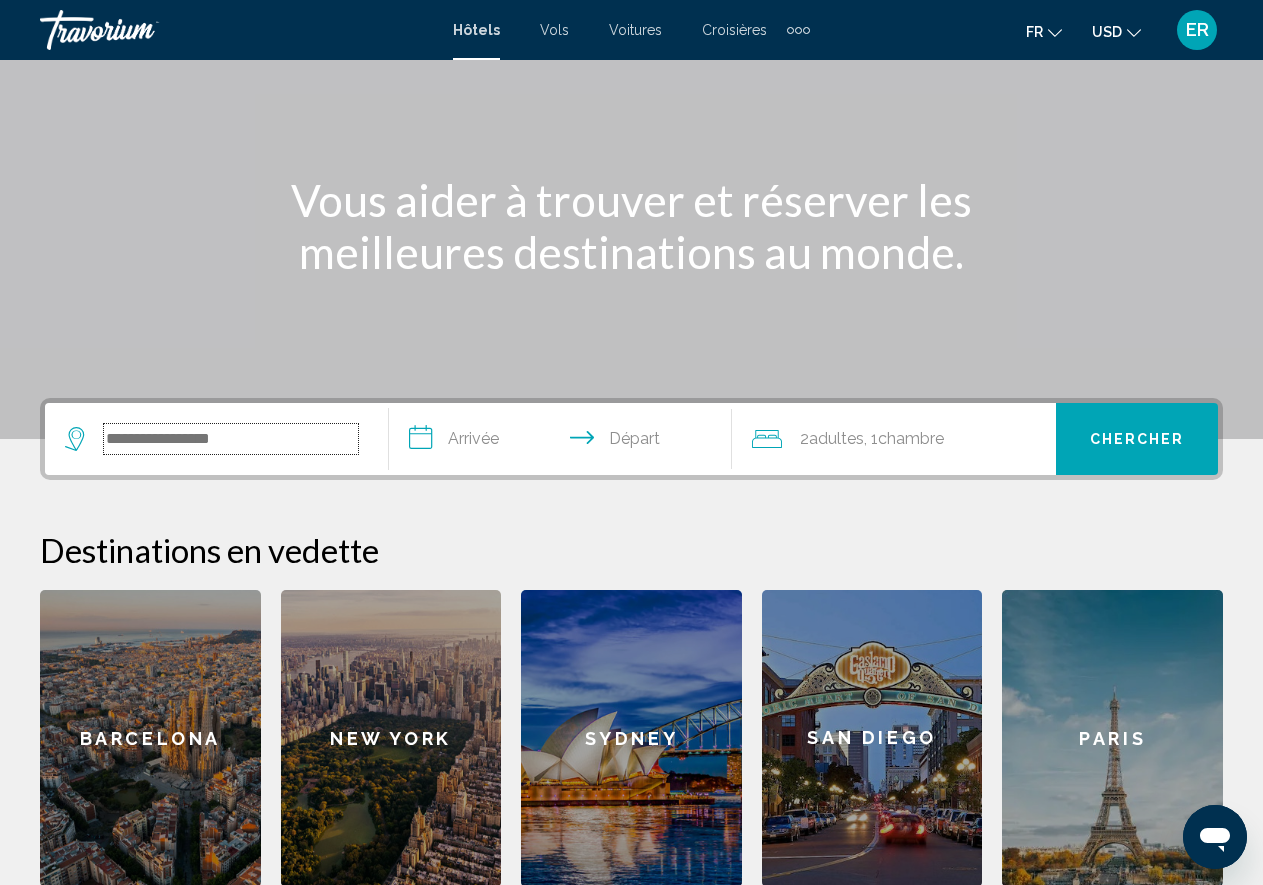 click at bounding box center [231, 439] 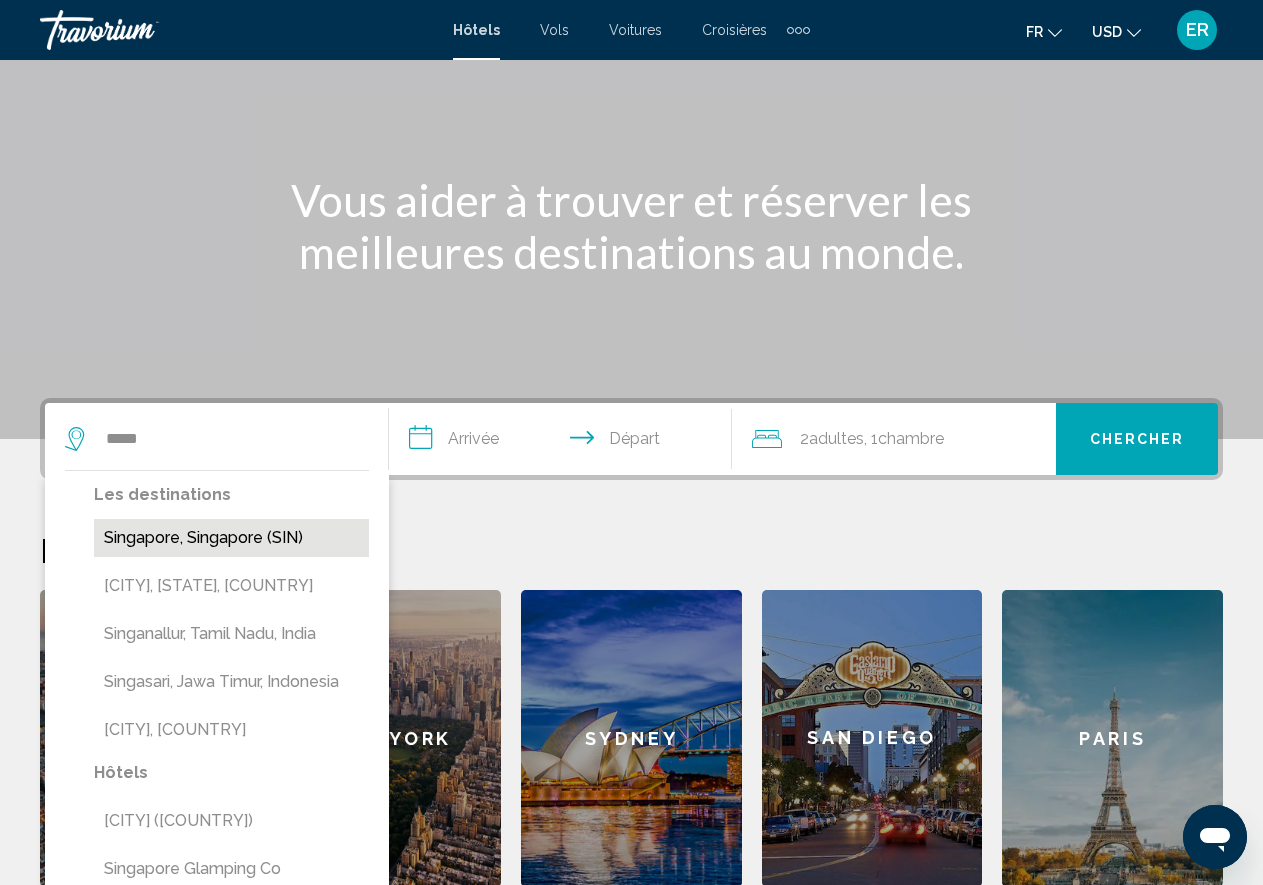 click on "Singapore, Singapore (SIN)" at bounding box center (231, 538) 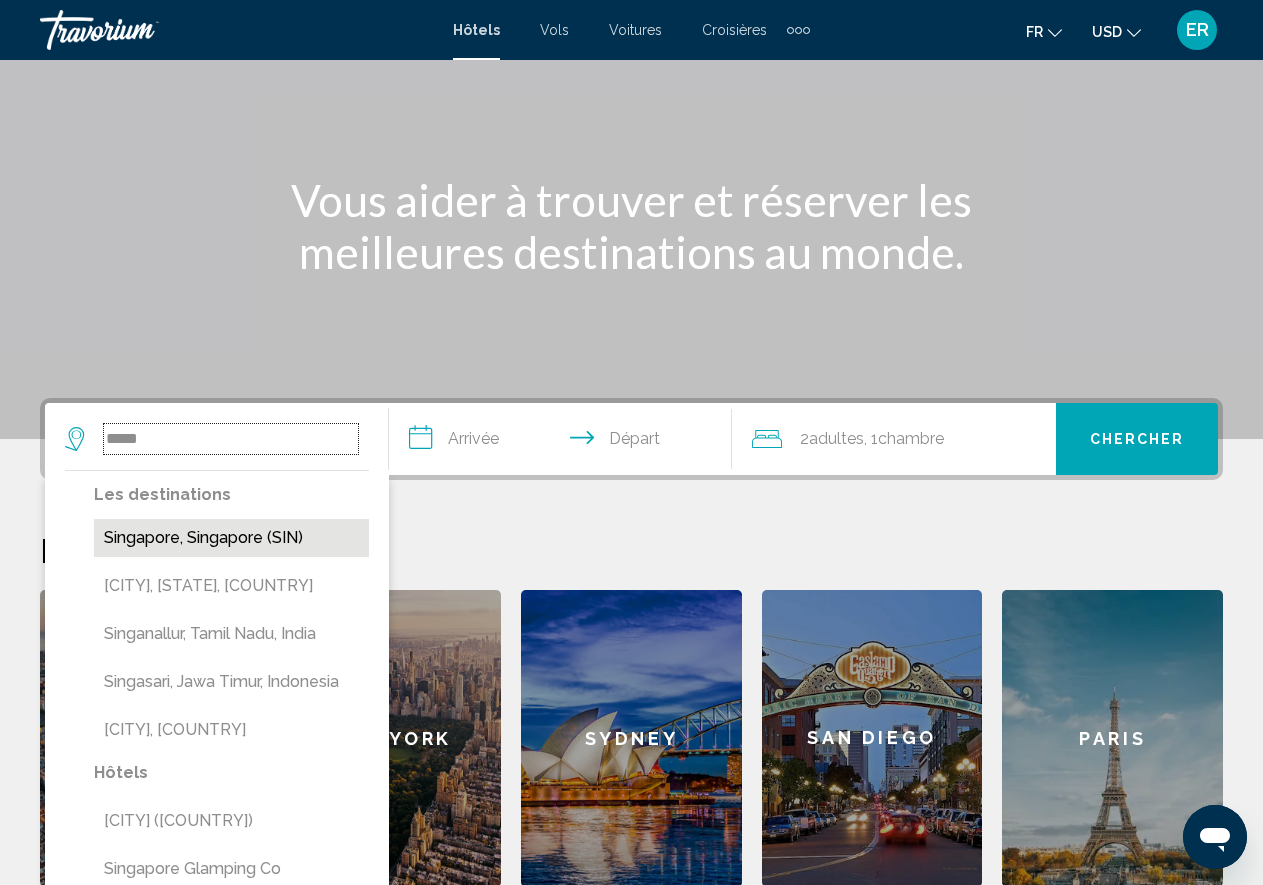 type on "**********" 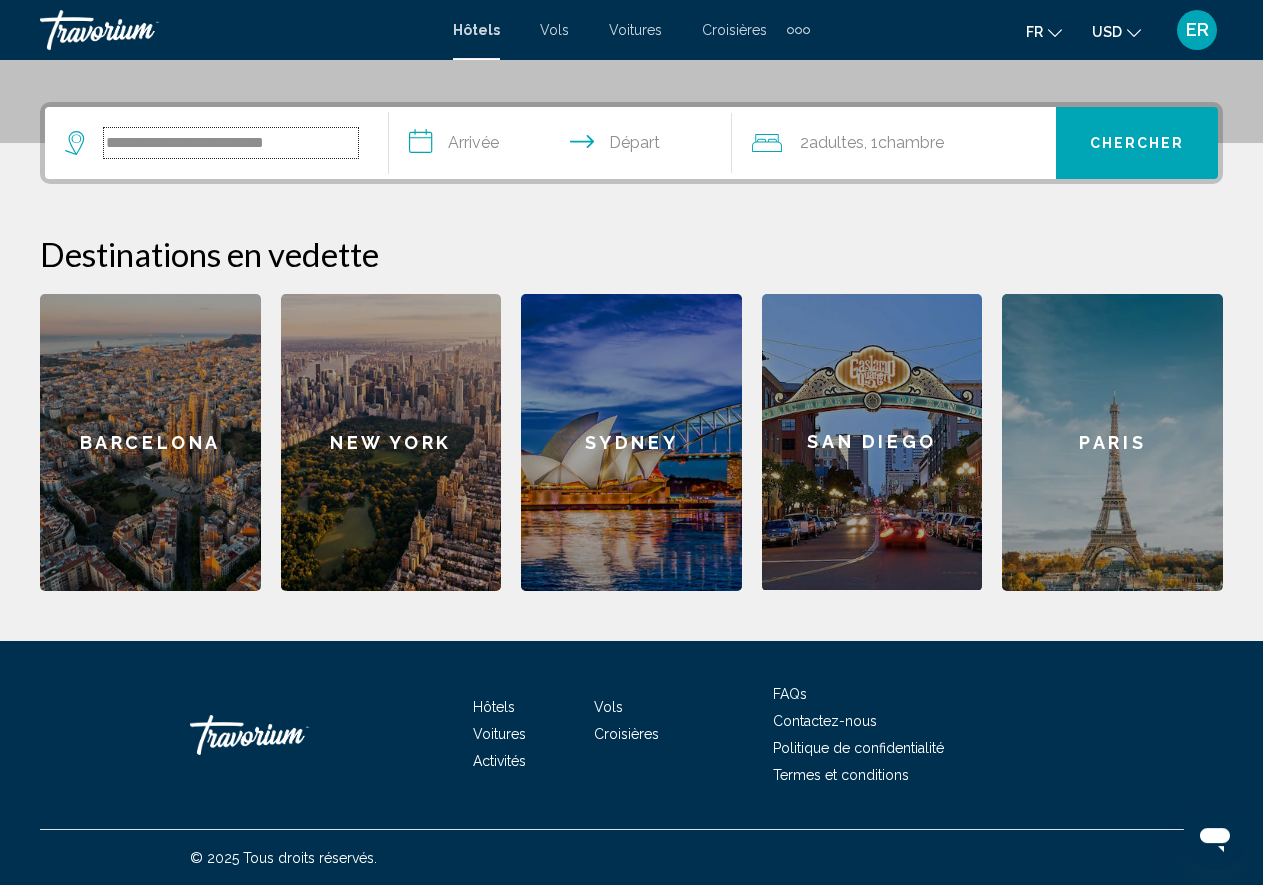 scroll, scrollTop: 458, scrollLeft: 0, axis: vertical 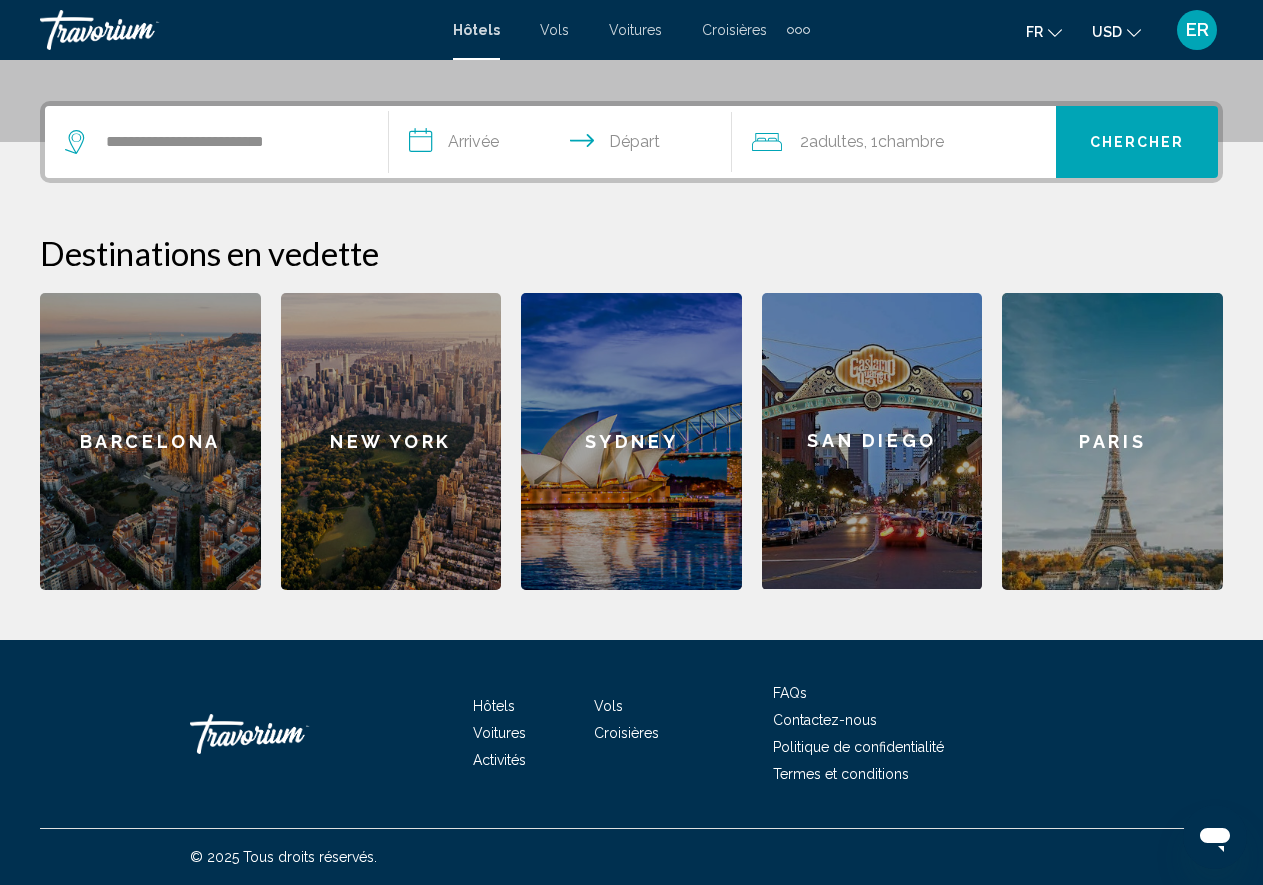click on "**********" at bounding box center [565, 145] 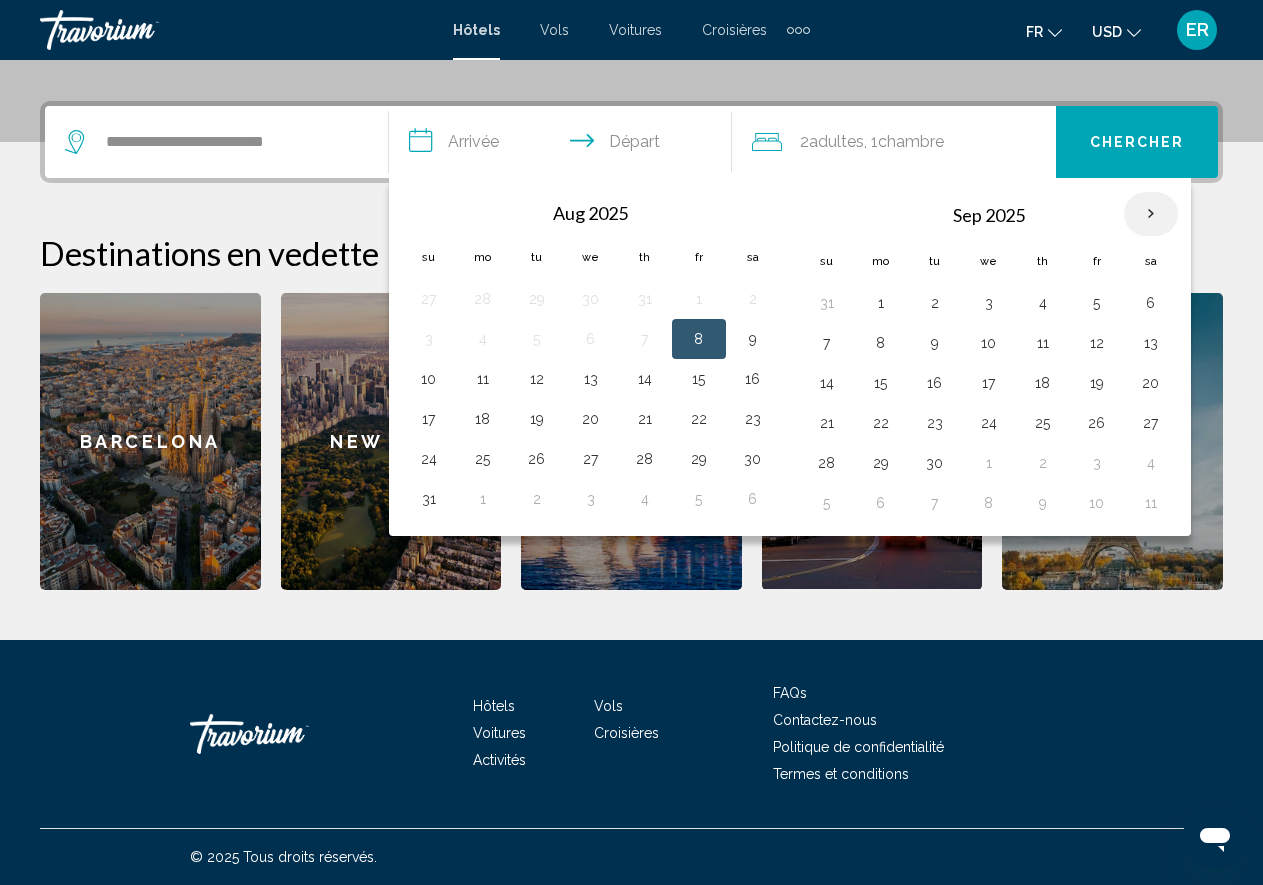 click at bounding box center (1151, 214) 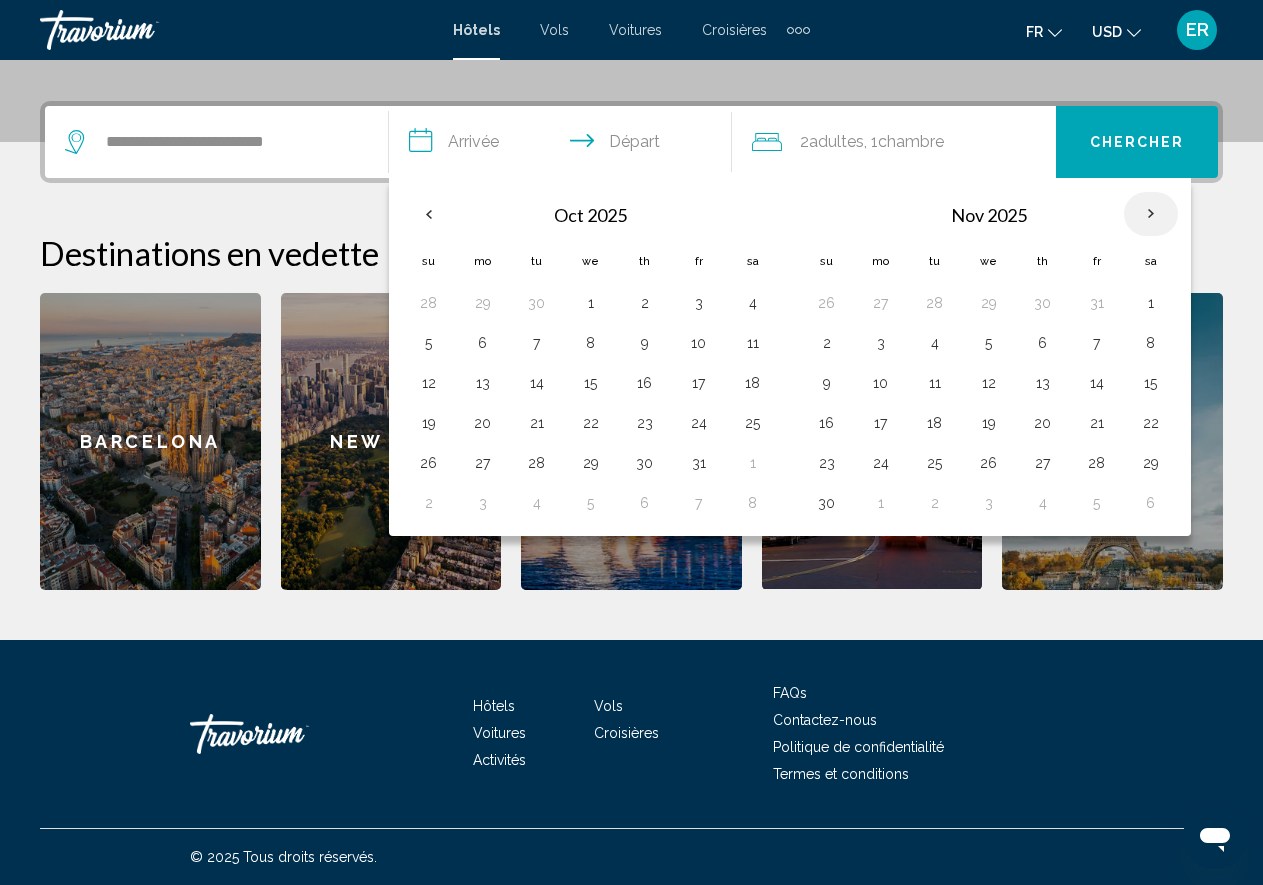 click at bounding box center [1151, 214] 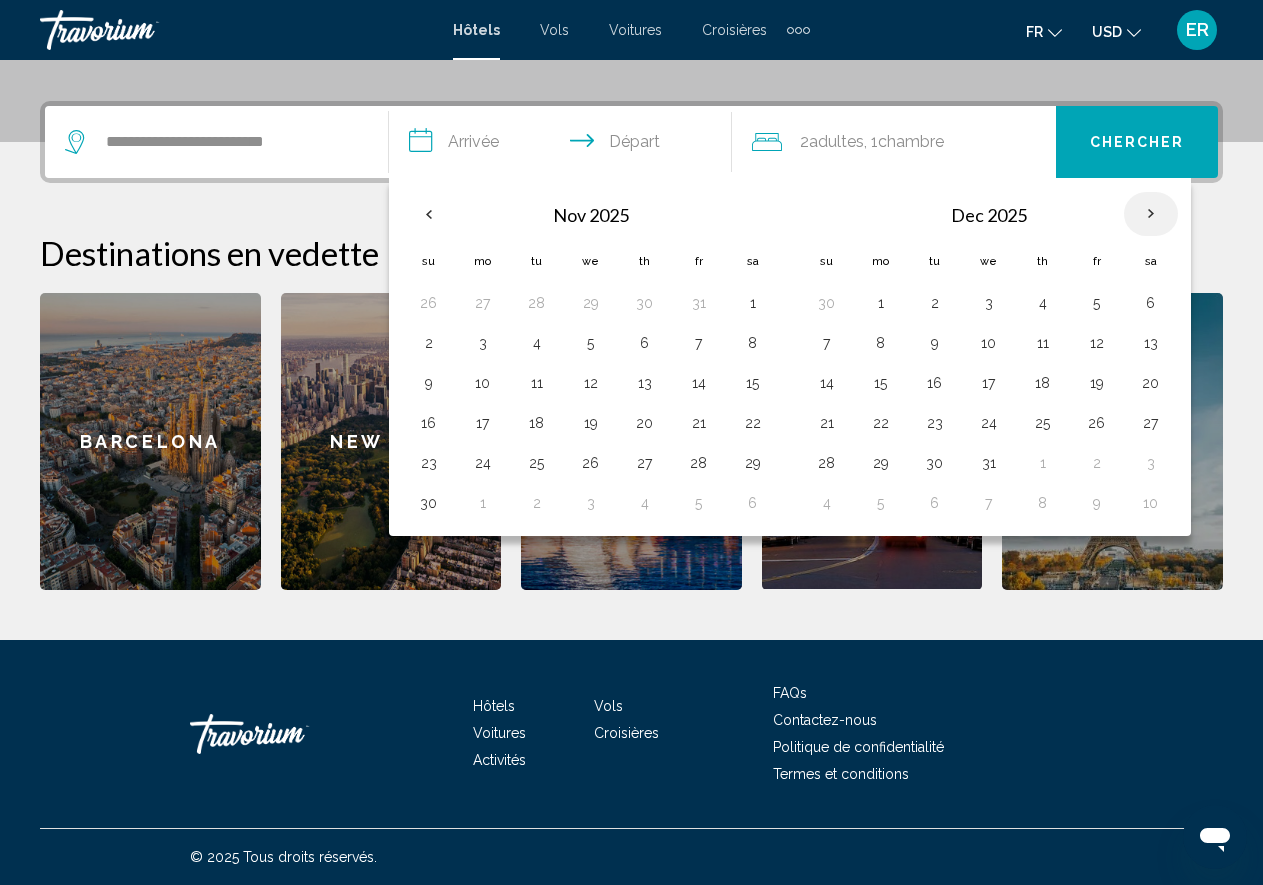click at bounding box center [1151, 214] 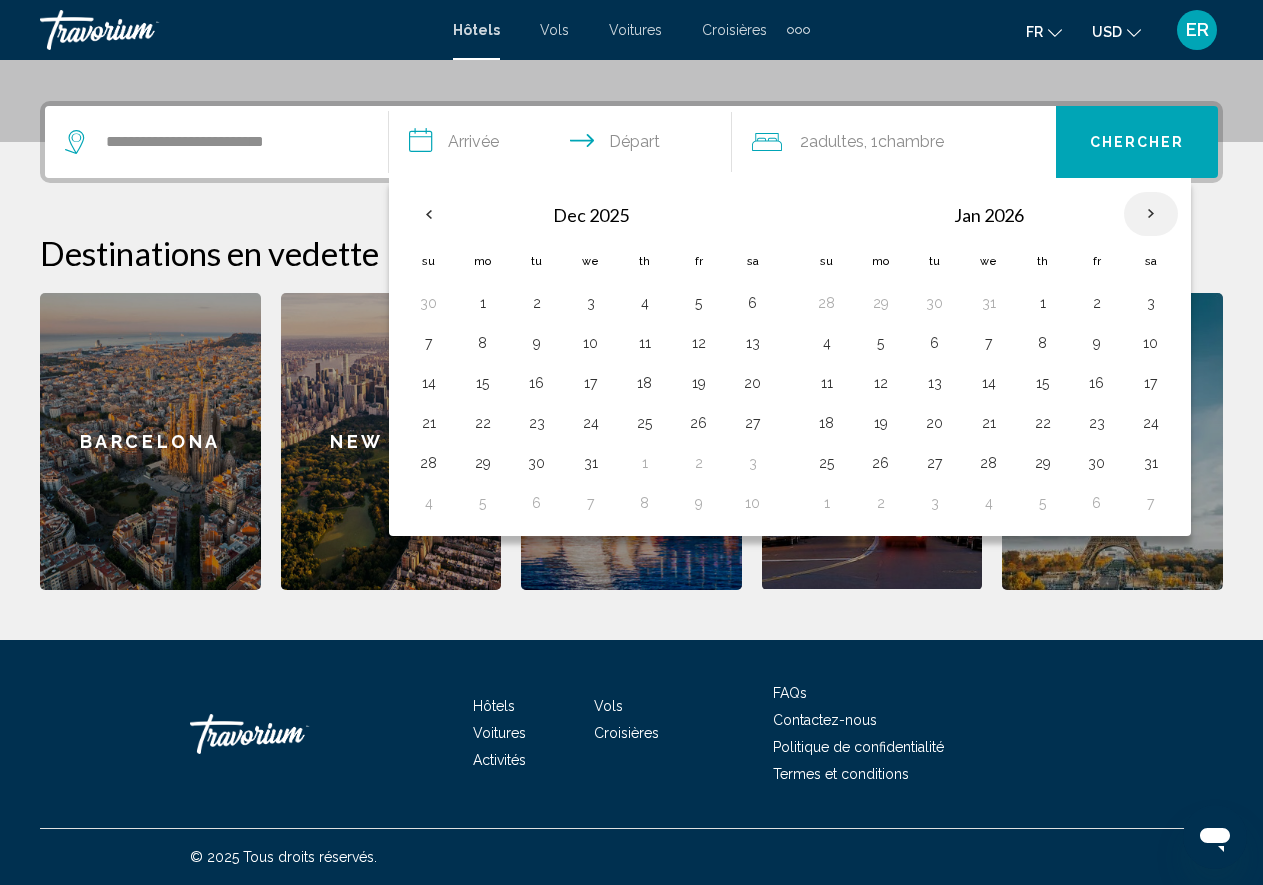 click at bounding box center [1151, 214] 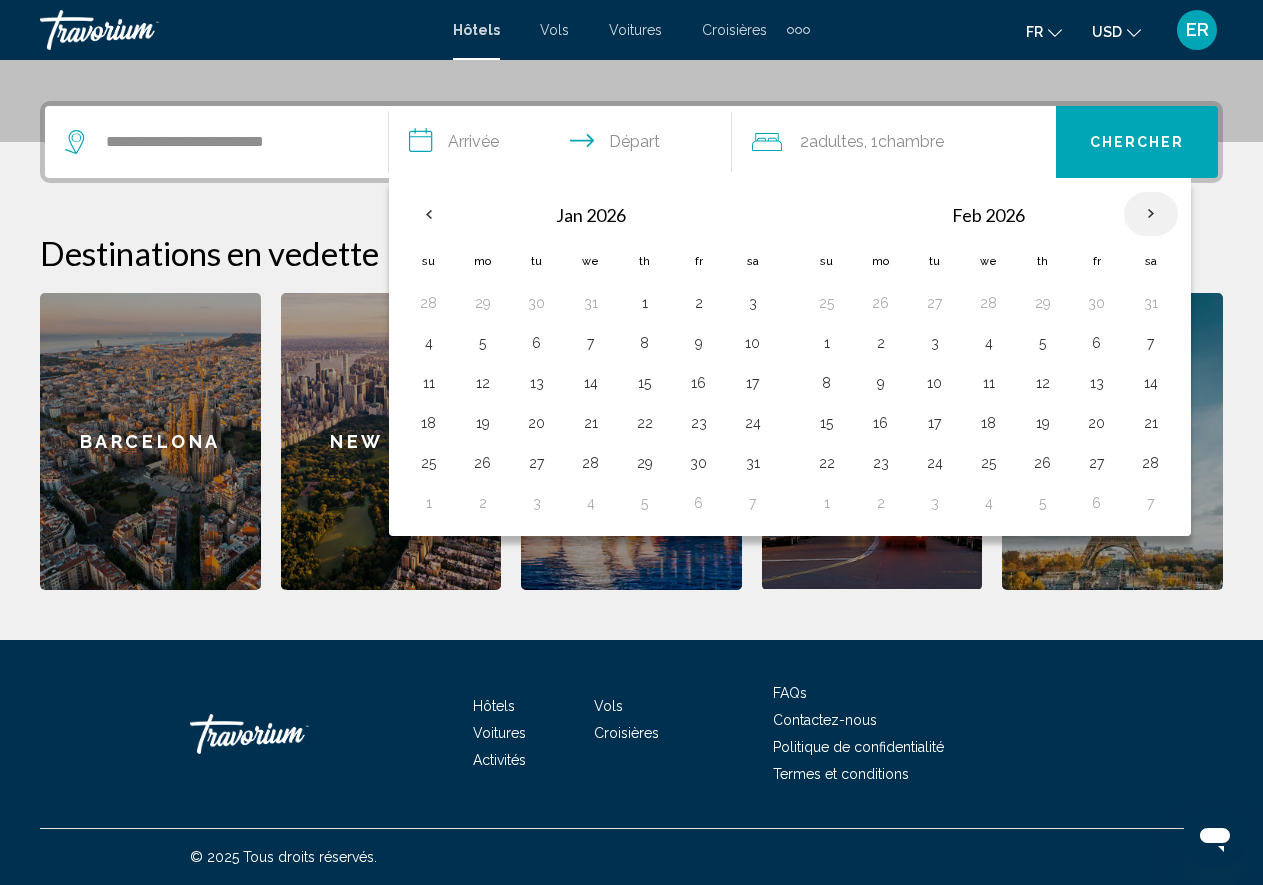 click at bounding box center [1151, 214] 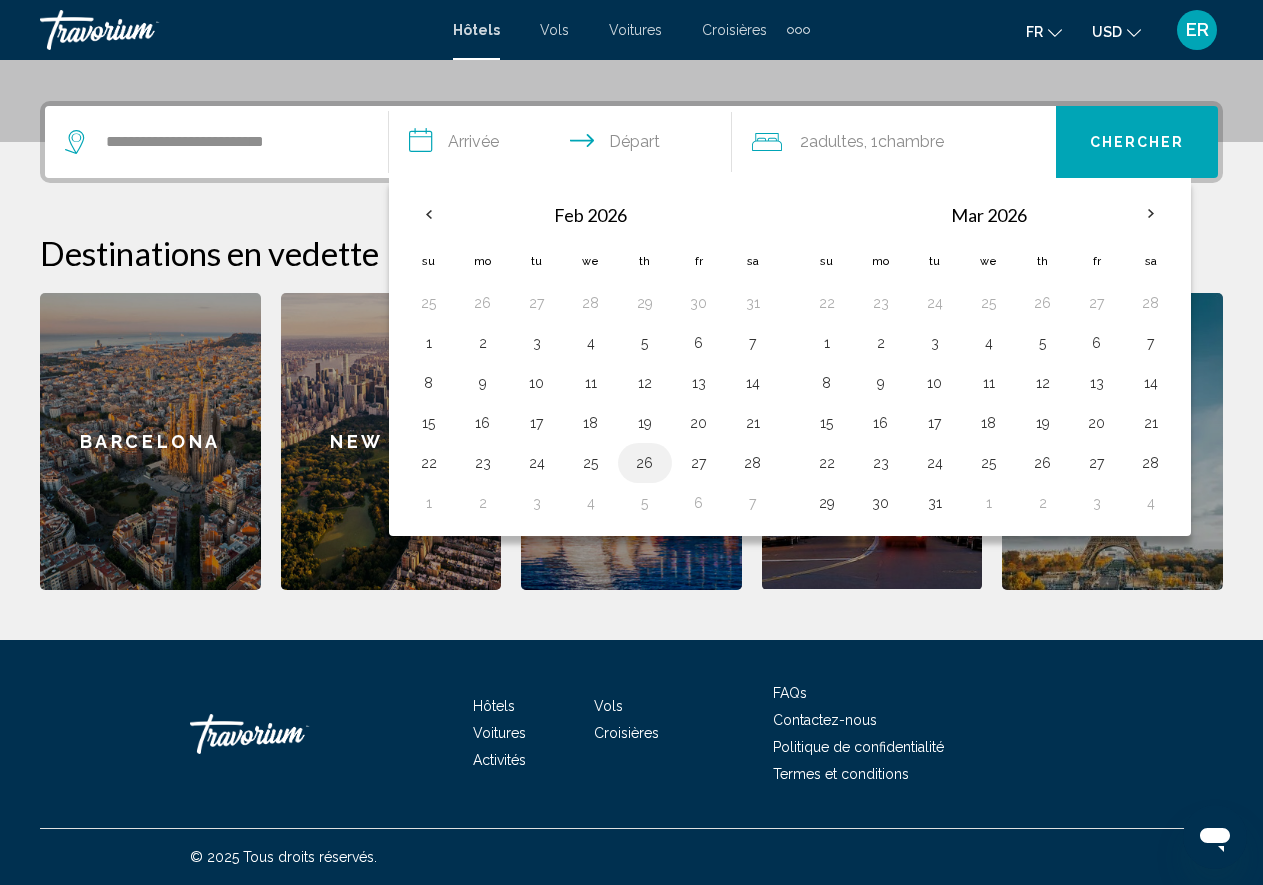 click on "26" at bounding box center [645, 463] 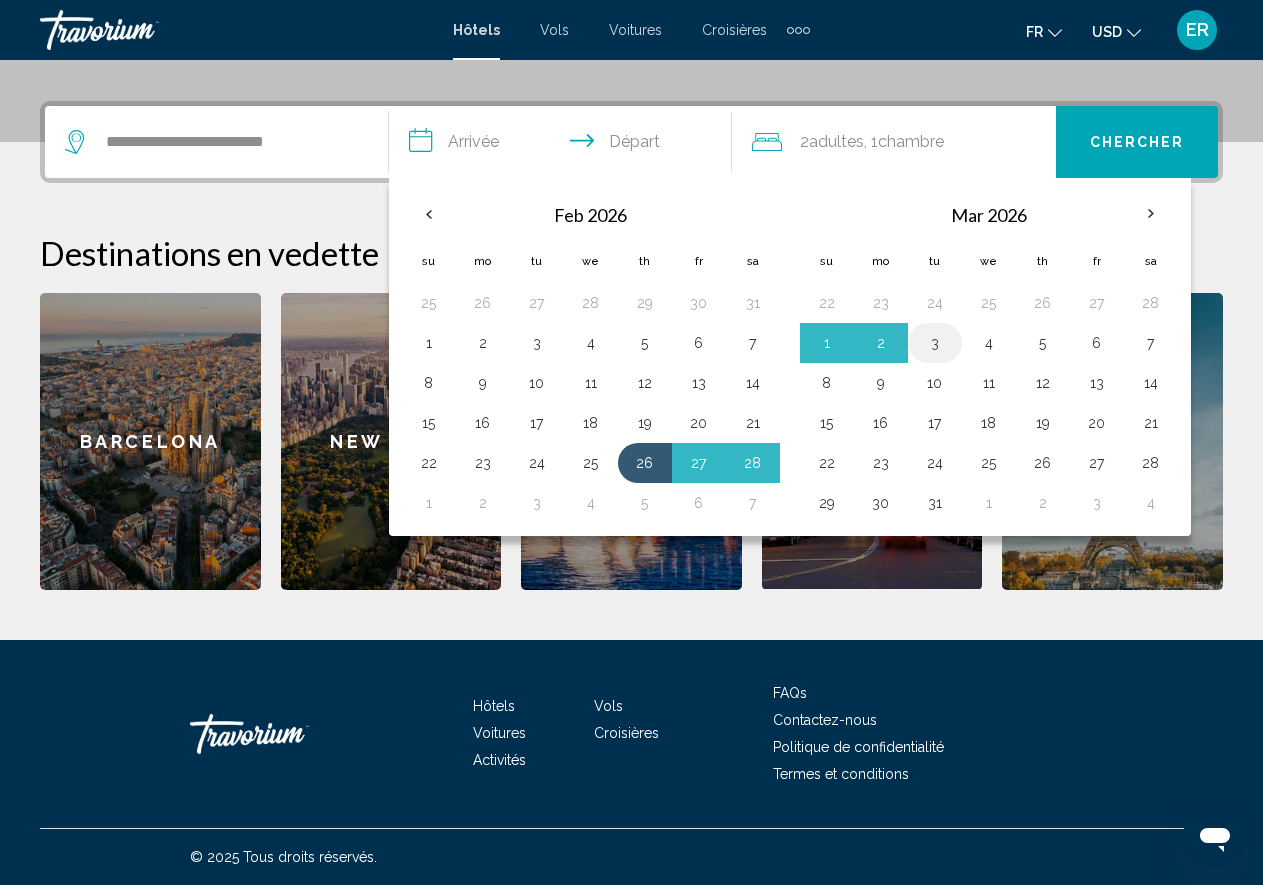 click on "3" at bounding box center (935, 343) 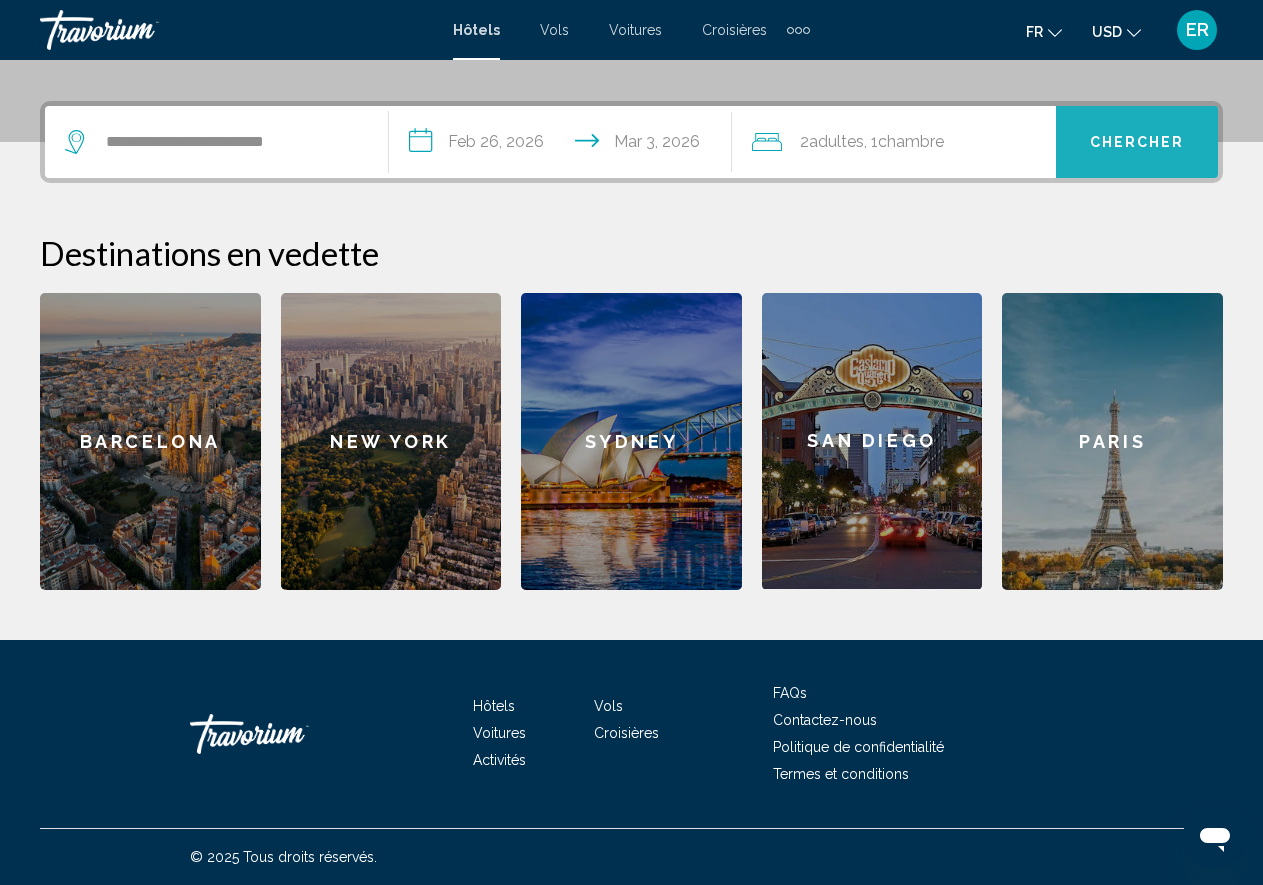 click on "Chercher" at bounding box center (1137, 143) 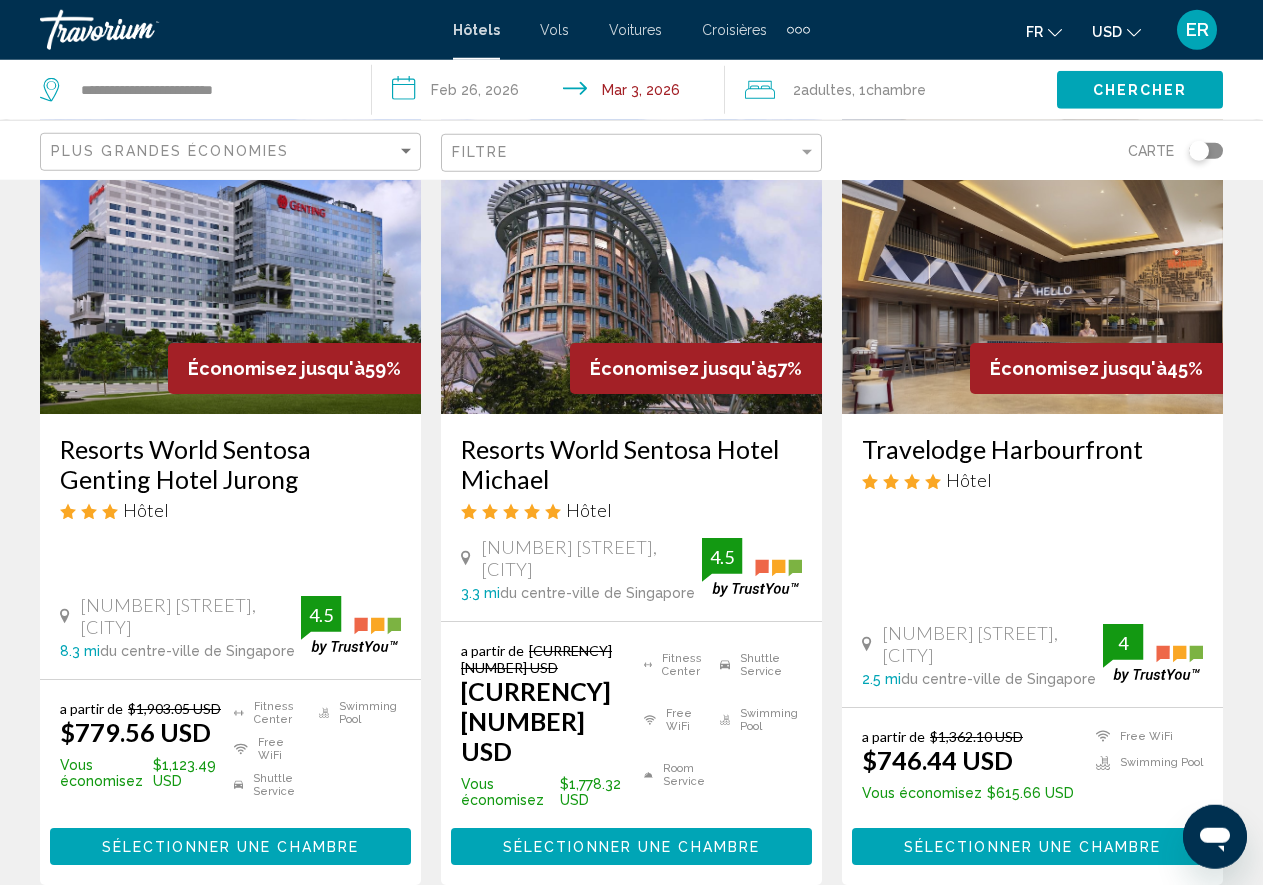 scroll, scrollTop: 204, scrollLeft: 0, axis: vertical 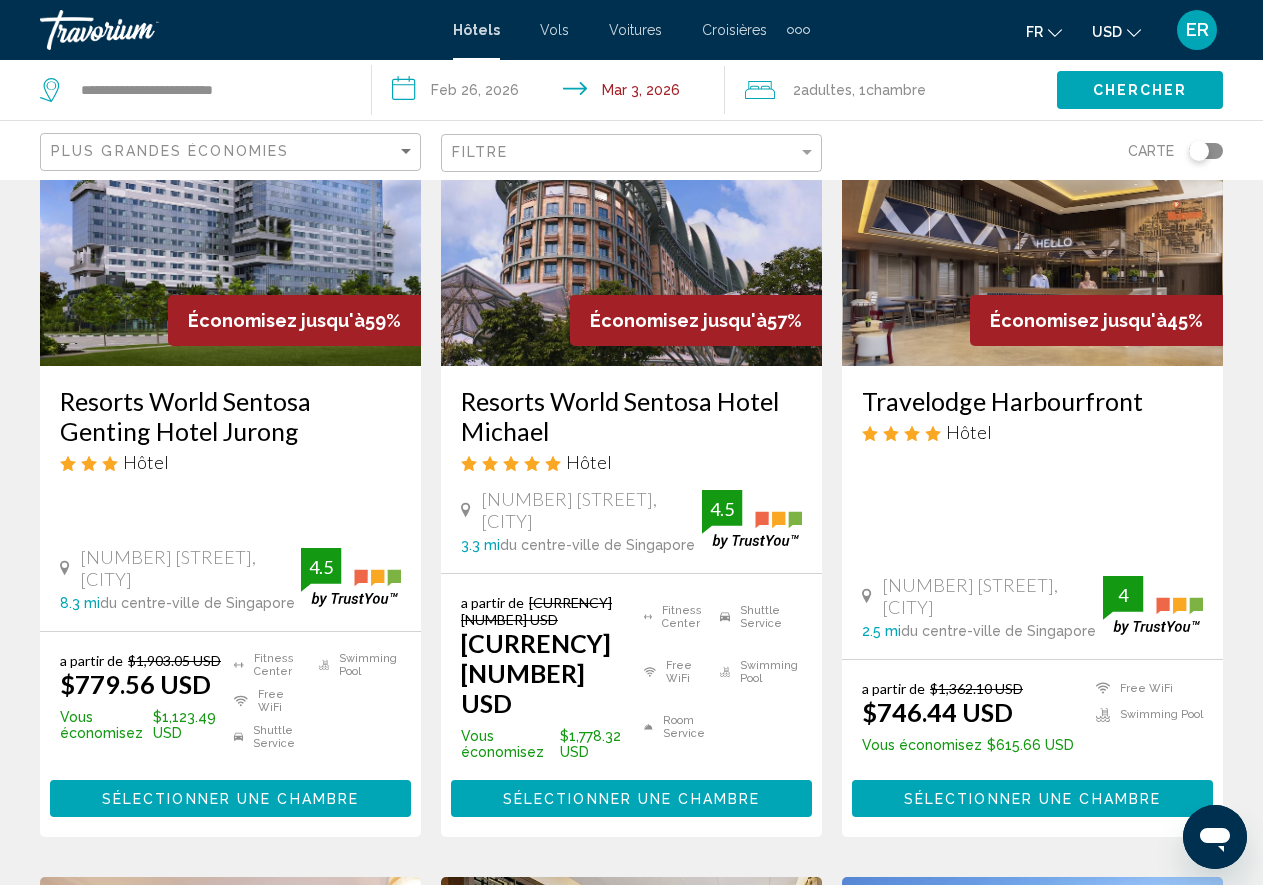click on "Resorts World Sentosa Genting Hotel Jurong" at bounding box center (230, 416) 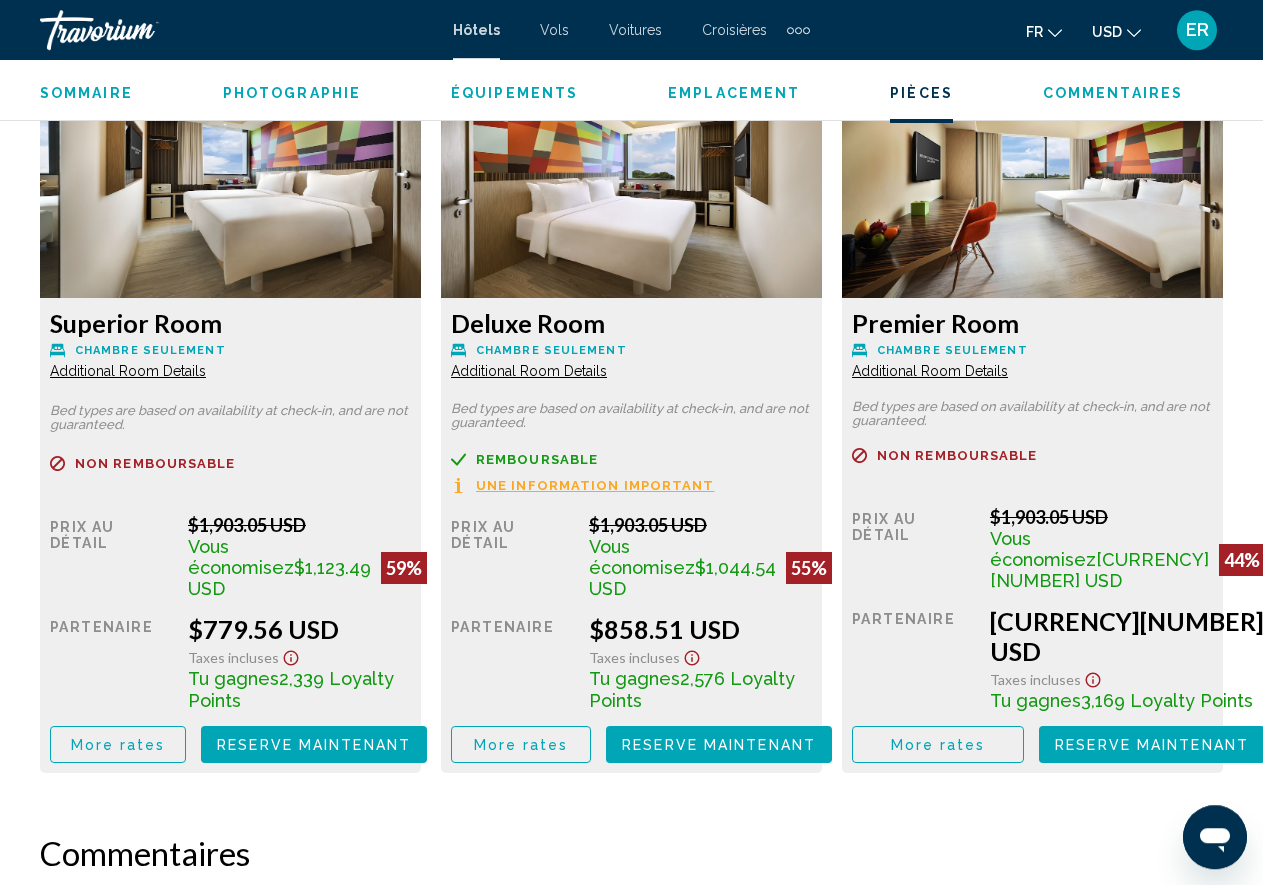 scroll, scrollTop: 3142, scrollLeft: 0, axis: vertical 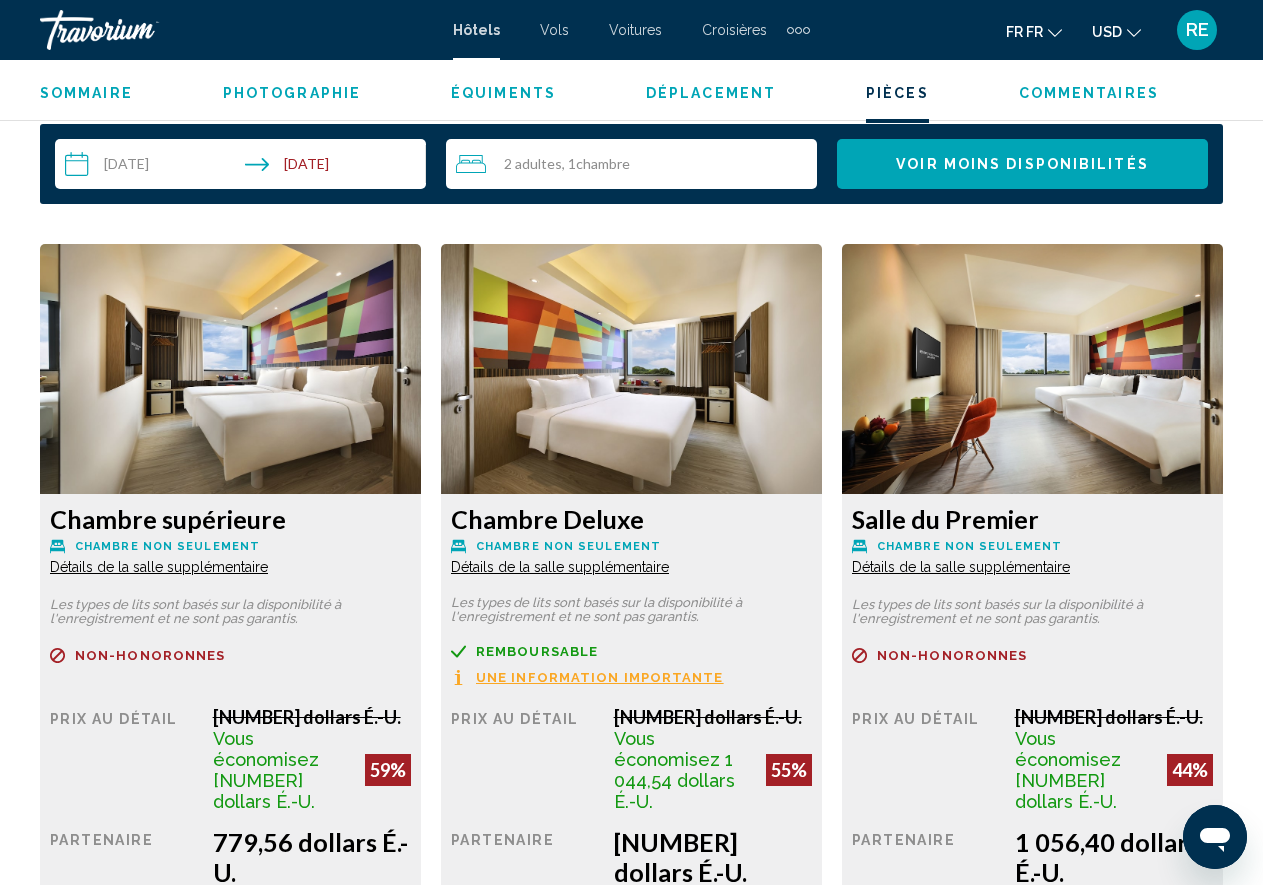 click at bounding box center (230, 369) 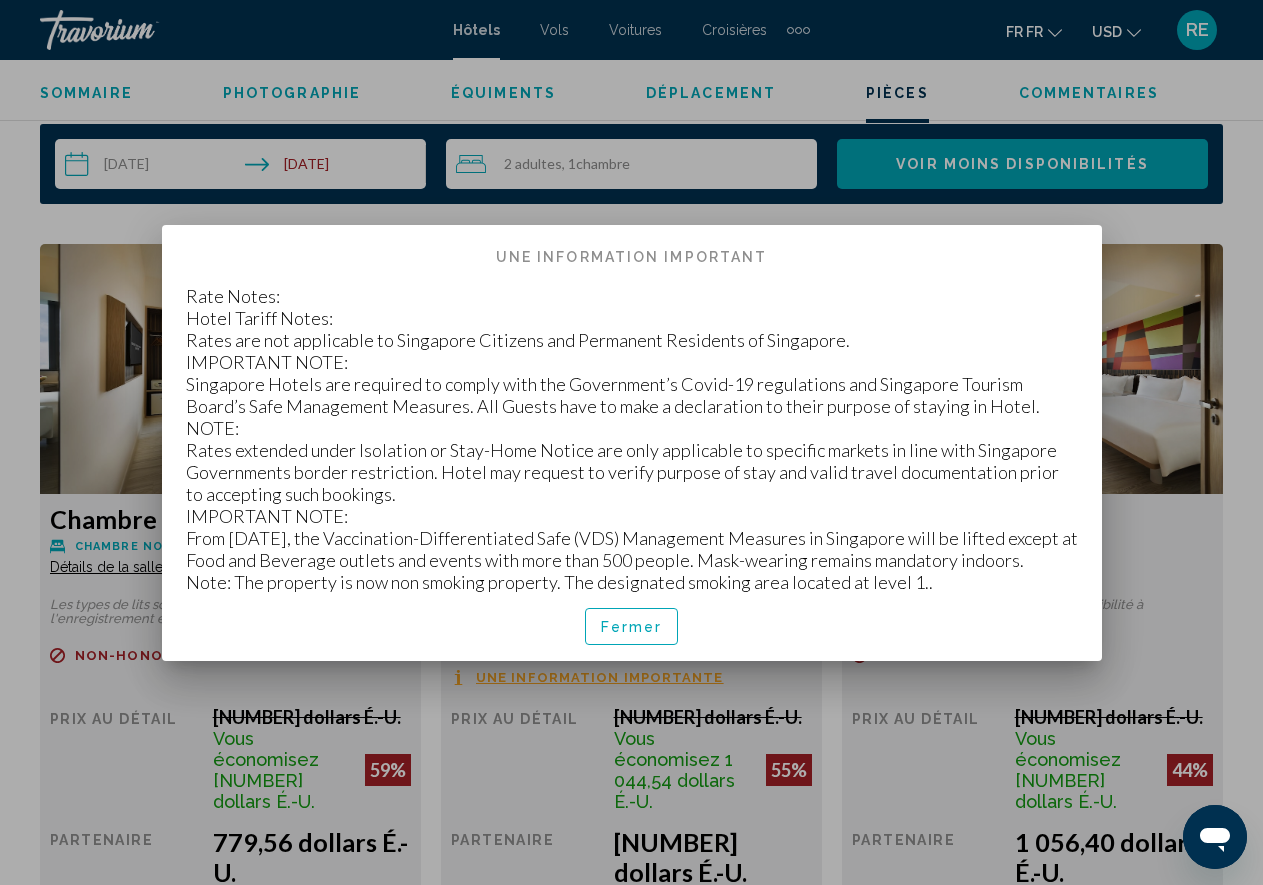 scroll, scrollTop: 0, scrollLeft: 0, axis: both 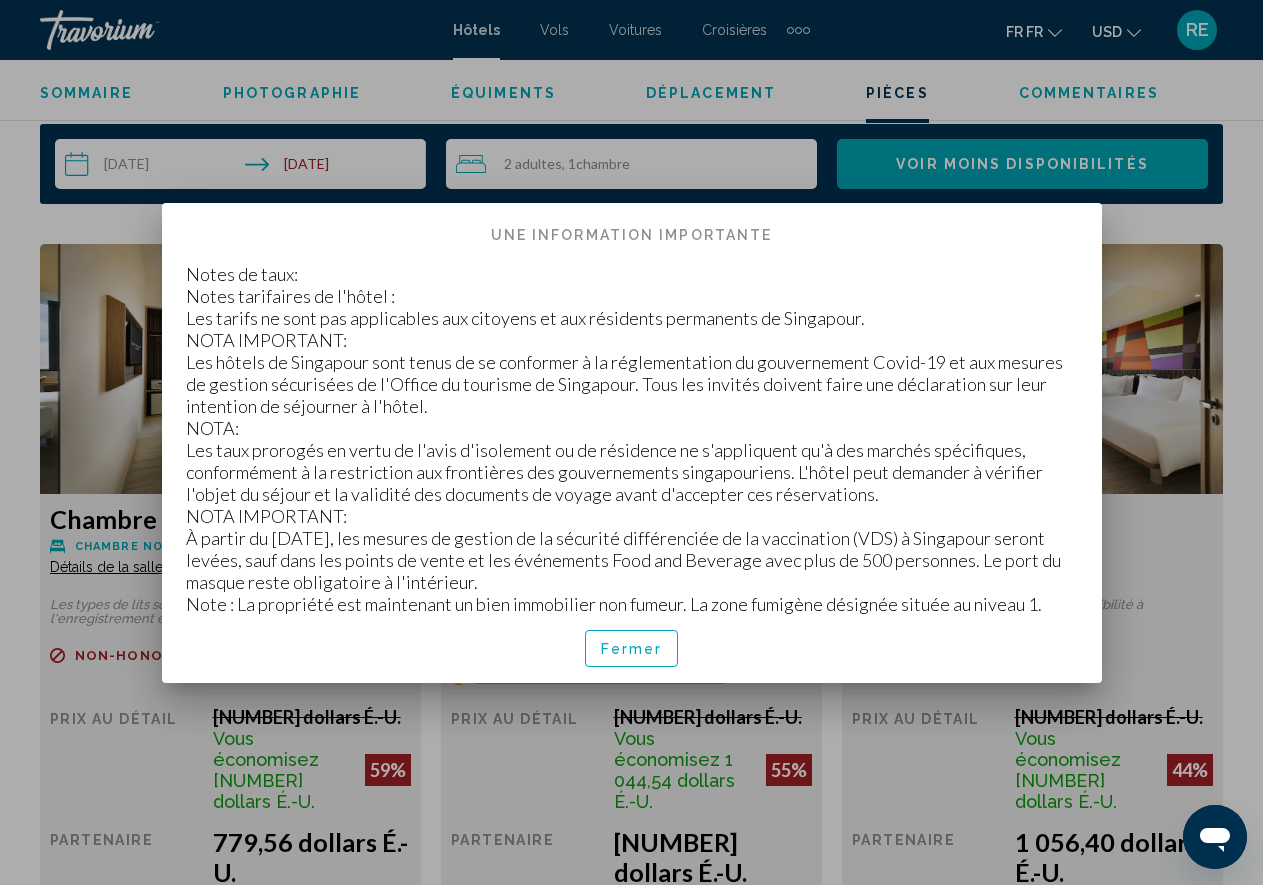 click on "Fermer" at bounding box center (632, 649) 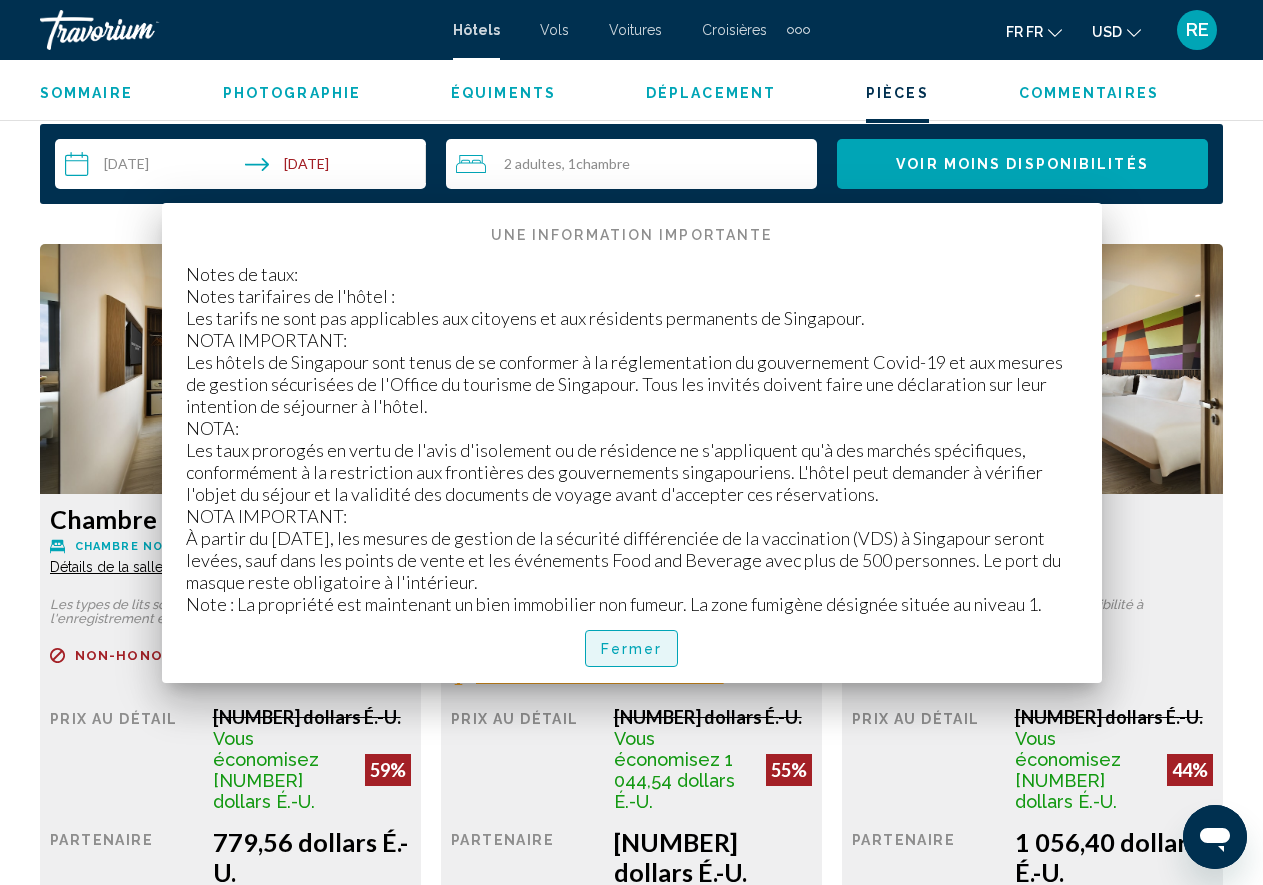 scroll, scrollTop: 2938, scrollLeft: 0, axis: vertical 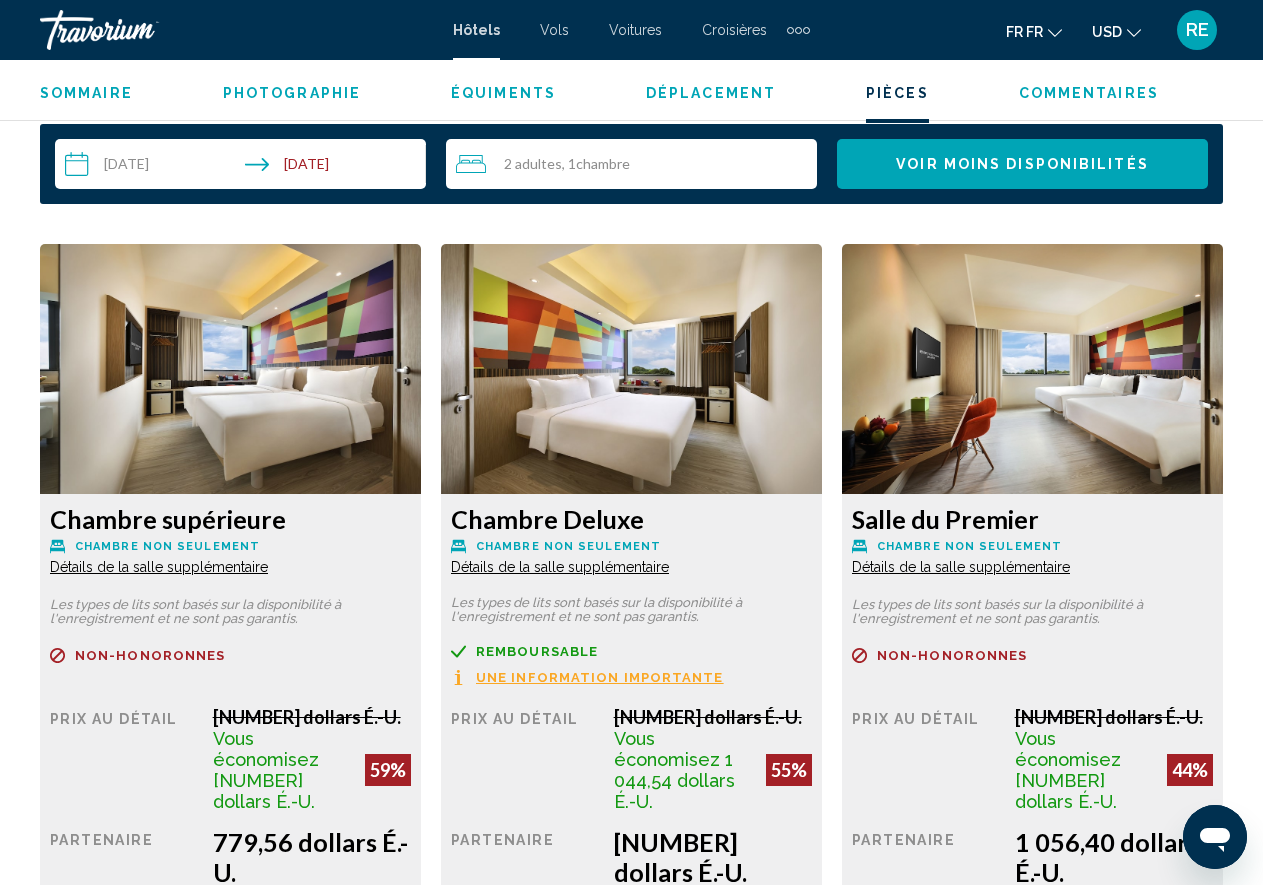 click on "Détails de la salle supplémentaire" at bounding box center [159, 567] 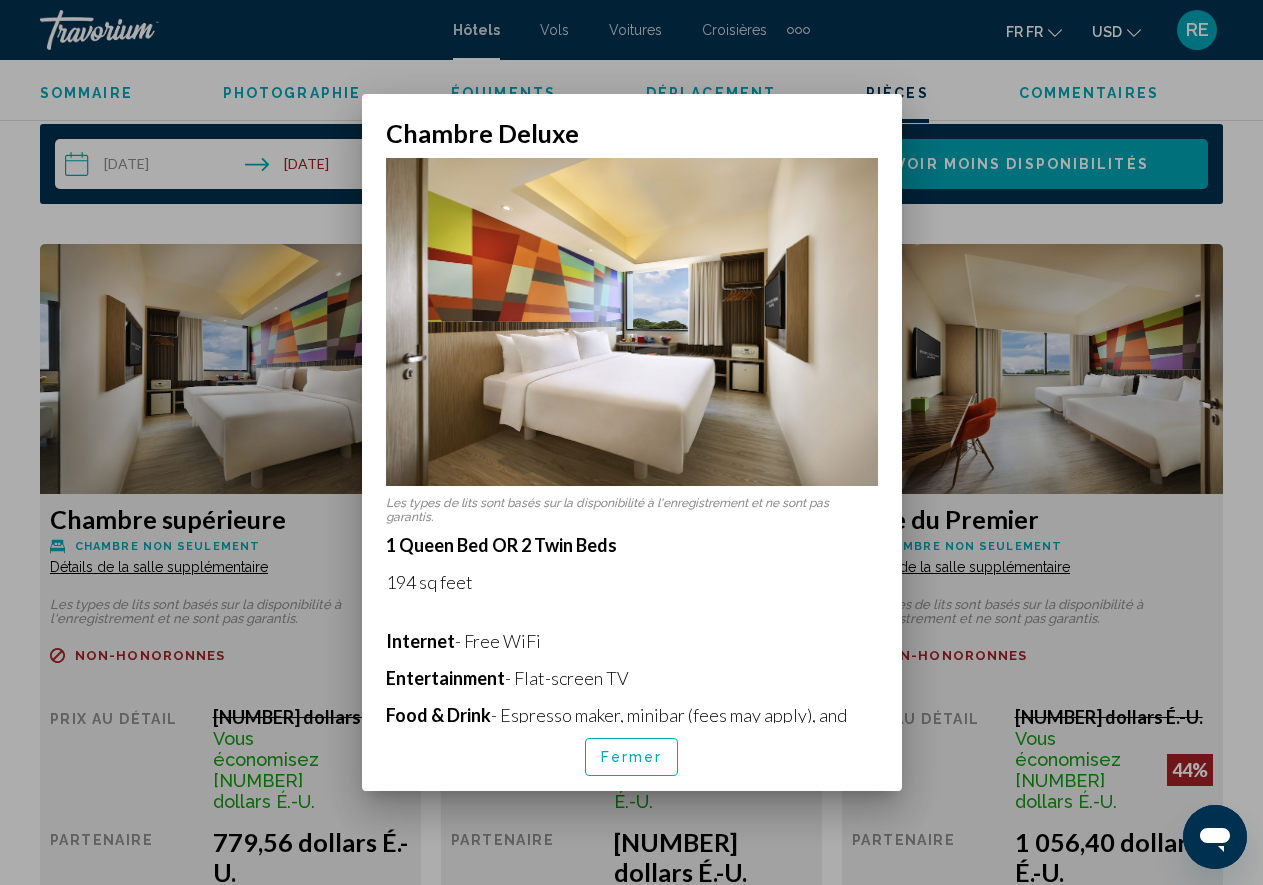 scroll, scrollTop: 0, scrollLeft: 0, axis: both 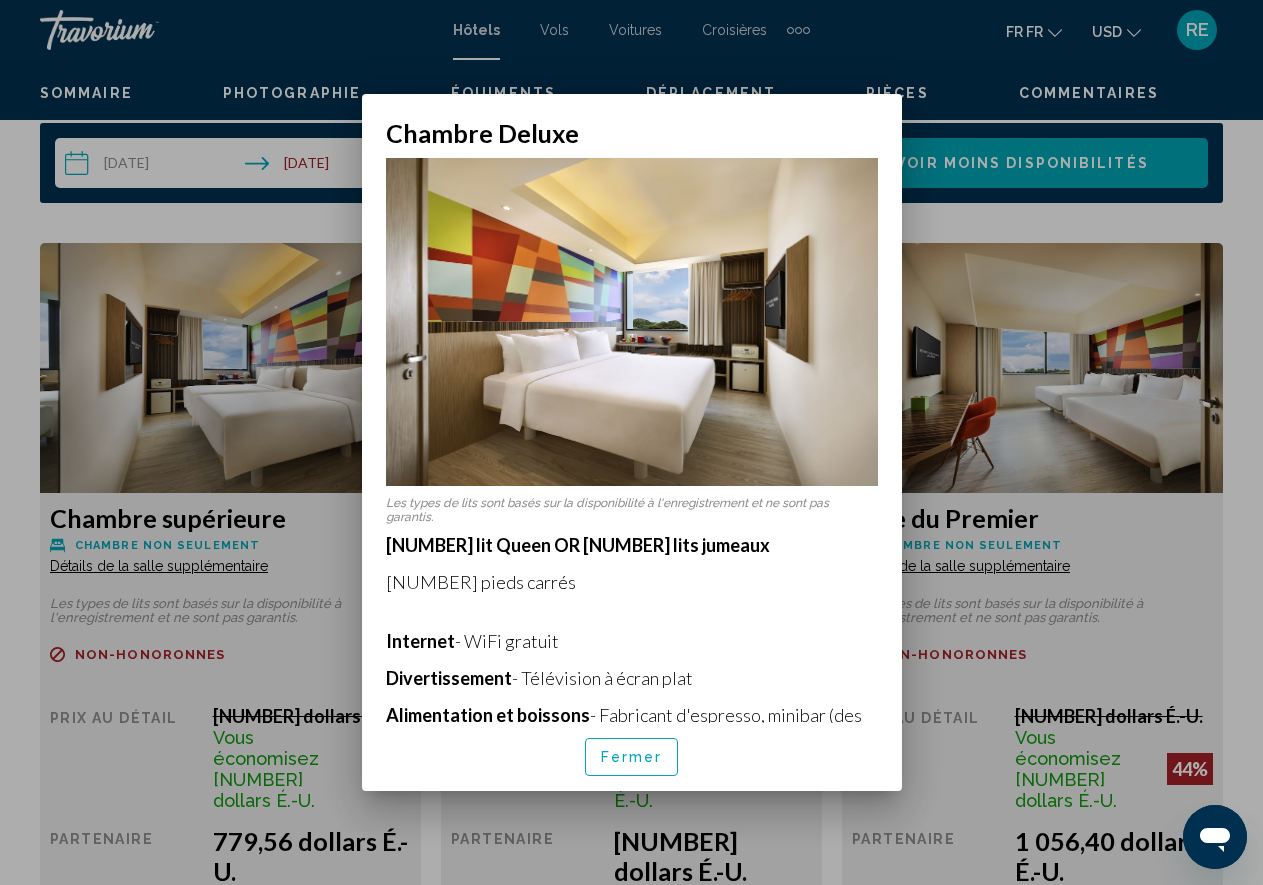 drag, startPoint x: 941, startPoint y: 94, endPoint x: 954, endPoint y: 113, distance: 23.021729 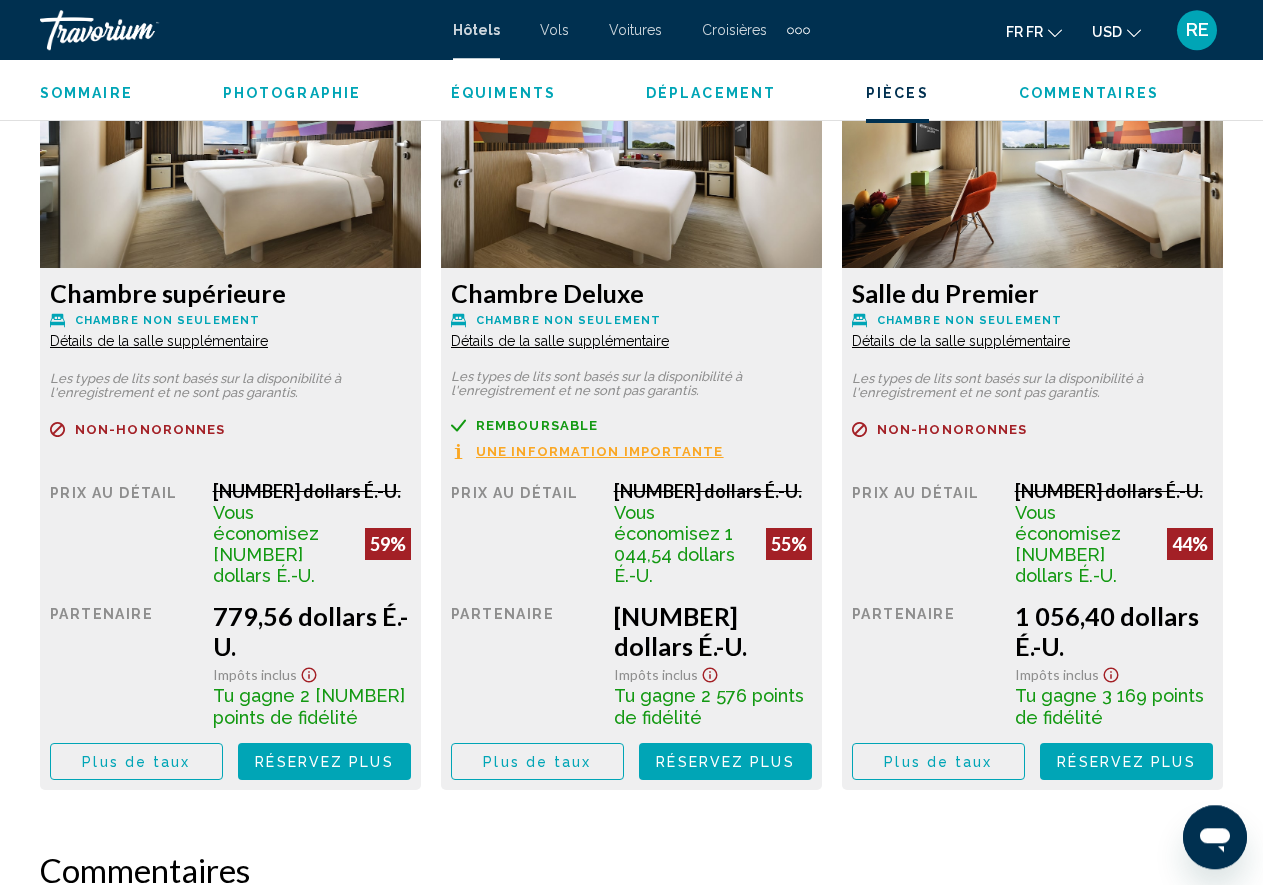 scroll, scrollTop: 3245, scrollLeft: 0, axis: vertical 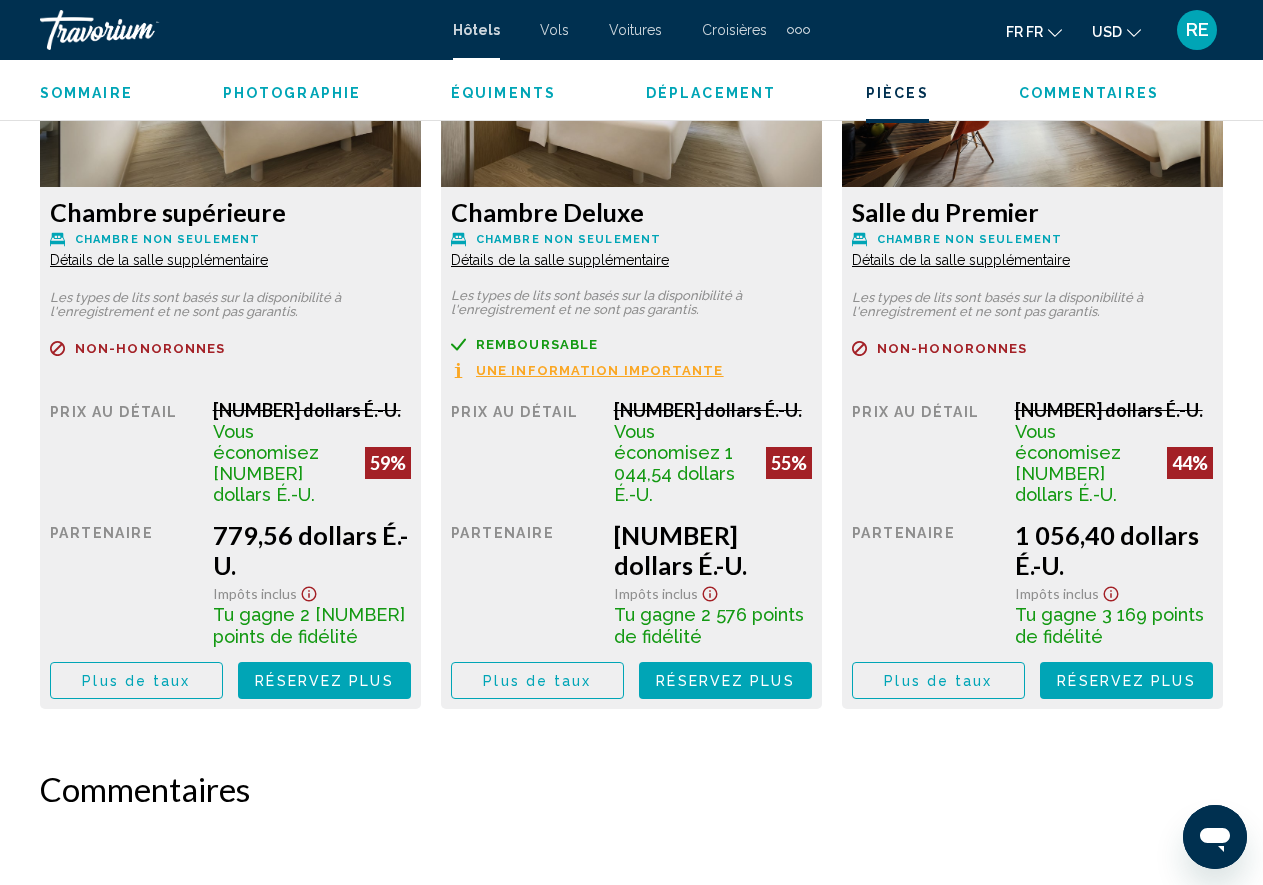 click on "Plus de taux" at bounding box center (136, 681) 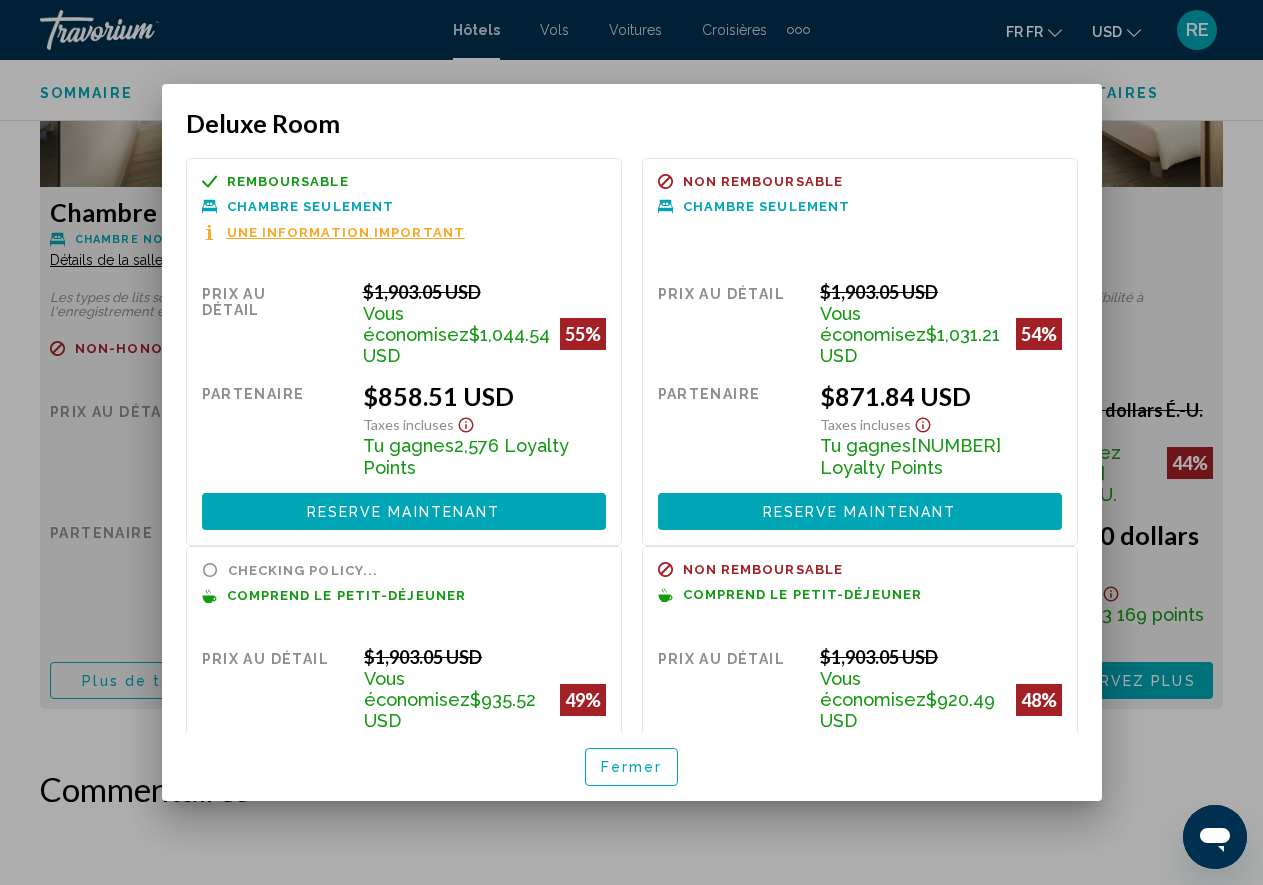 scroll, scrollTop: 0, scrollLeft: 0, axis: both 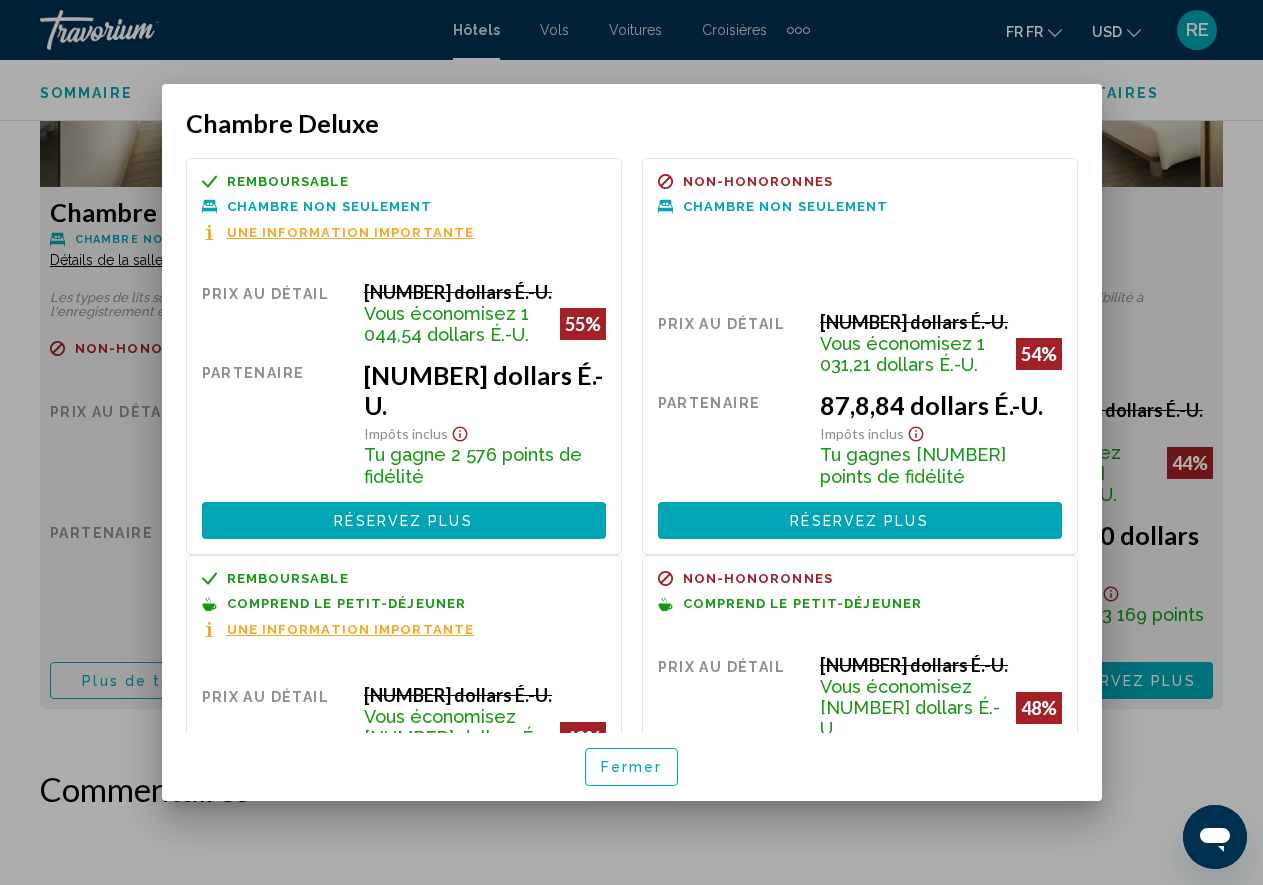 click on "Fermer" at bounding box center [632, 768] 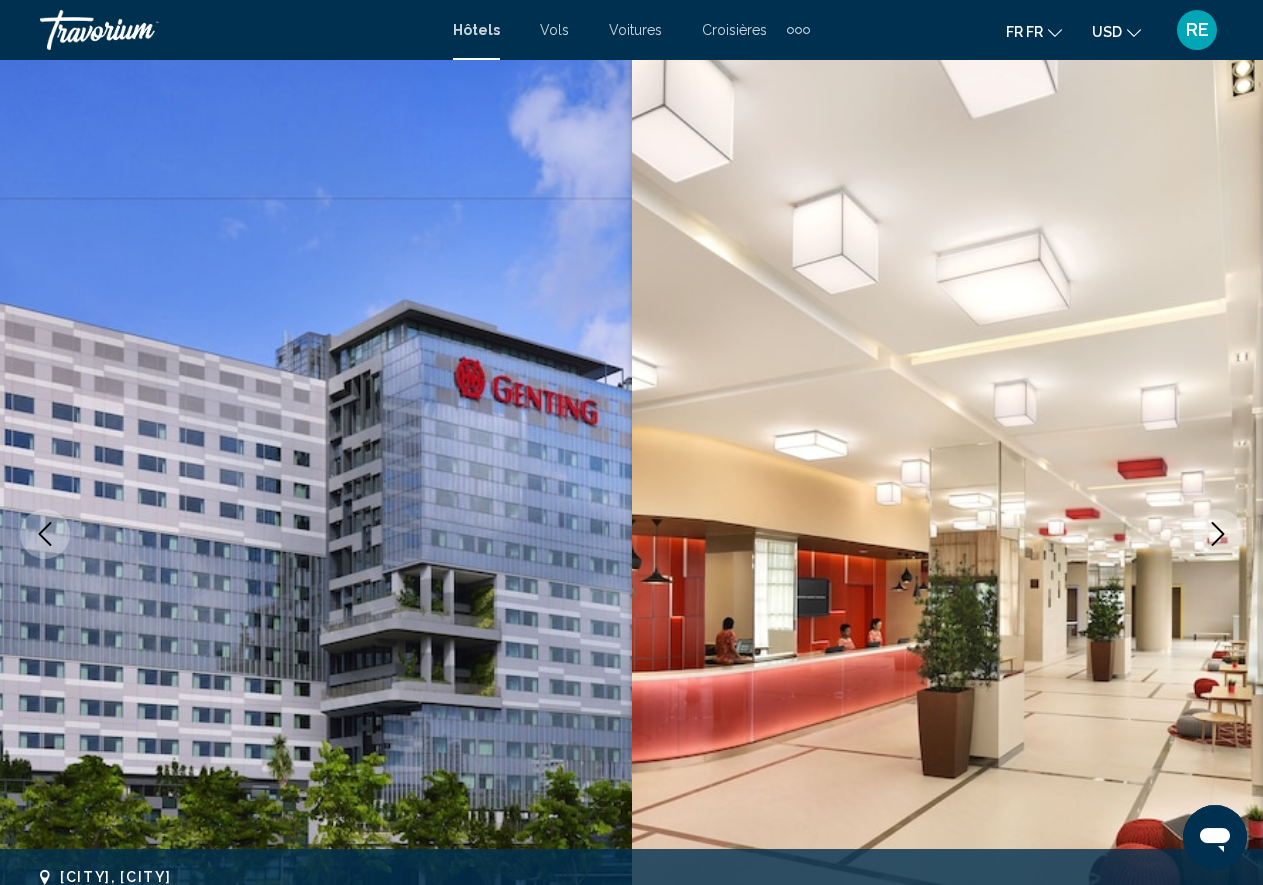 scroll, scrollTop: 0, scrollLeft: 0, axis: both 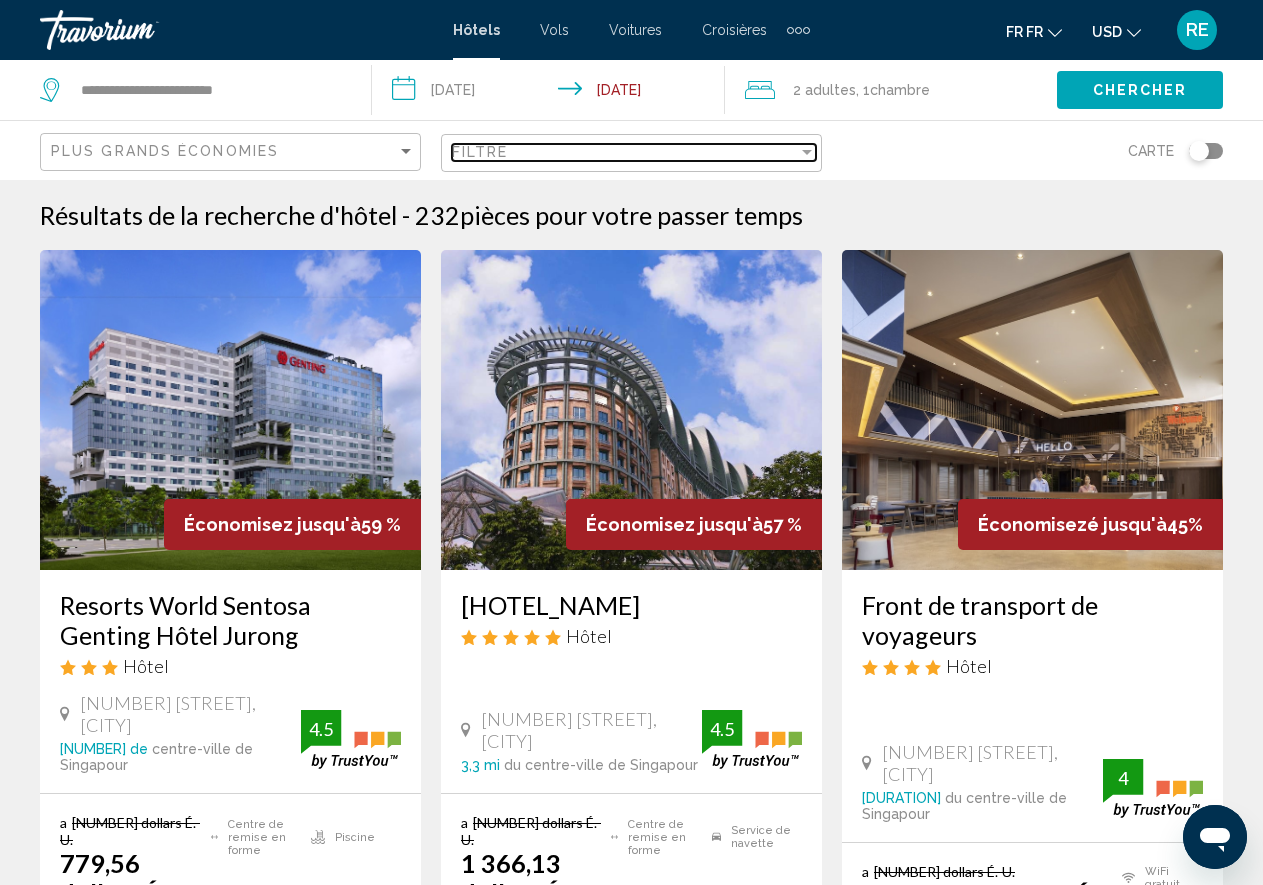 click at bounding box center [807, 152] 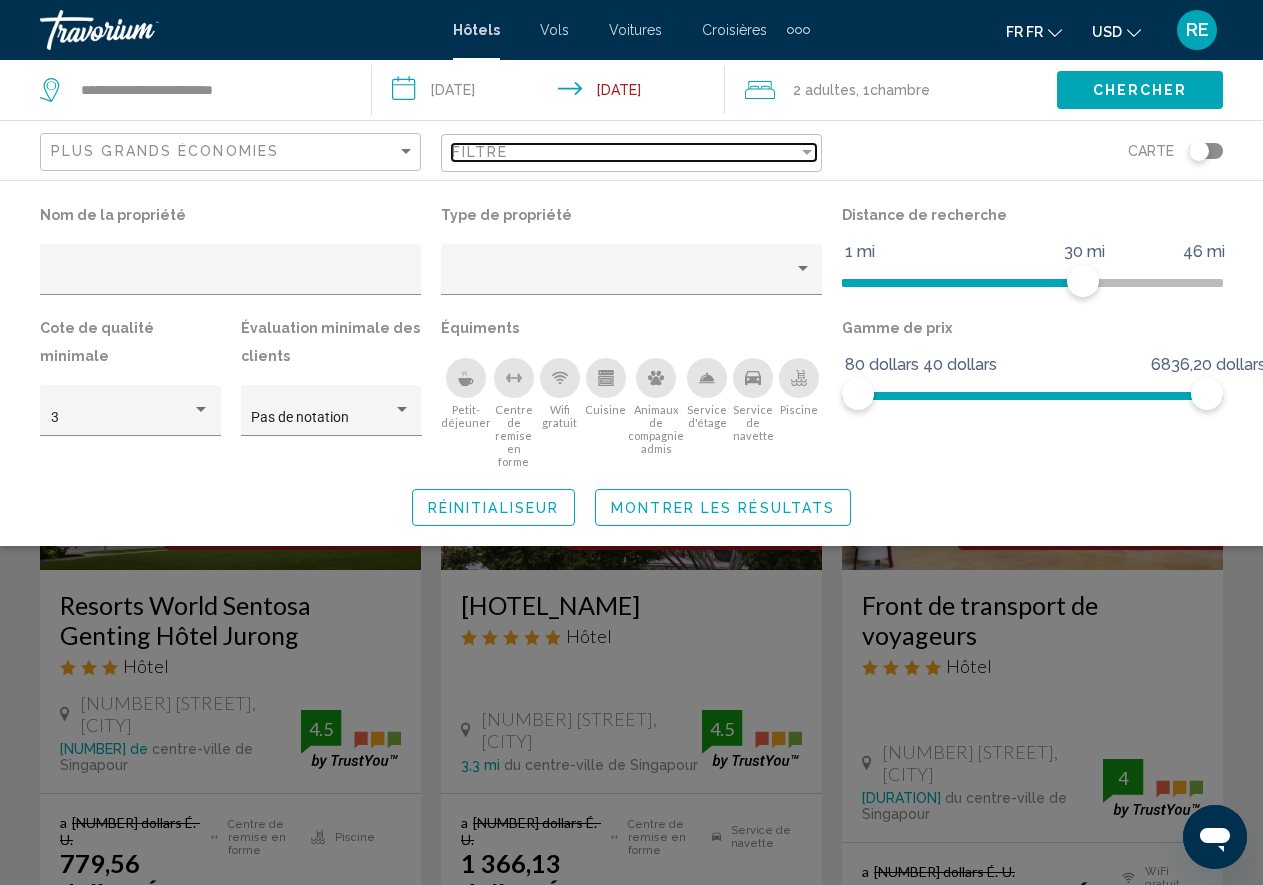 click at bounding box center (807, 152) 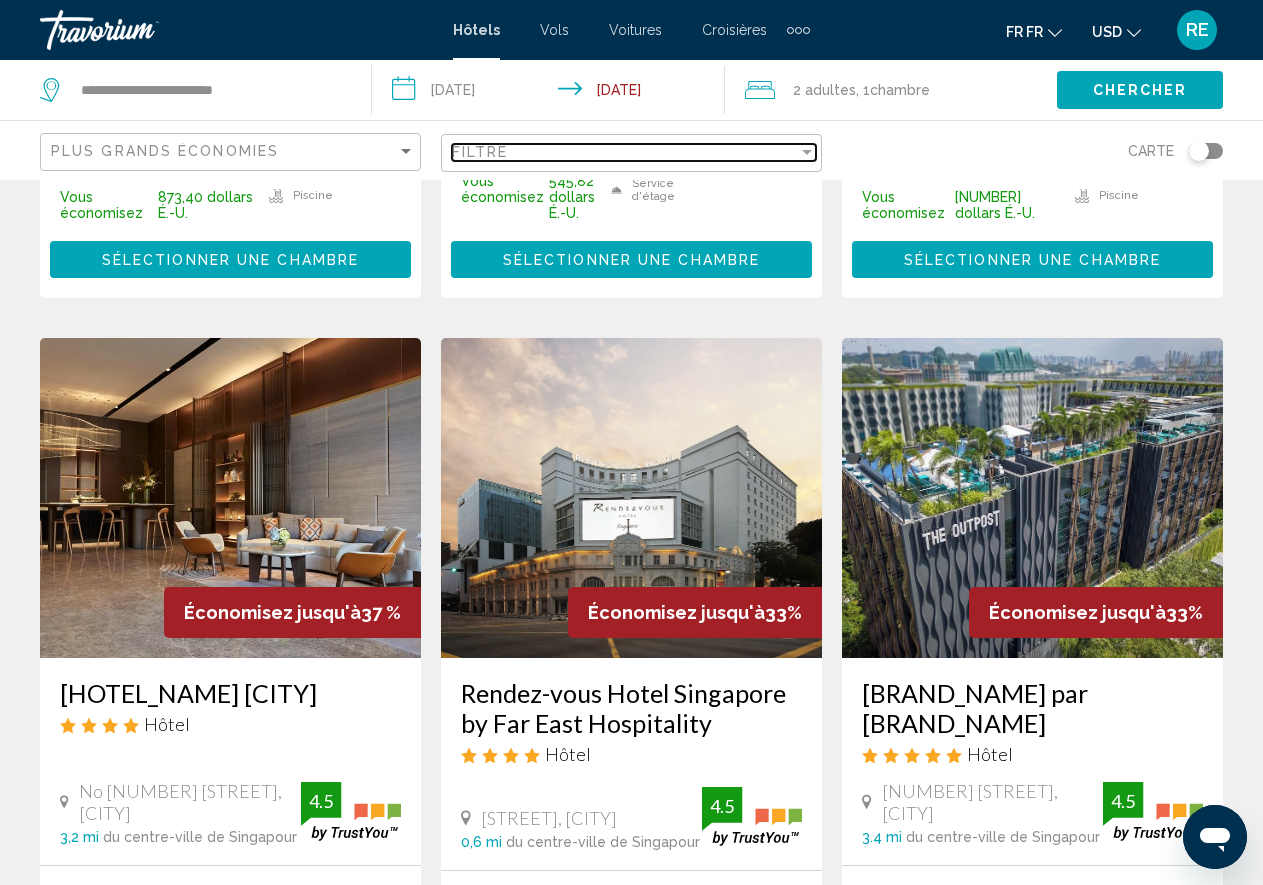 scroll, scrollTop: 2302, scrollLeft: 0, axis: vertical 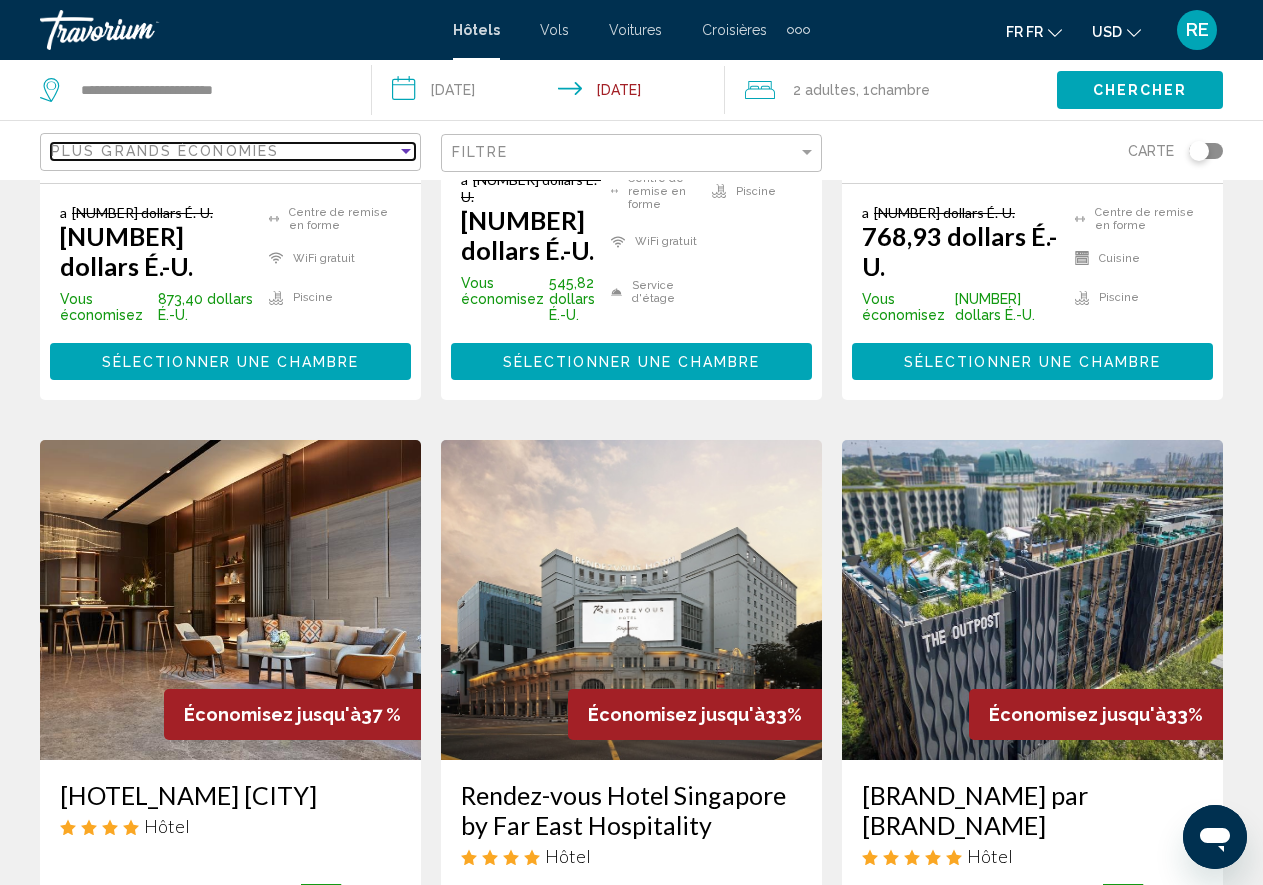 click at bounding box center [406, 151] 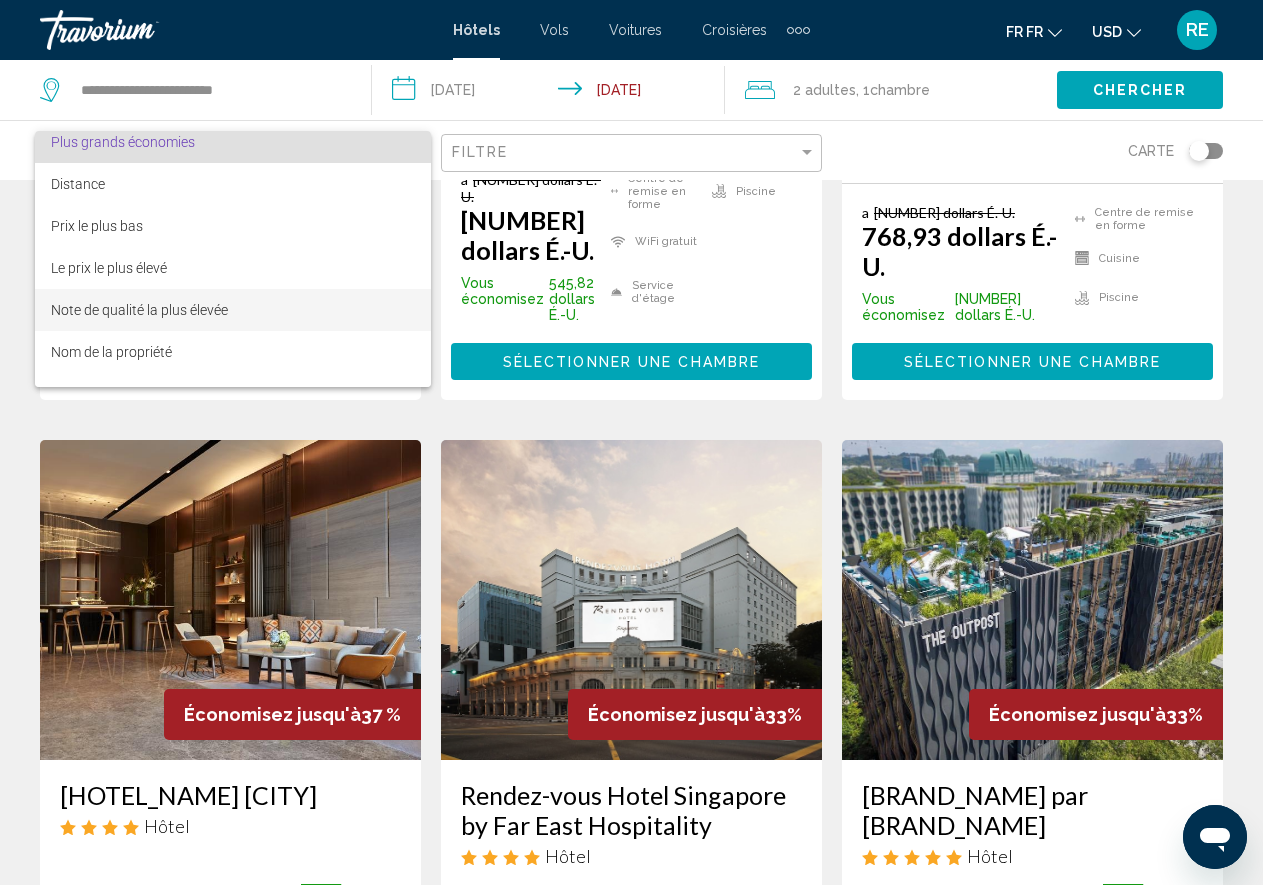 scroll, scrollTop: 0, scrollLeft: 0, axis: both 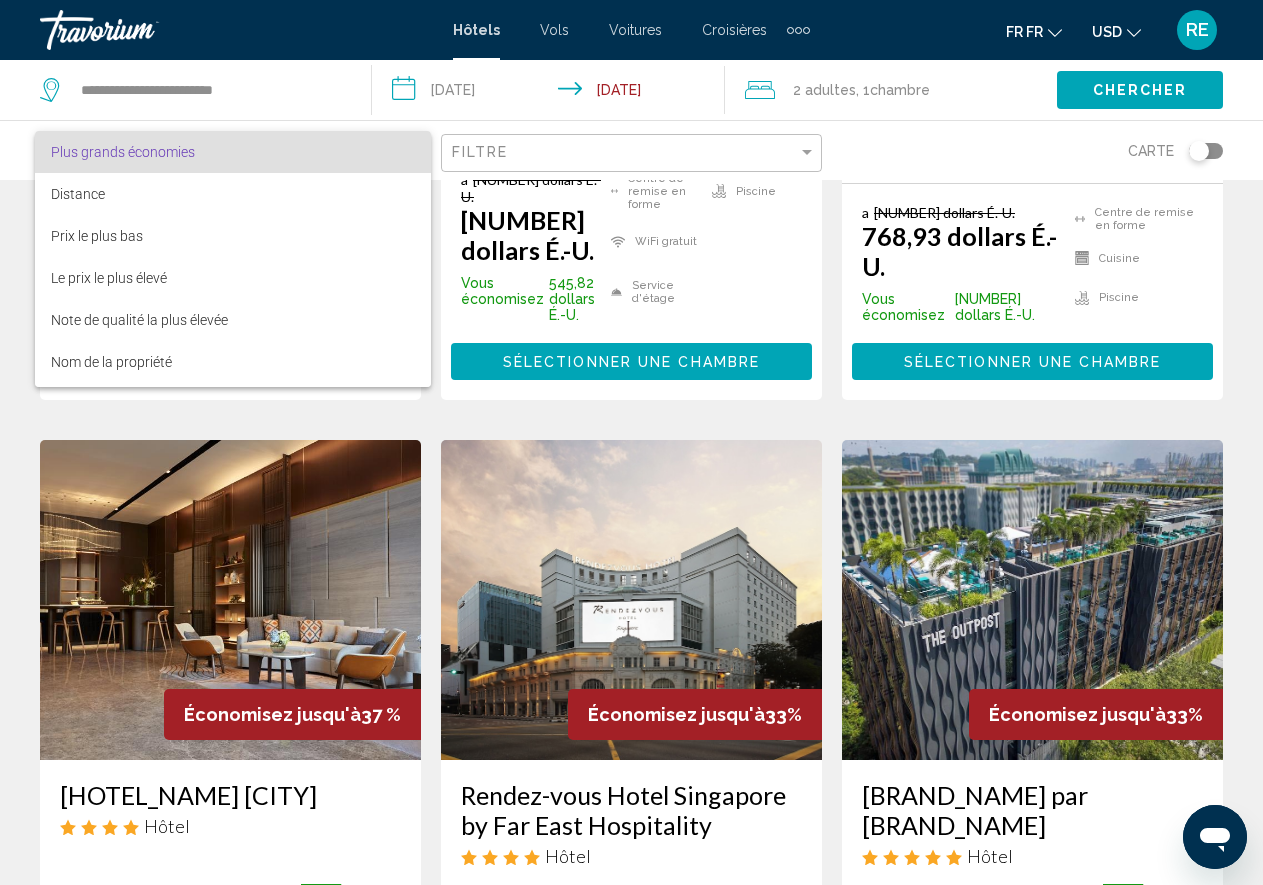 click at bounding box center [631, 442] 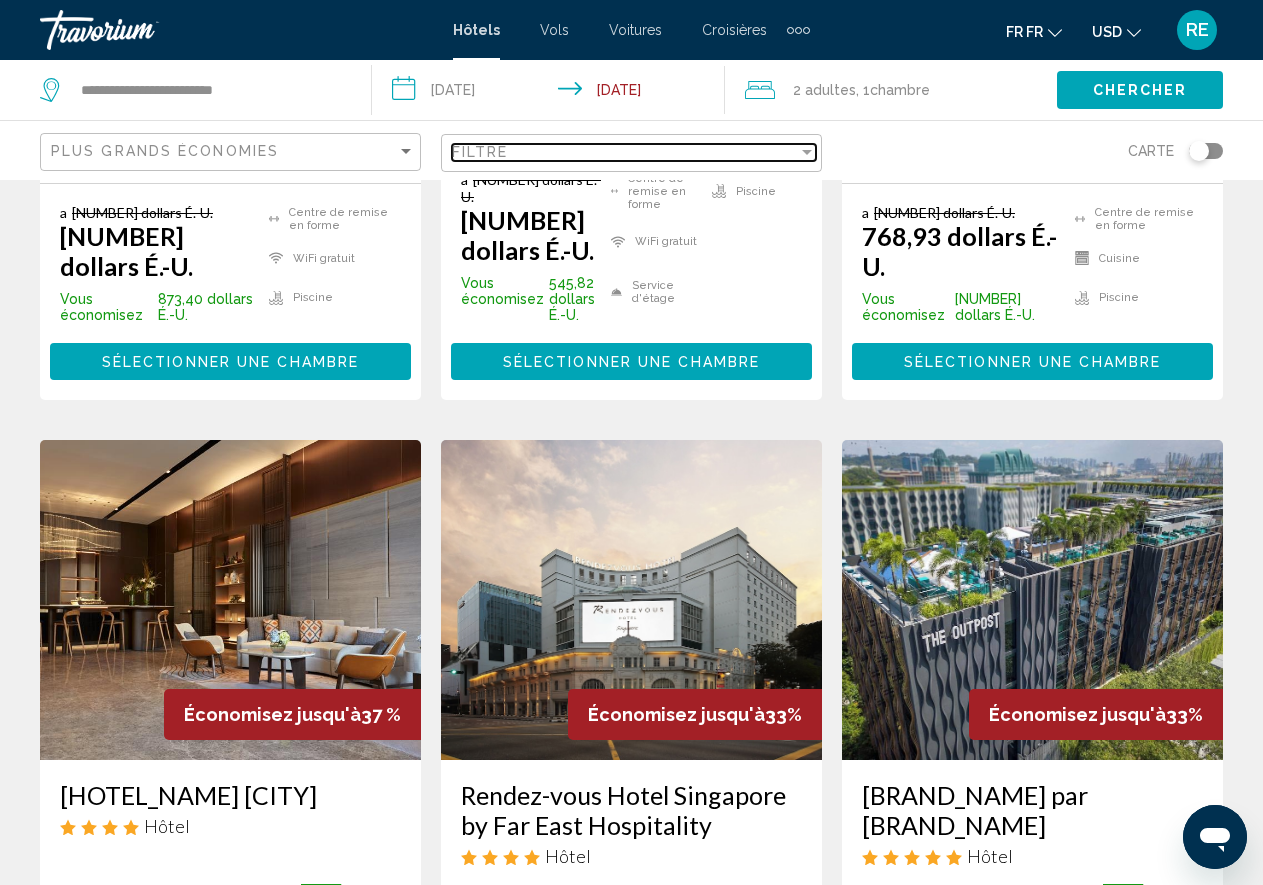 click at bounding box center [807, 152] 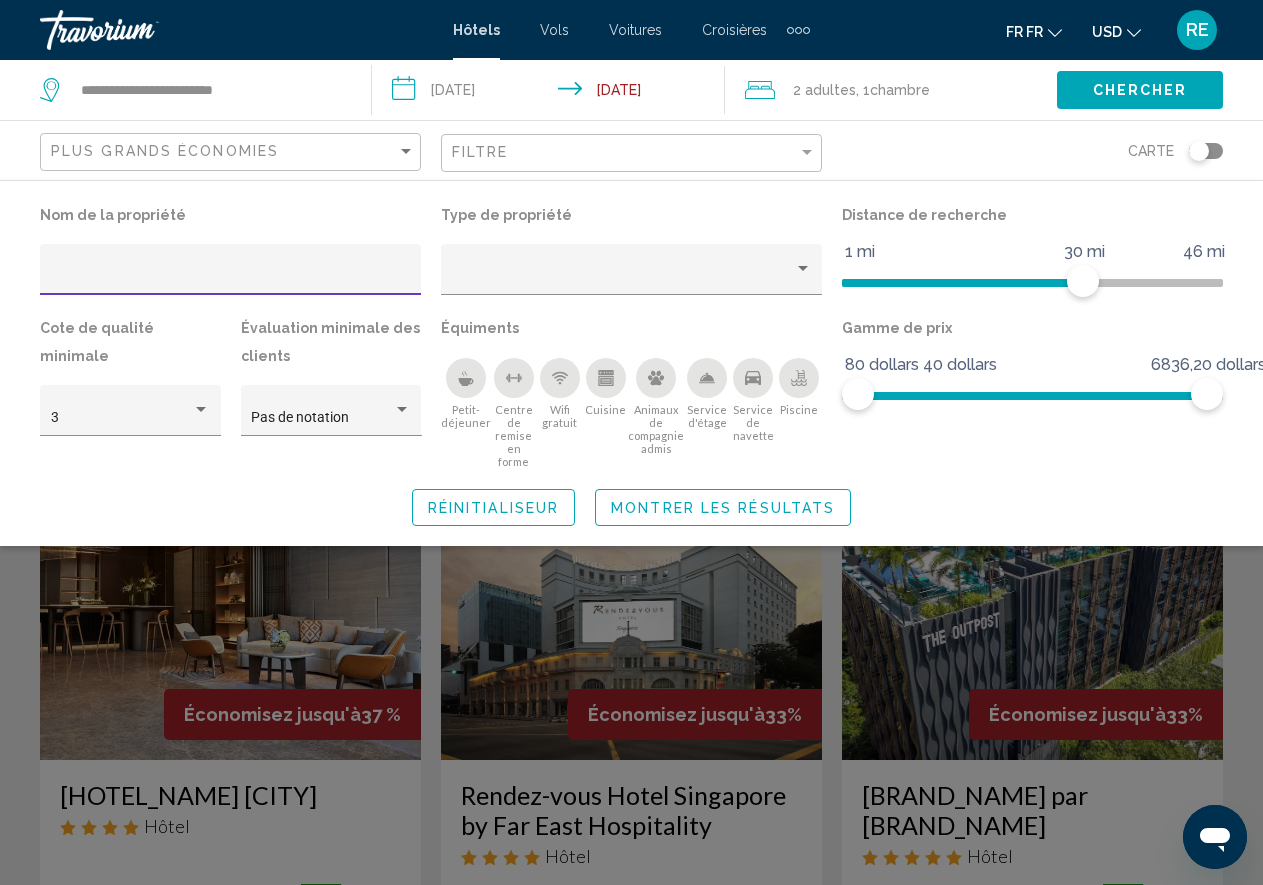 click on "2  Adultes   adultes , 1  Chambre   des pièces" 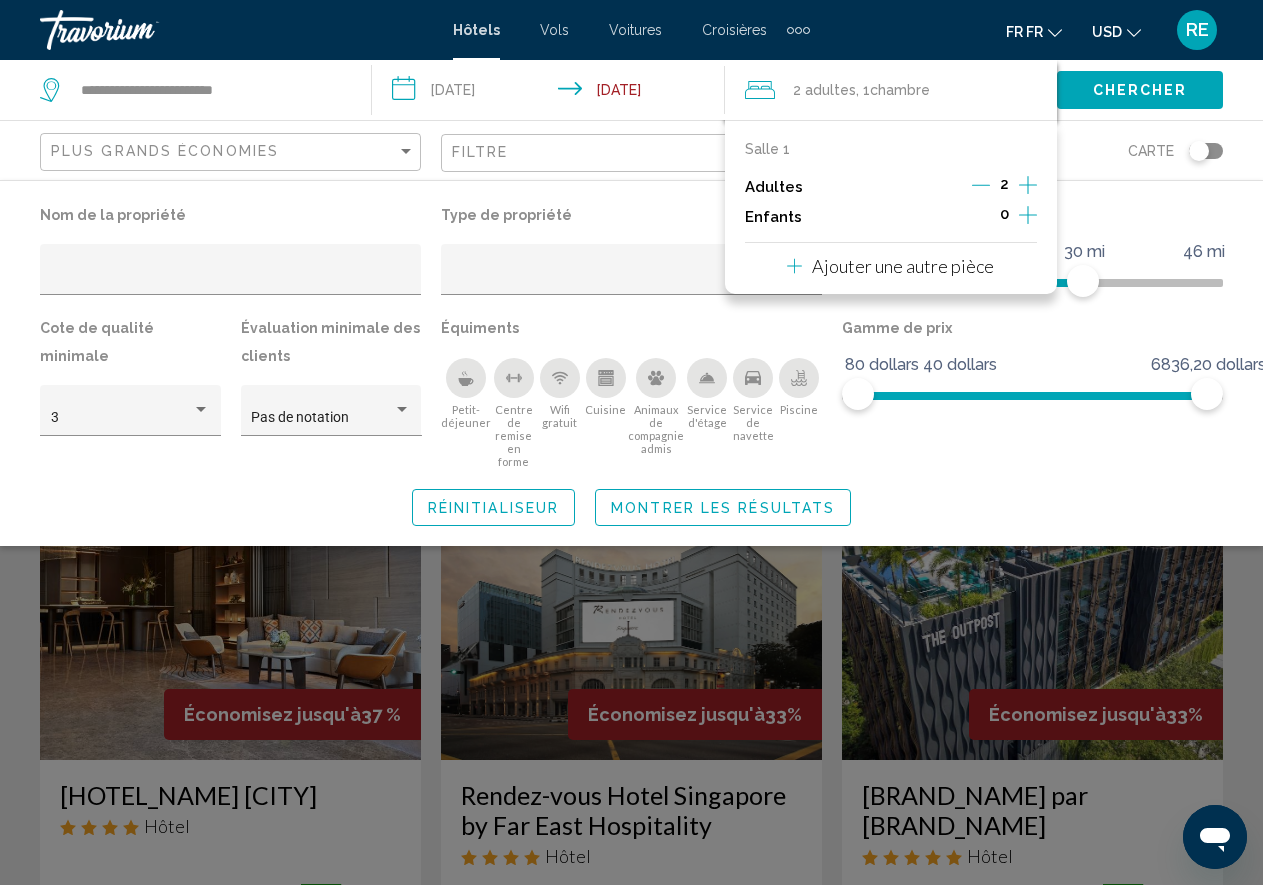click on "2  Adultes   adultes , 1  Chambre   des pièces" 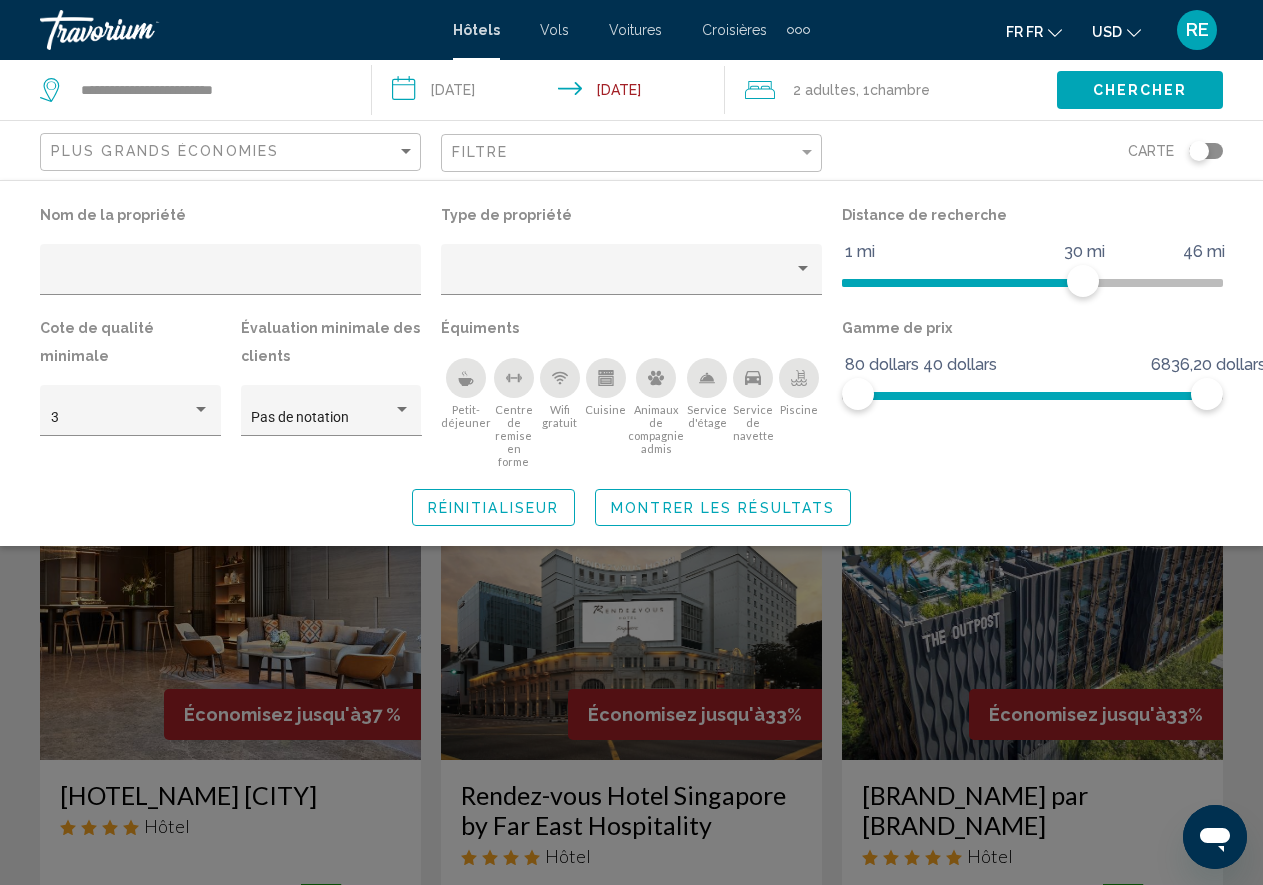 click on "Réinitialiseur Montrer les résultats" 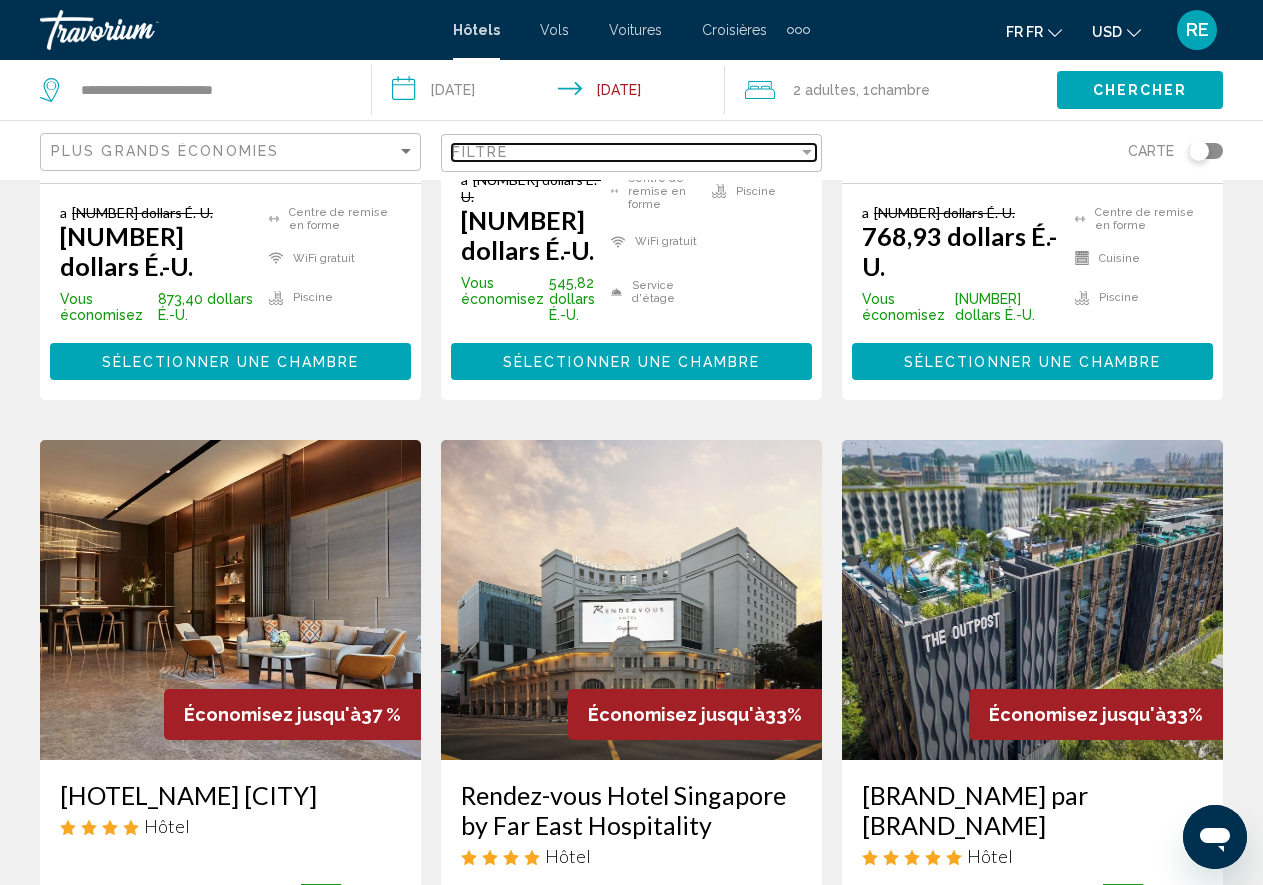 click at bounding box center [807, 152] 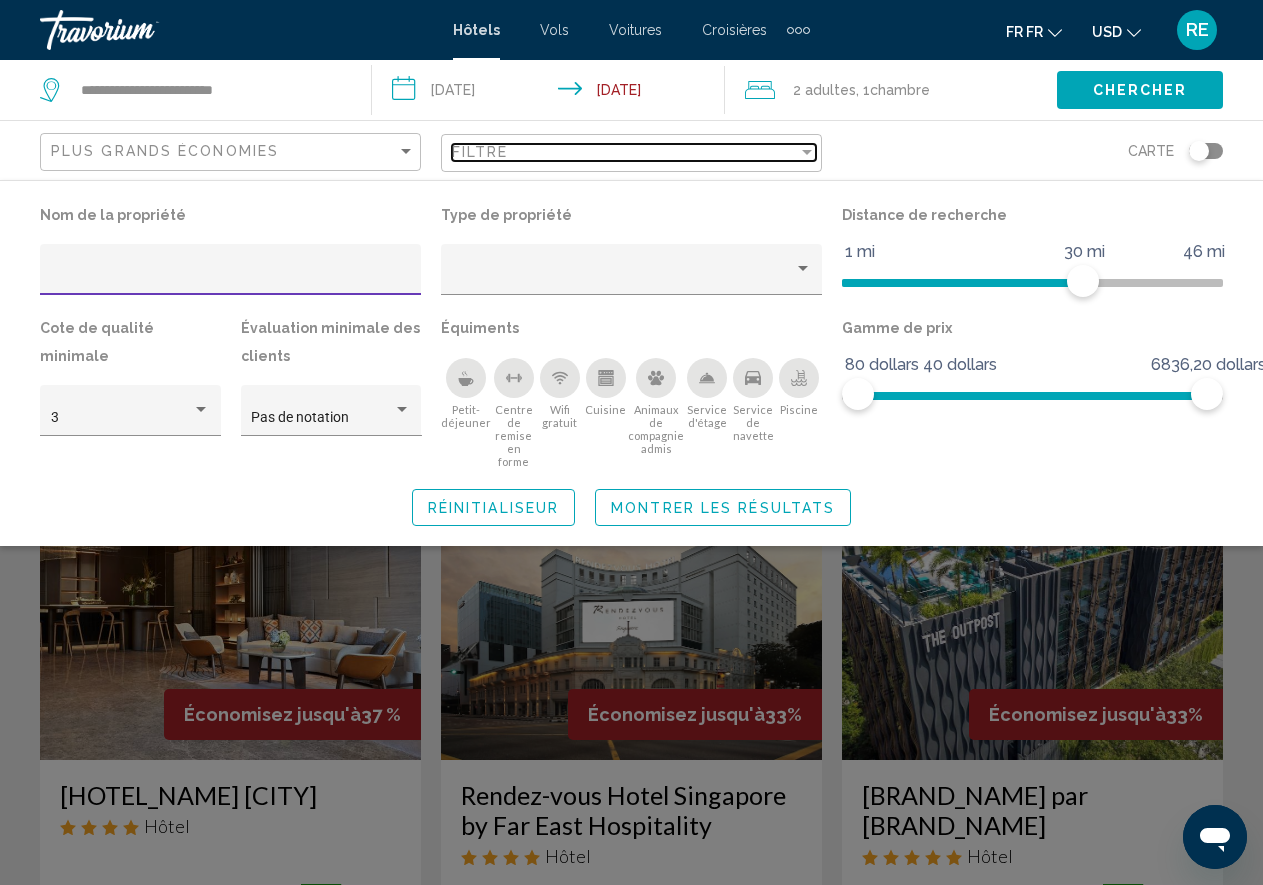 click at bounding box center (807, 152) 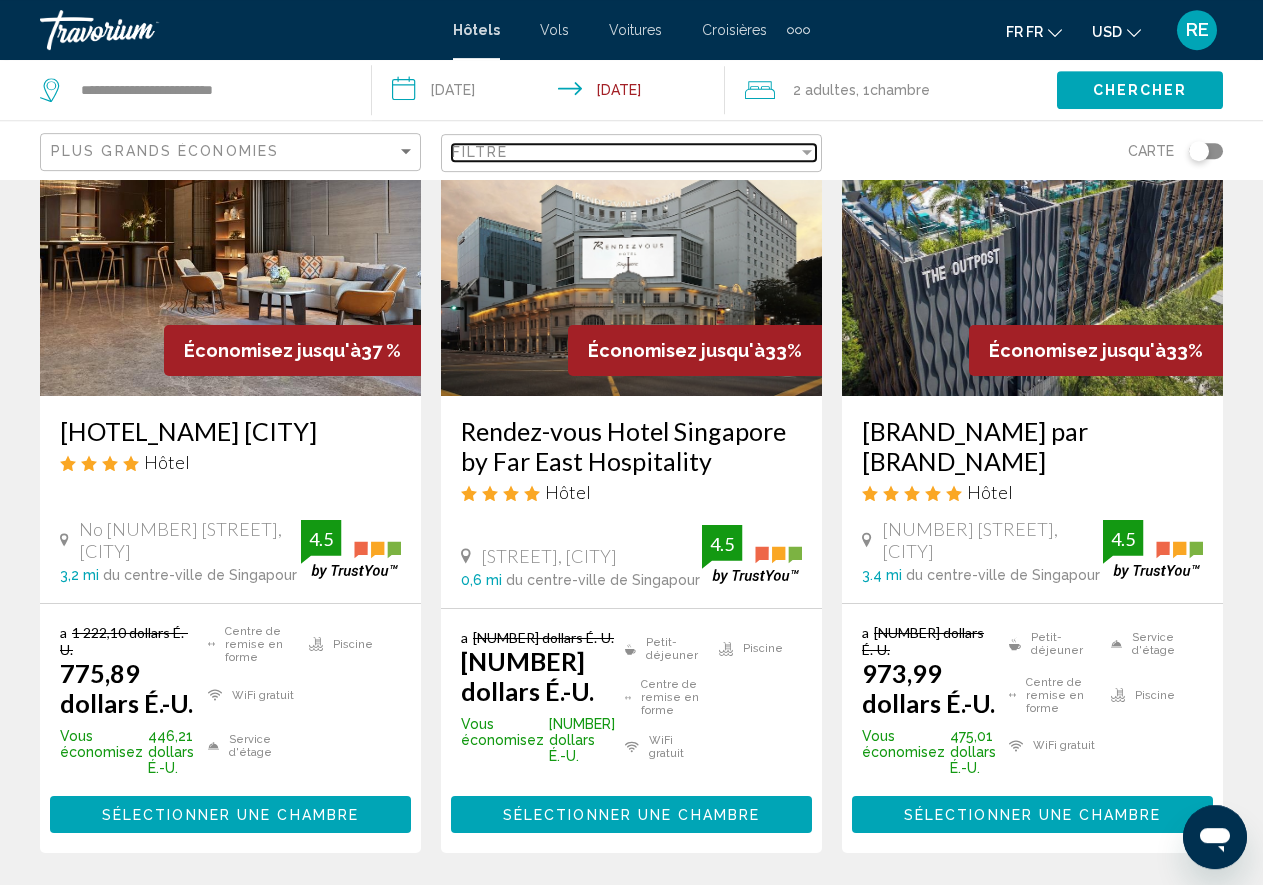 scroll, scrollTop: 2710, scrollLeft: 0, axis: vertical 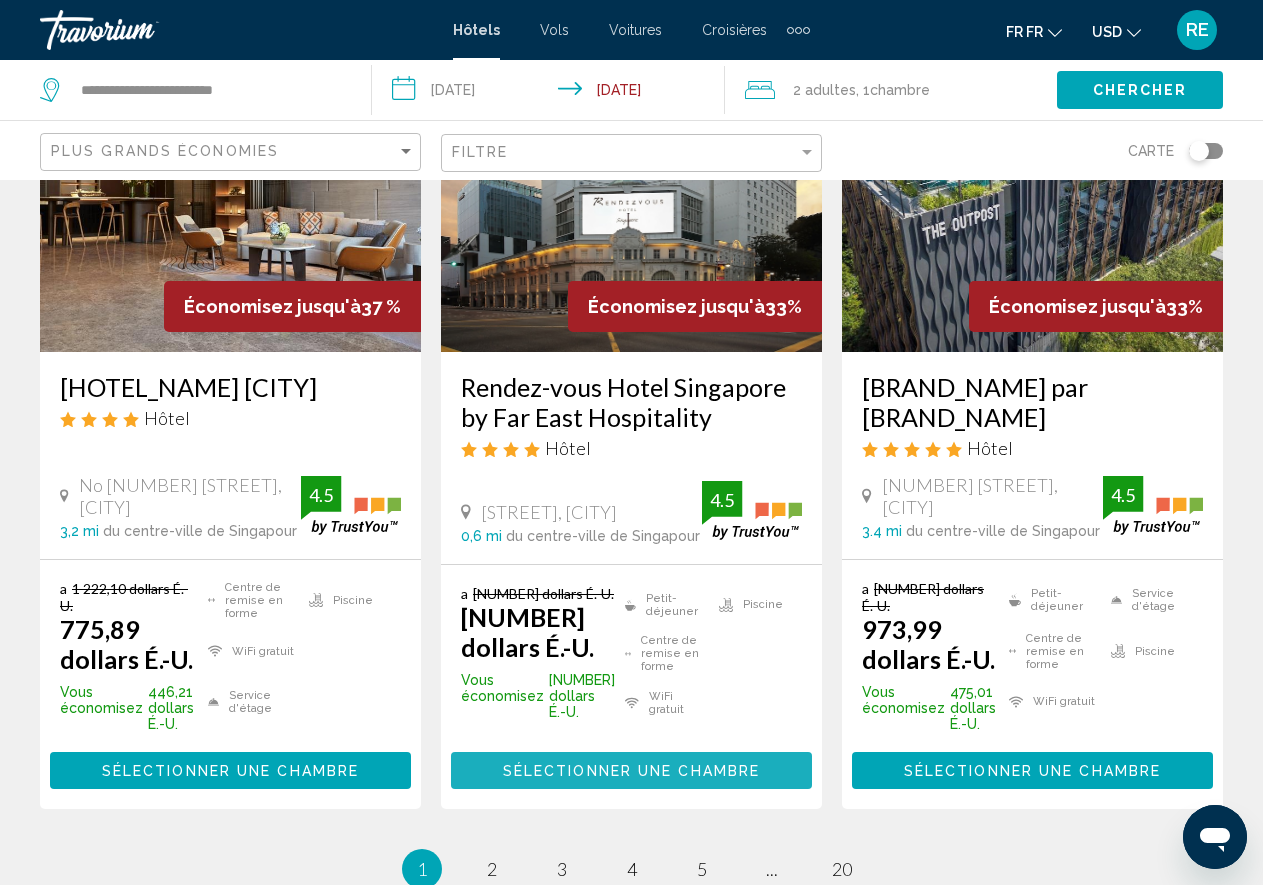 click on "Sélectionner une chambre" at bounding box center (631, 770) 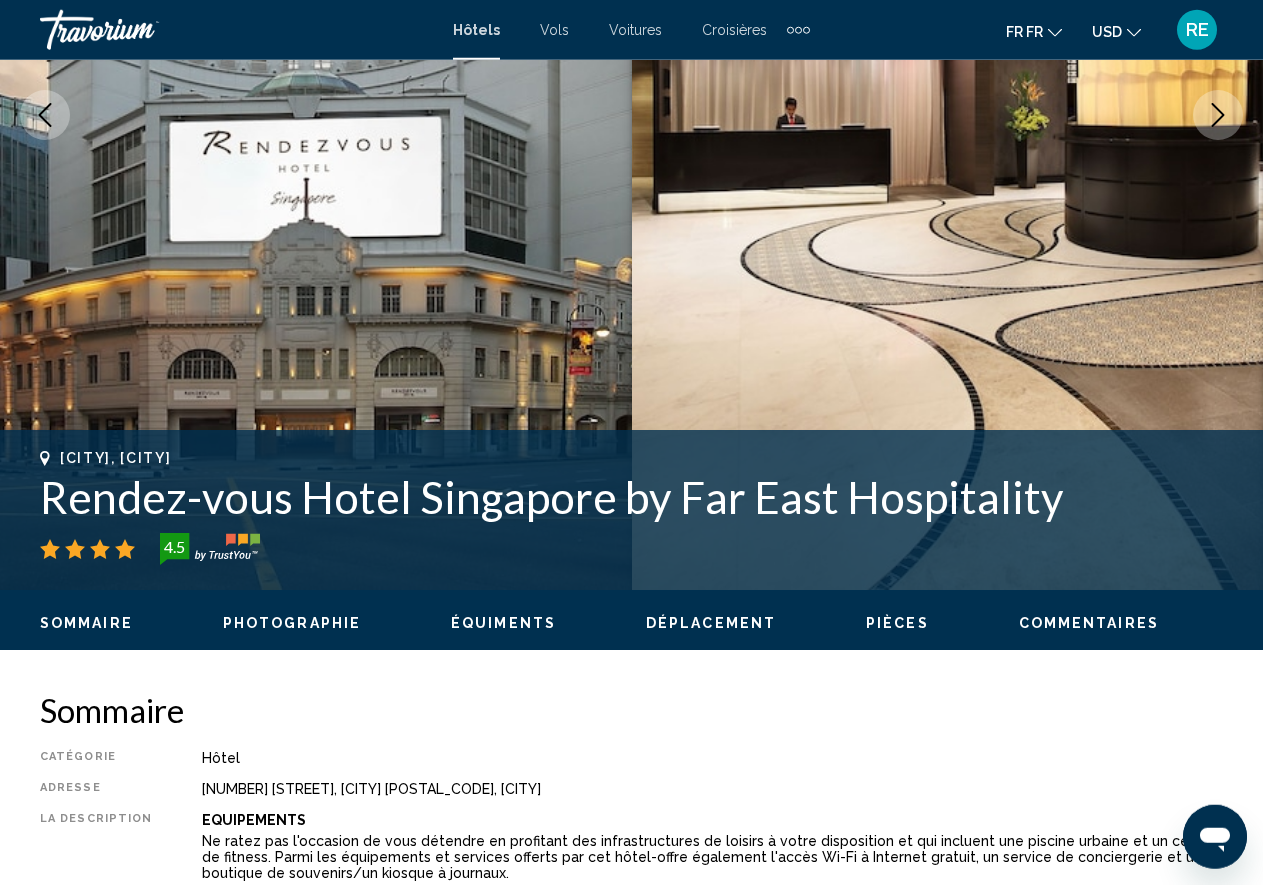 scroll, scrollTop: 0, scrollLeft: 0, axis: both 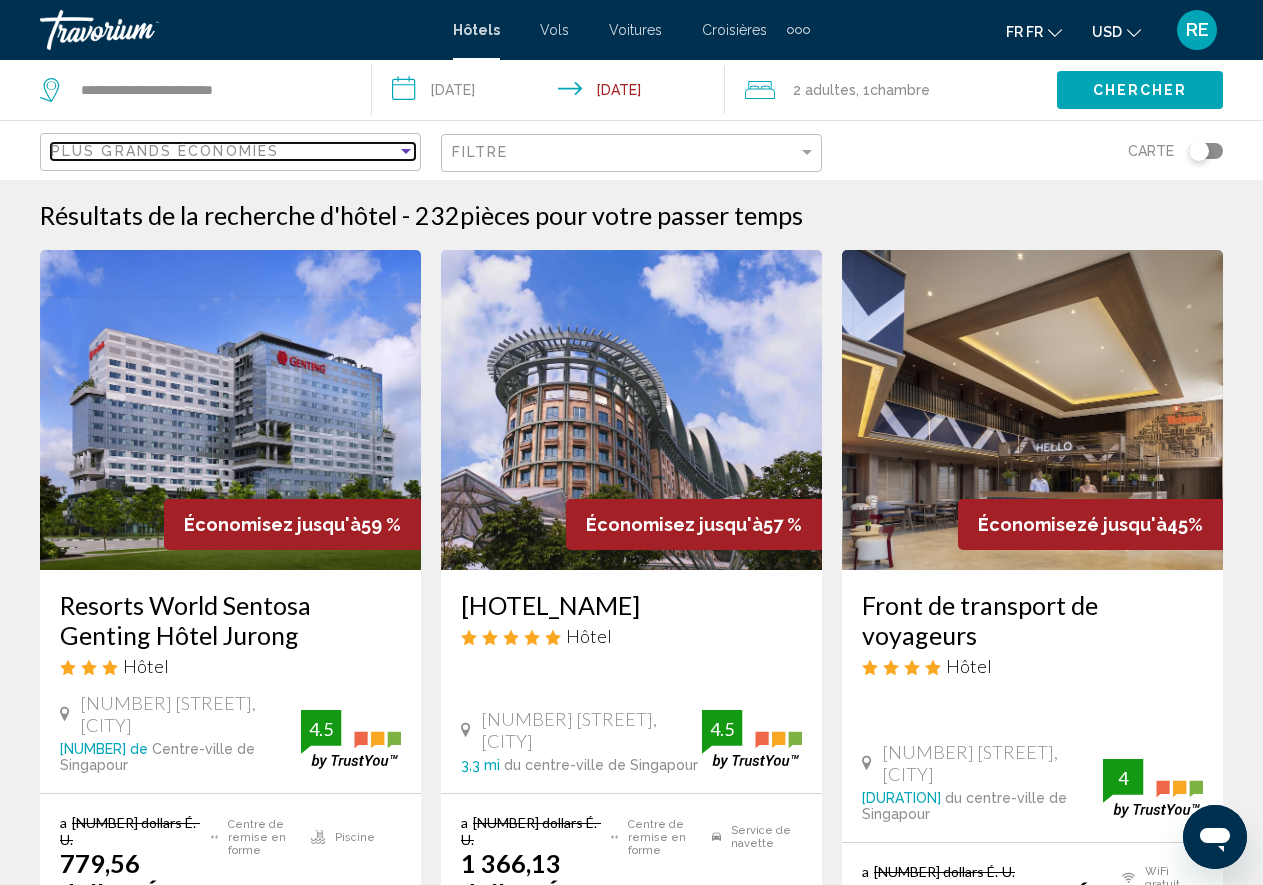 click at bounding box center (406, 151) 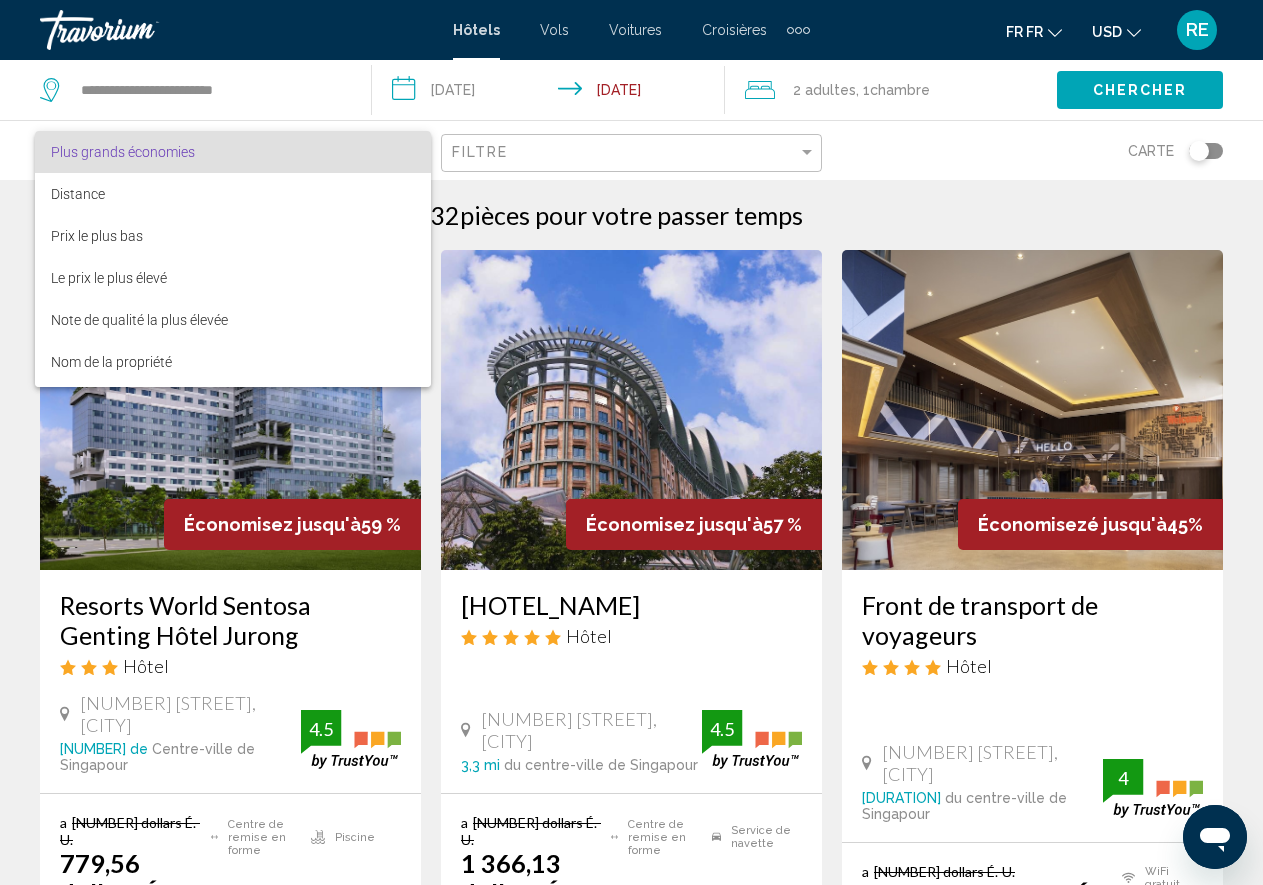 click on "Plus grands économies" at bounding box center (233, 152) 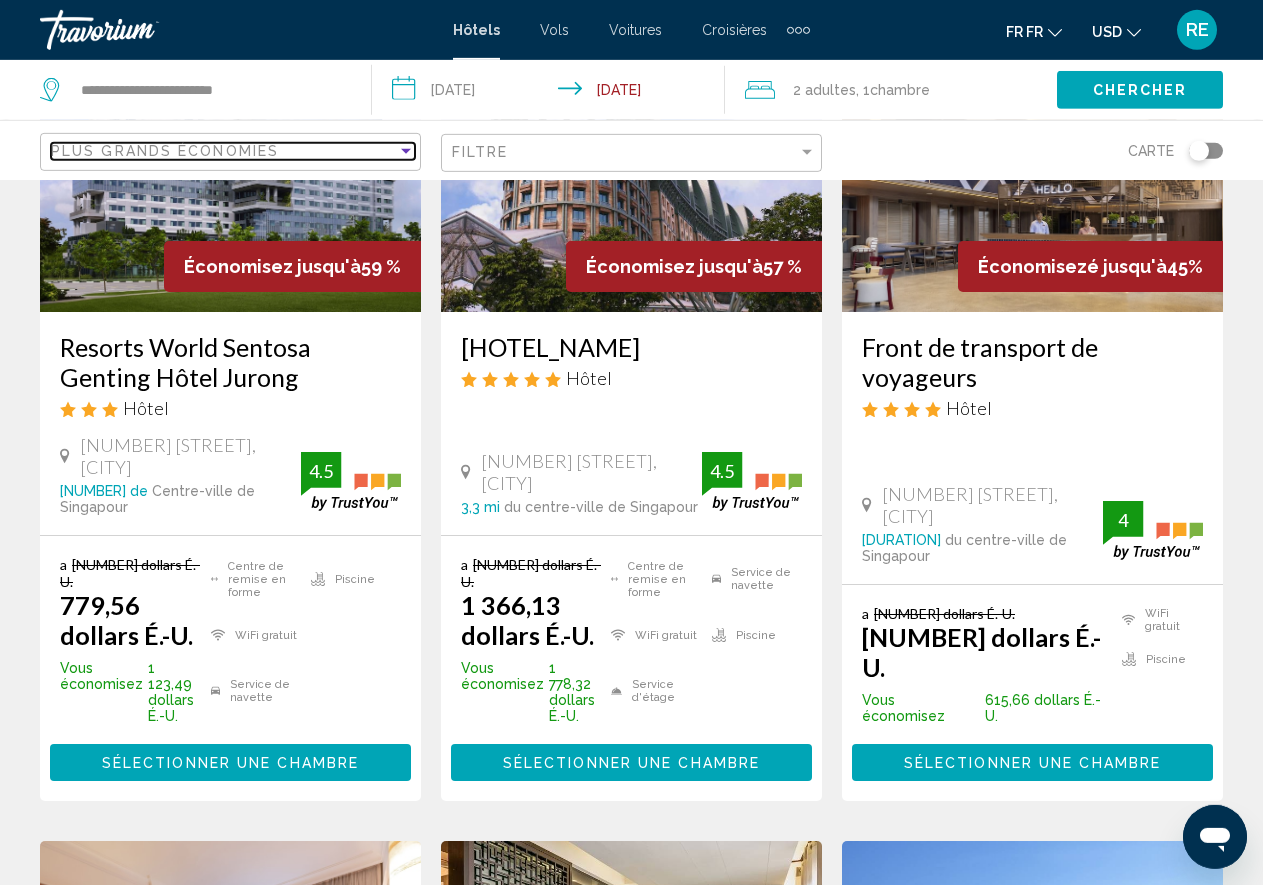 scroll, scrollTop: 408, scrollLeft: 0, axis: vertical 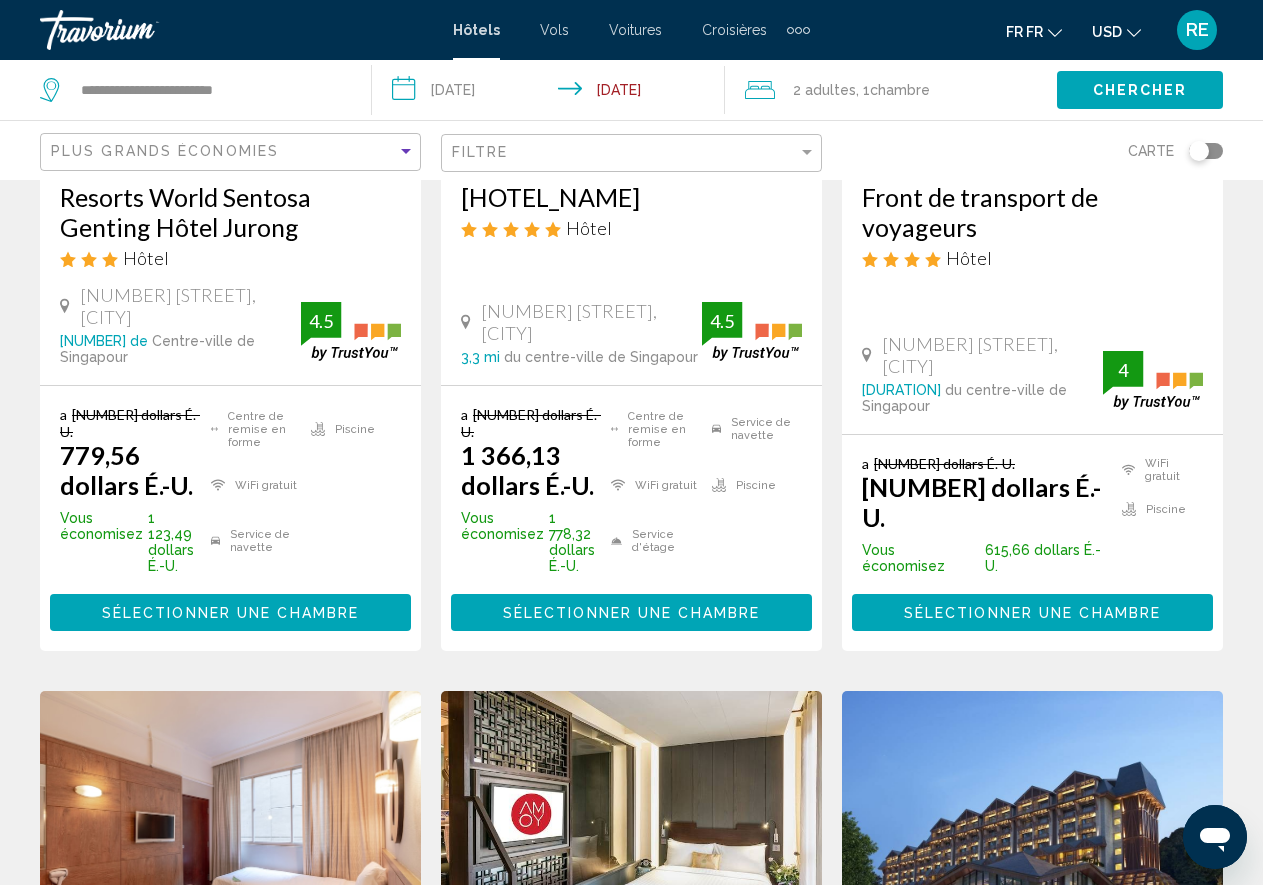 click on "Sélectionner une chambre" at bounding box center [1032, 613] 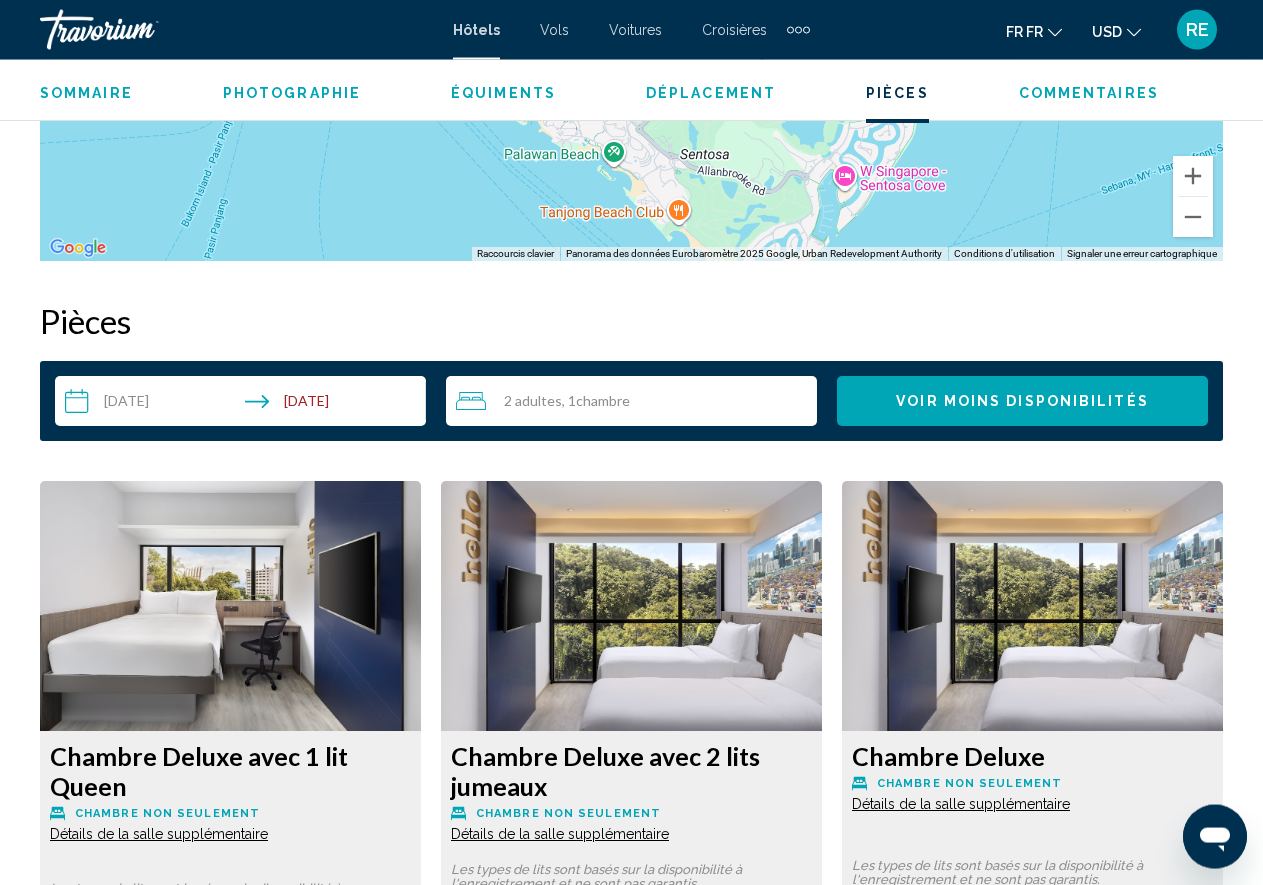scroll, scrollTop: 2638, scrollLeft: 0, axis: vertical 